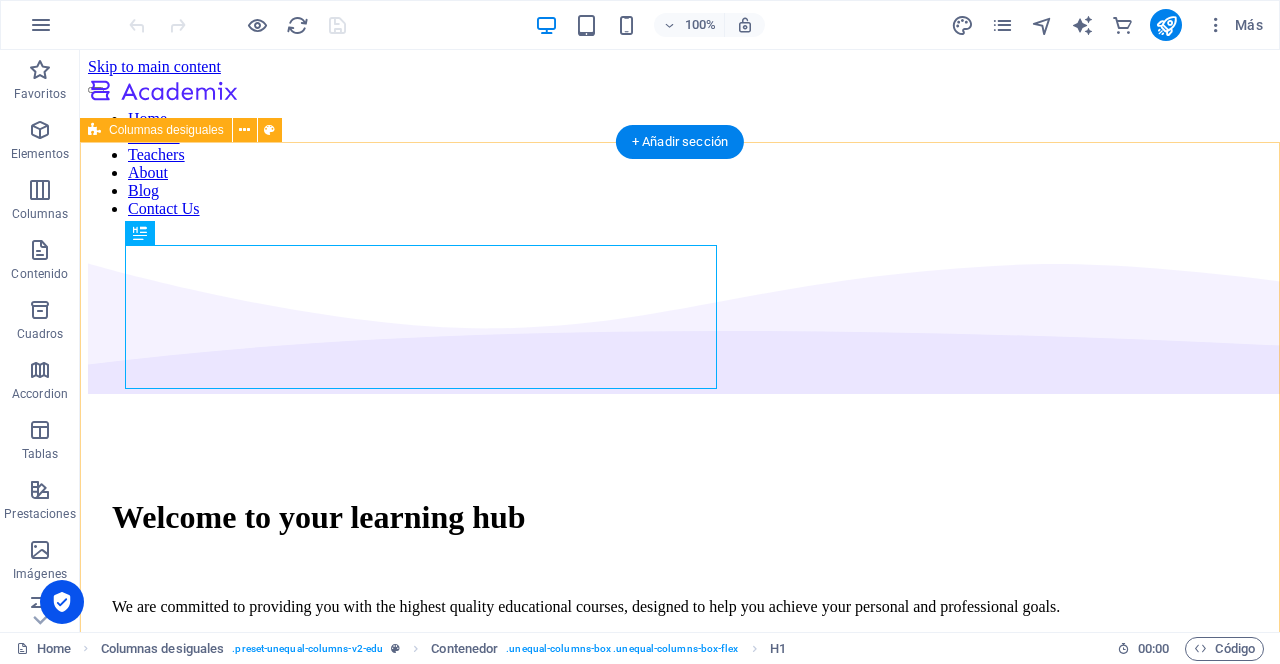 scroll, scrollTop: 0, scrollLeft: 0, axis: both 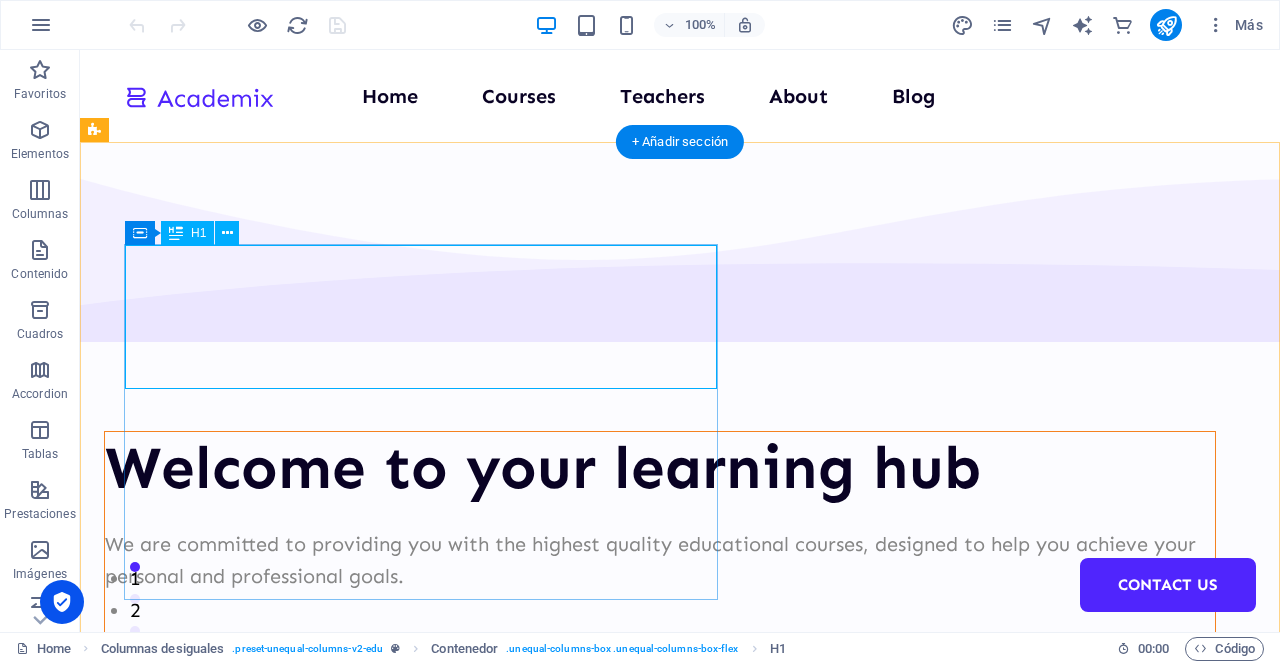 click on "Welcome to your learning hub" at bounding box center (660, 468) 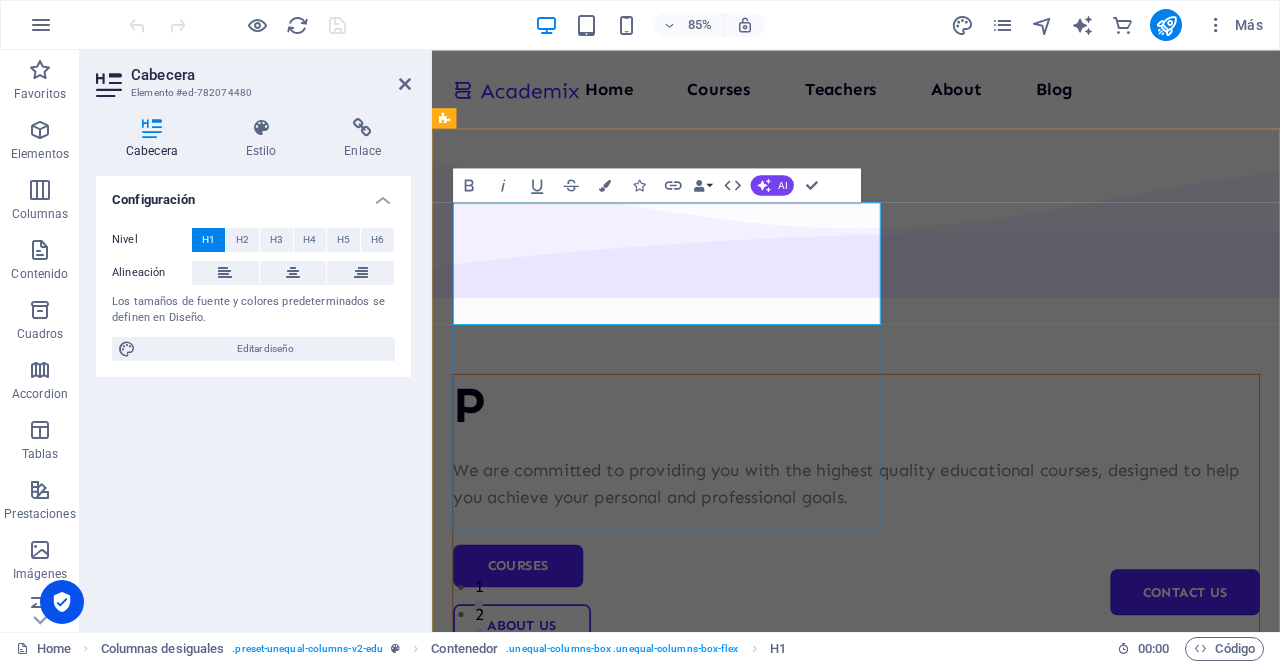 type 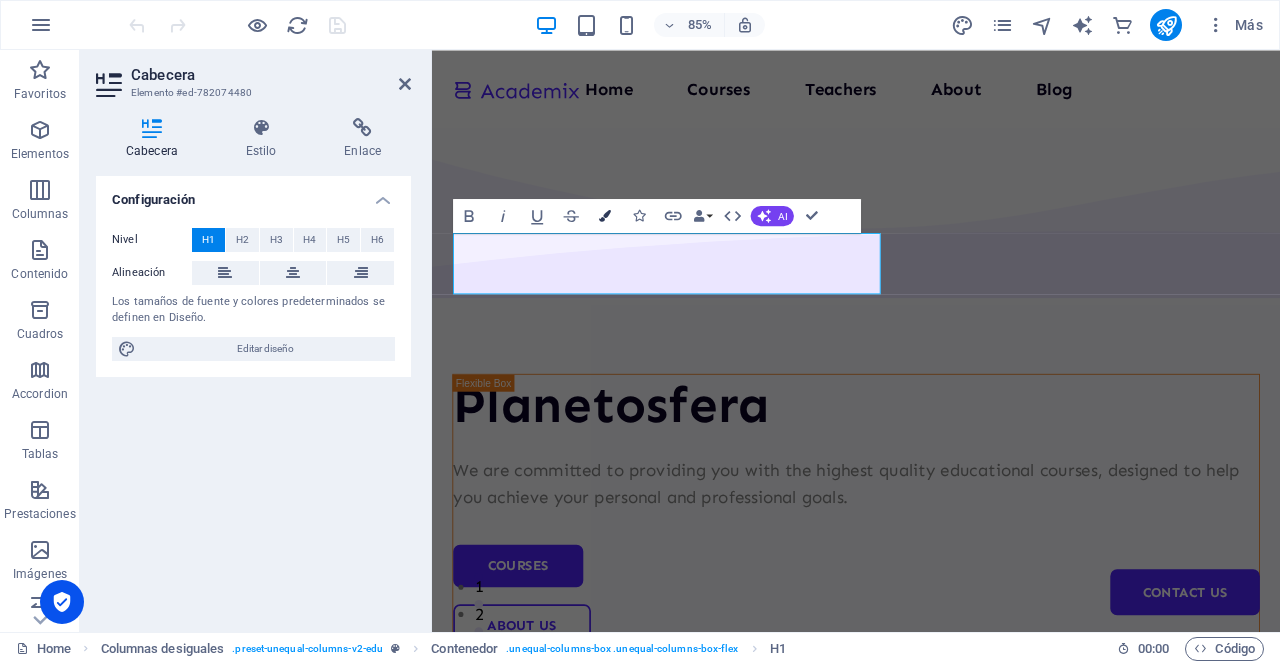 click at bounding box center [605, 216] 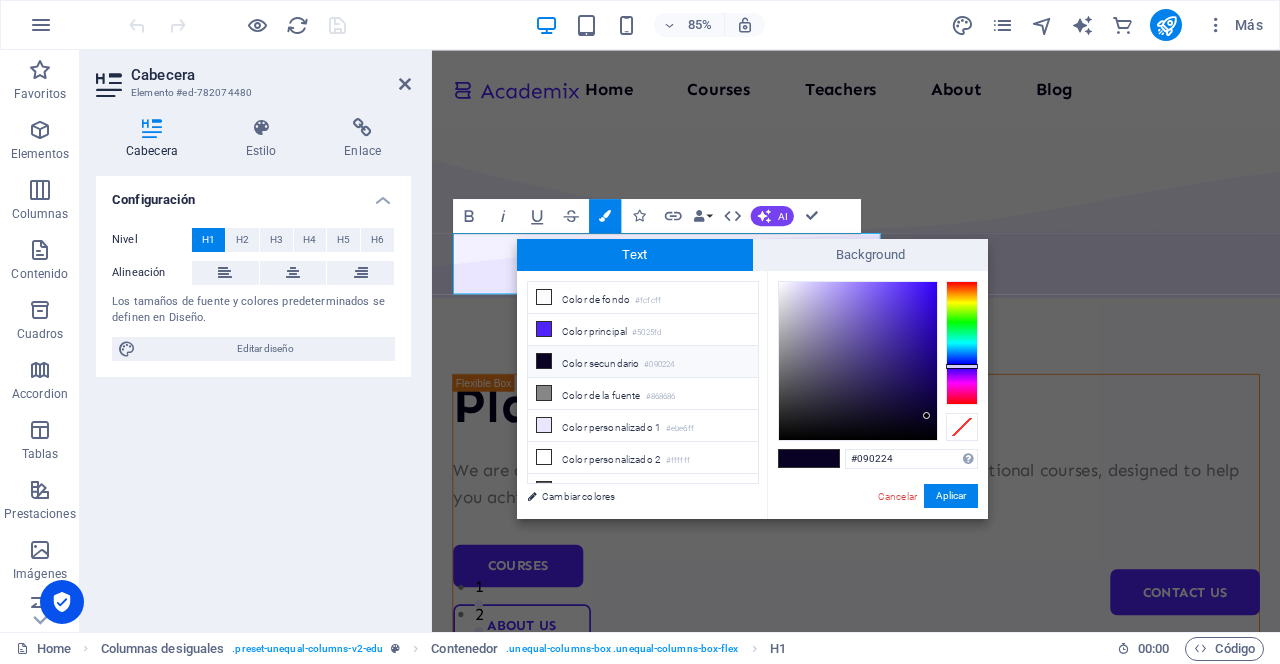 click at bounding box center (962, 343) 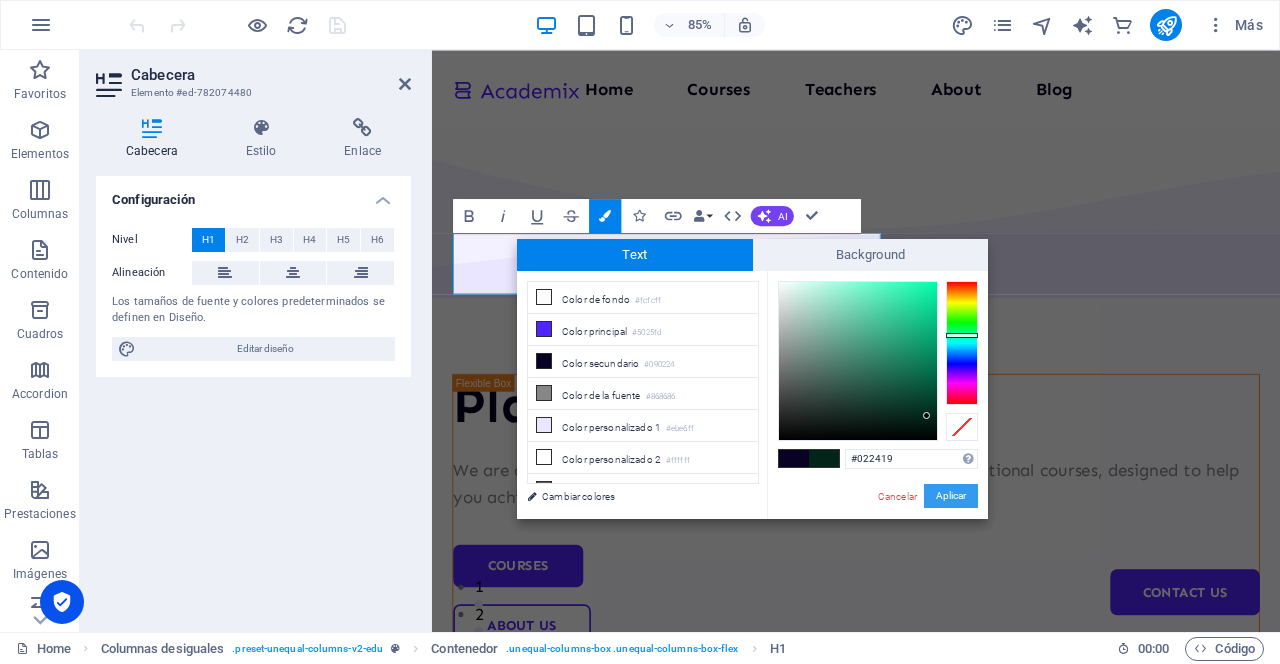 click on "Aplicar" at bounding box center (951, 496) 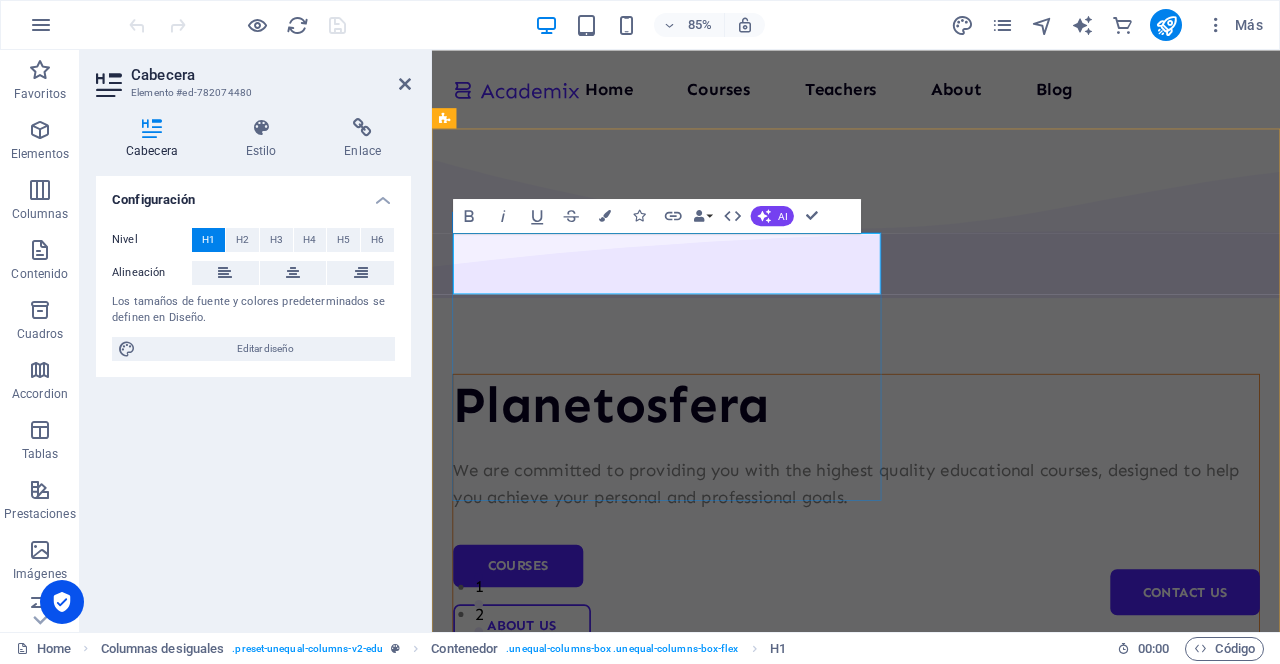 click on "Planetosfera​ ​" at bounding box center [931, 468] 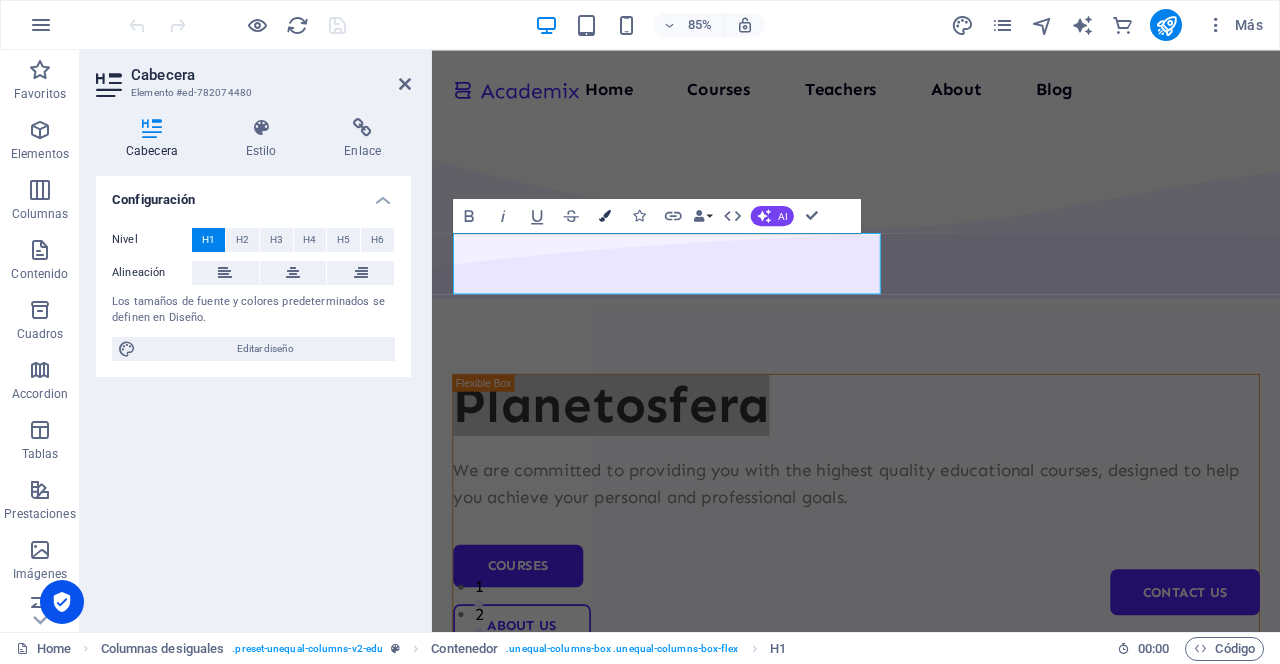 click at bounding box center (605, 216) 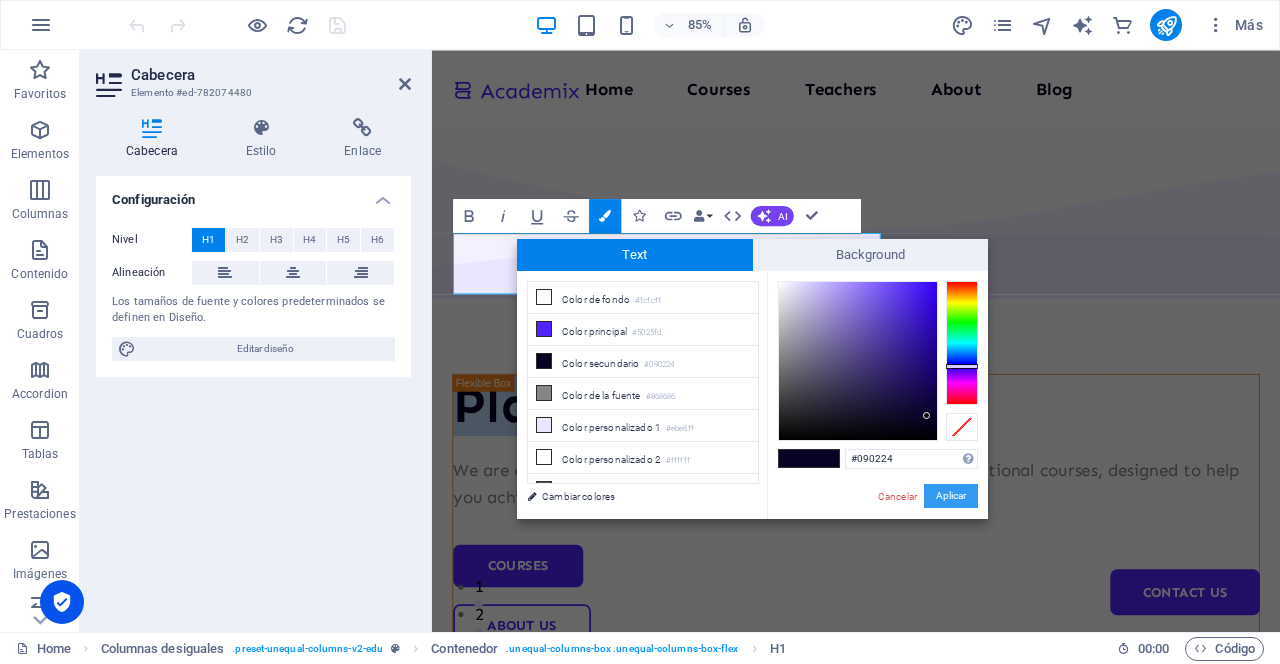 click on "Aplicar" at bounding box center [951, 496] 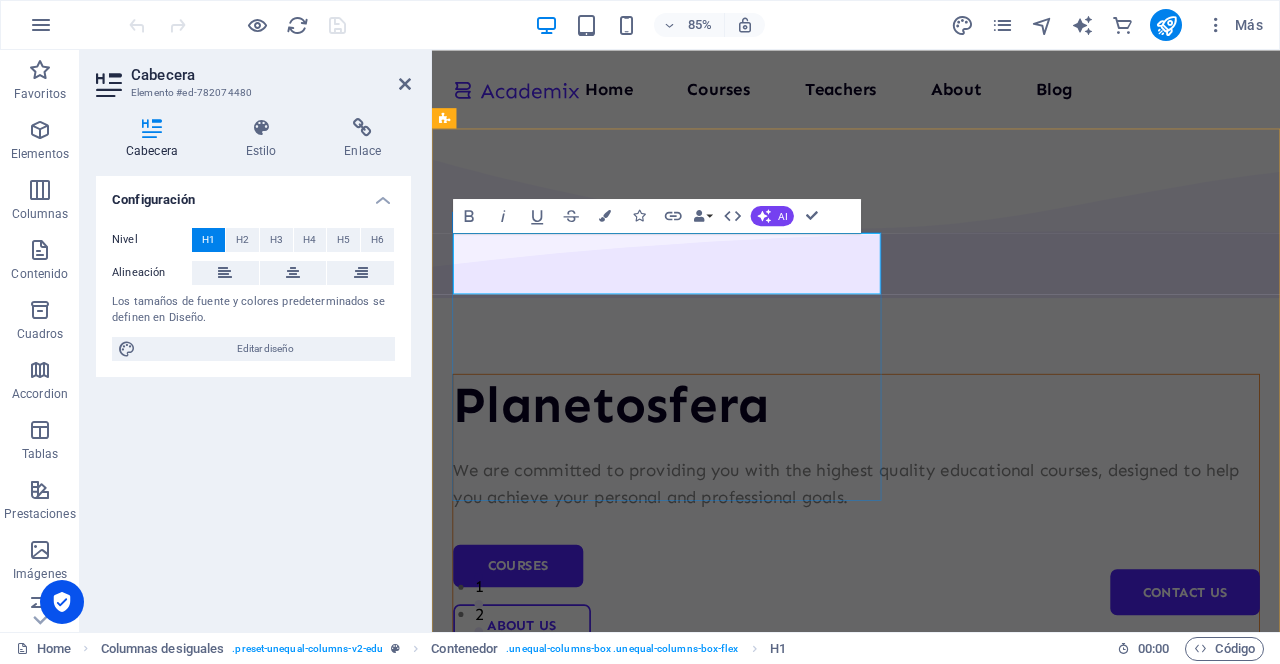 click on "Planetosfera​​" at bounding box center (931, 468) 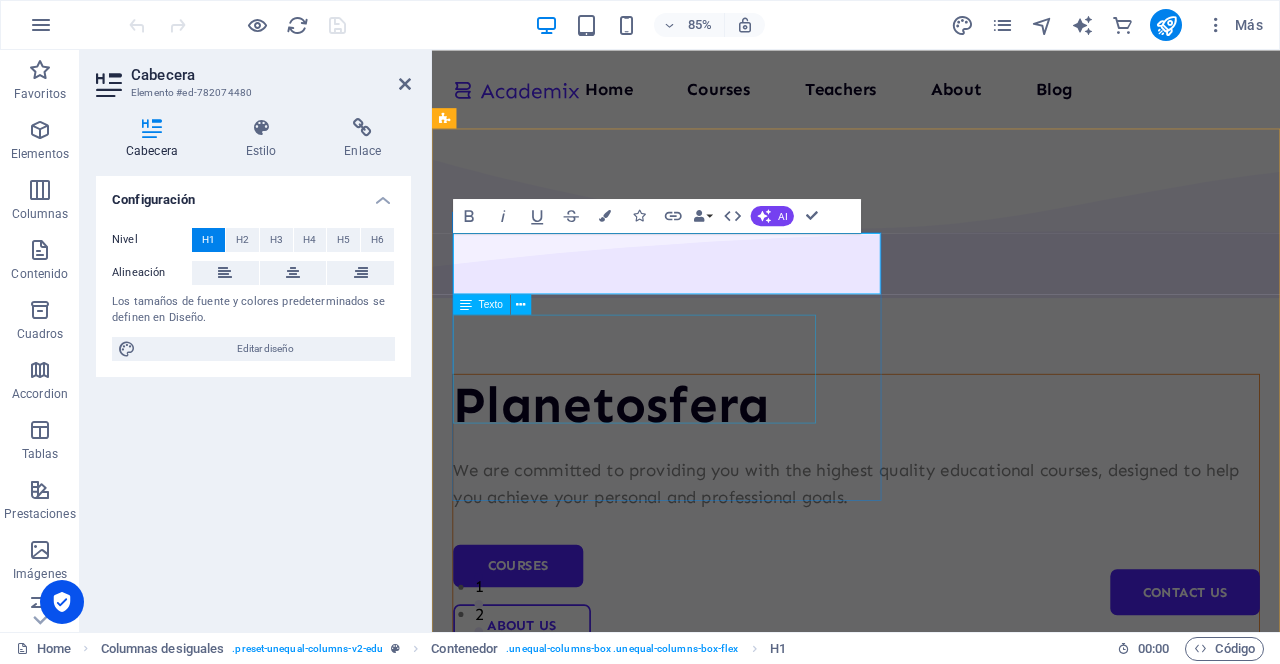 click on "We are committed to providing you with the highest quality educational courses, designed to help you achieve your personal and professional goals." at bounding box center [931, 560] 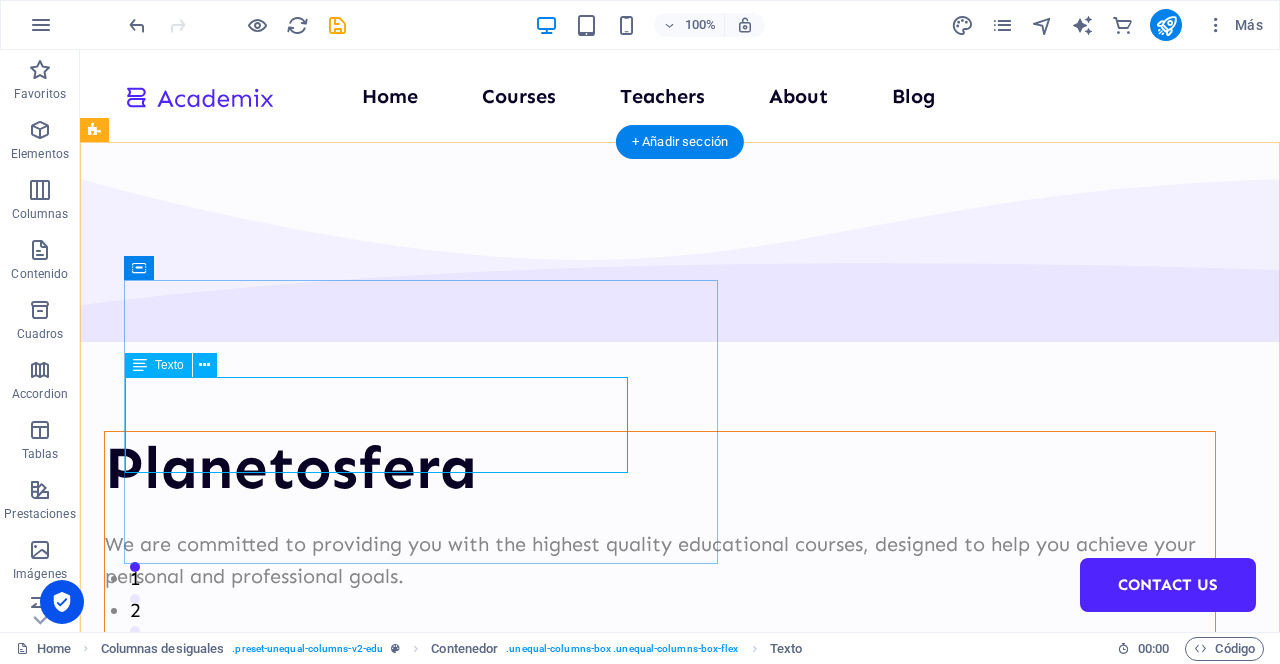 click on "We are committed to providing you with the highest quality educational courses, designed to help you achieve your personal and professional goals." at bounding box center (660, 560) 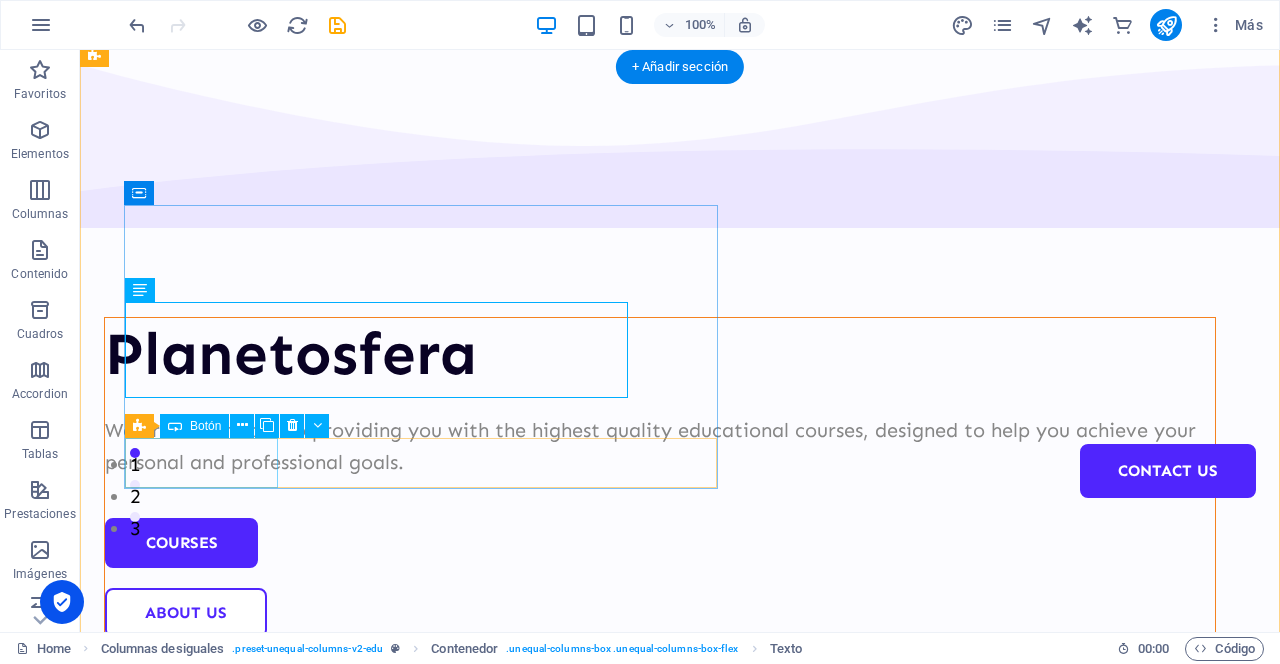 scroll, scrollTop: 64, scrollLeft: 0, axis: vertical 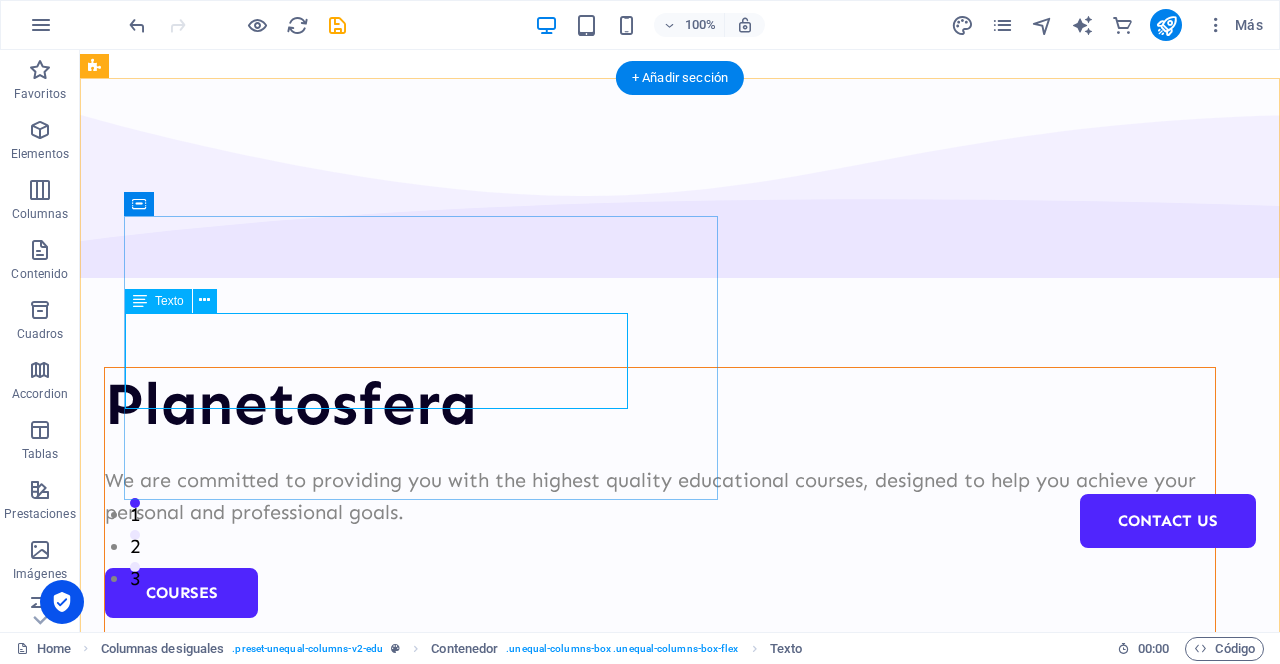 click on "We are committed to providing you with the highest quality educational courses, designed to help you achieve your personal and professional goals." at bounding box center [660, 496] 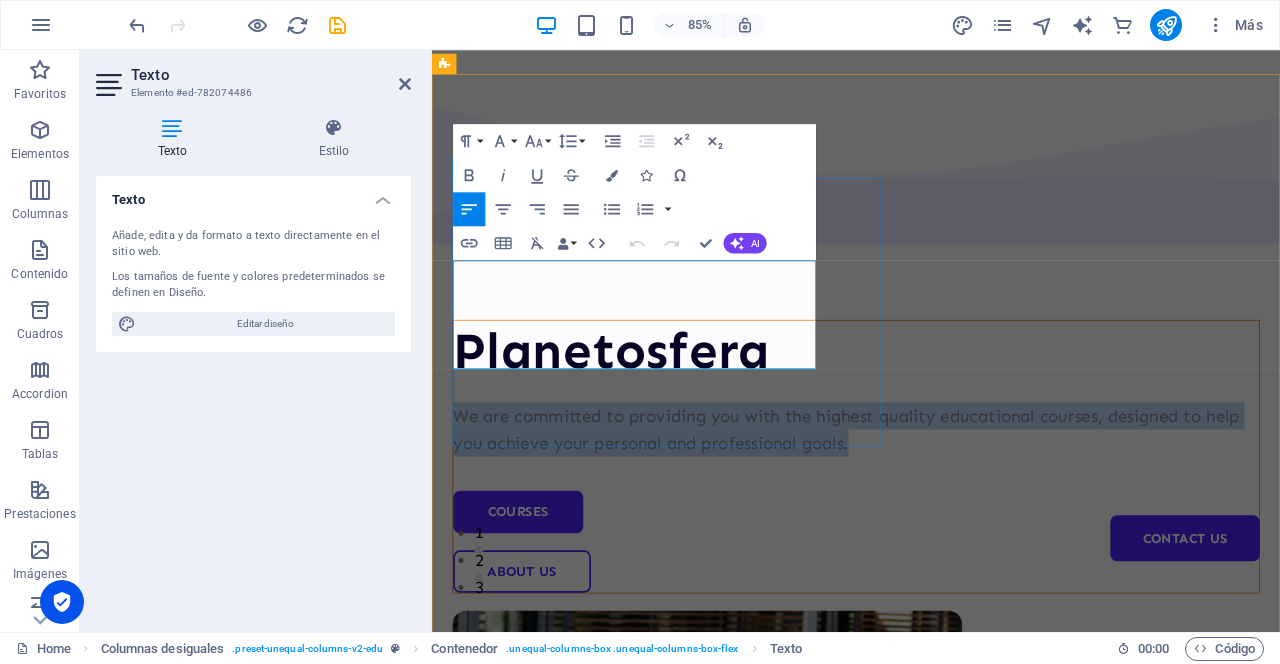 drag, startPoint x: 674, startPoint y: 419, endPoint x: 458, endPoint y: 303, distance: 245.17749 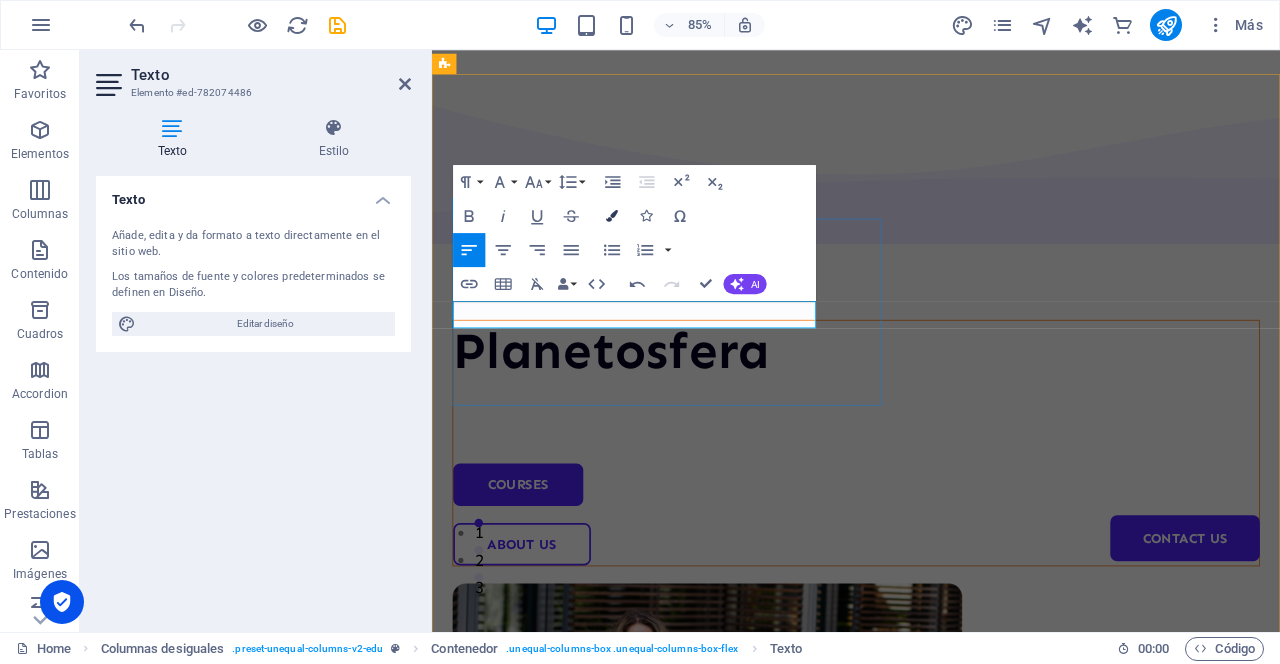 click at bounding box center [612, 216] 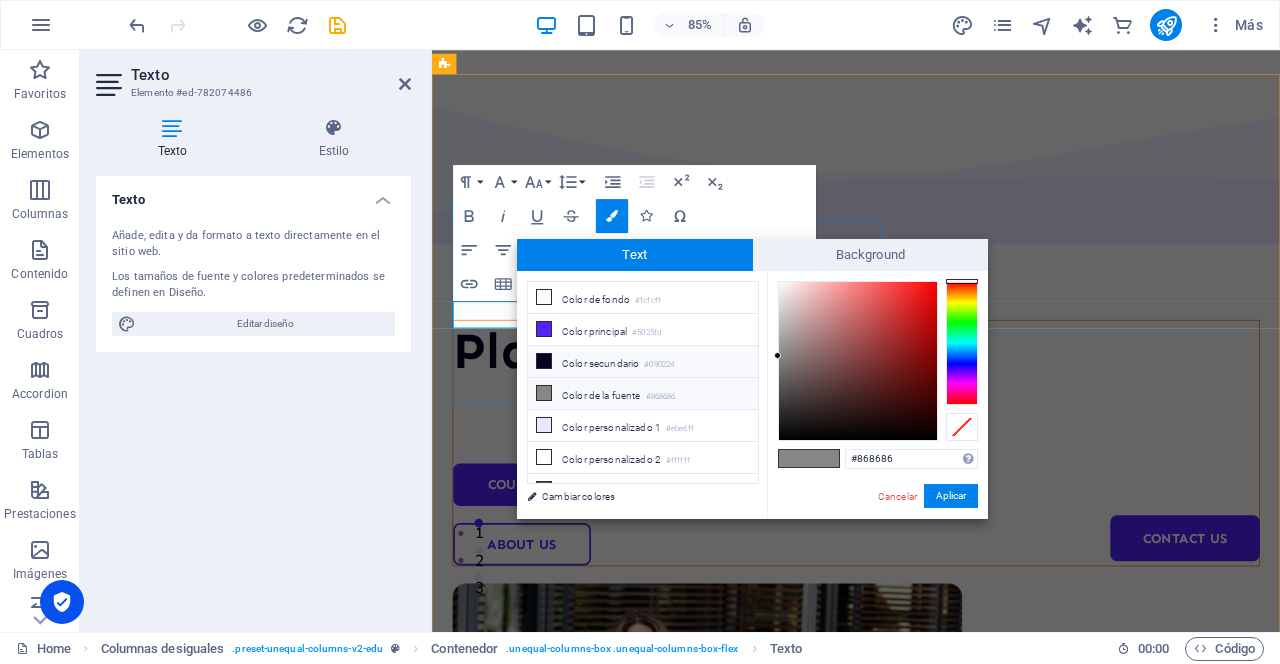 click at bounding box center [544, 361] 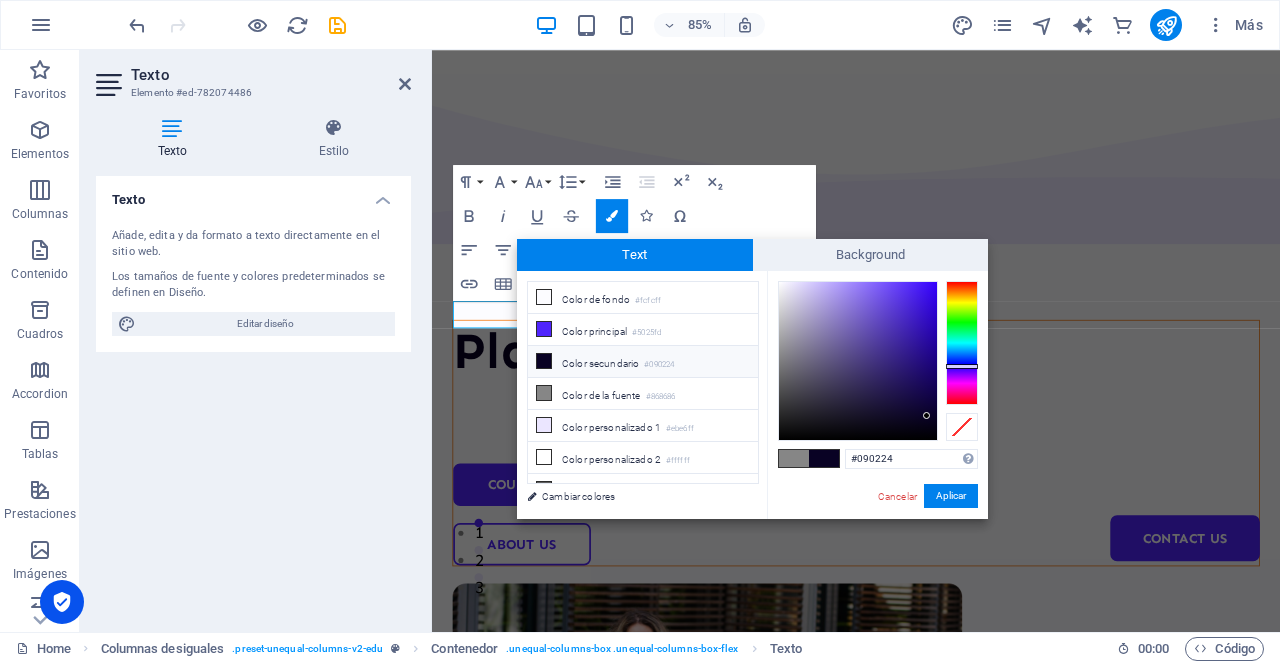 type on "#021124" 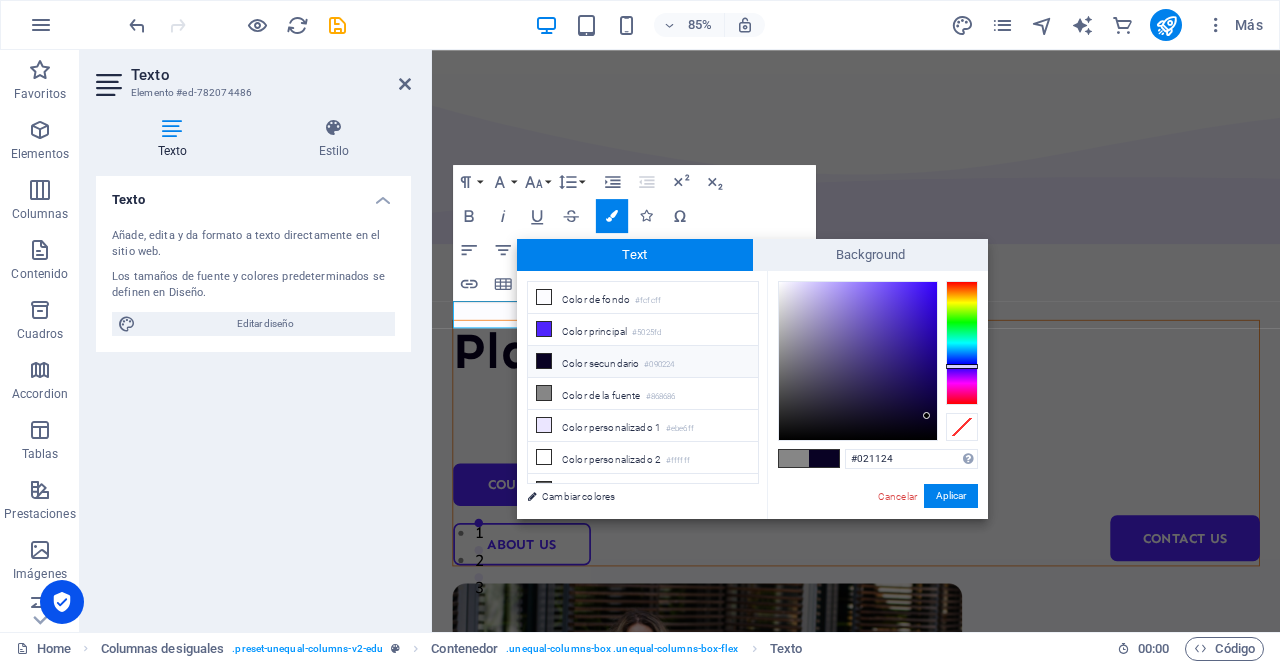 click at bounding box center (962, 343) 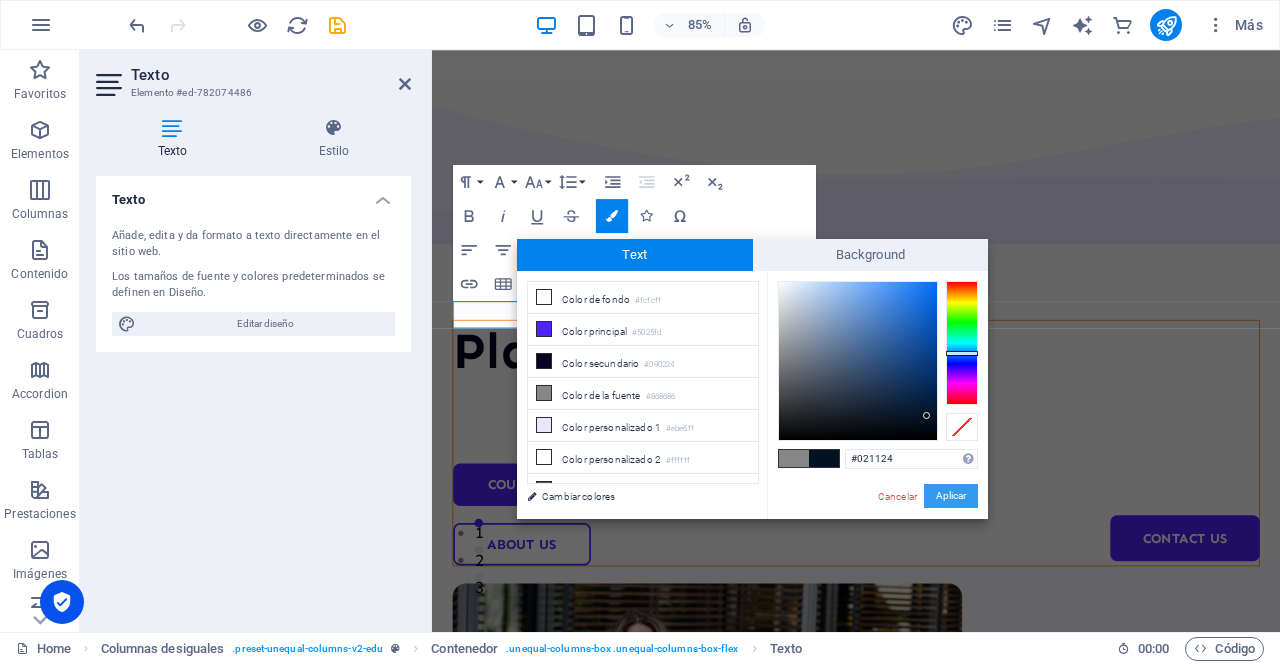 click on "Aplicar" at bounding box center [951, 496] 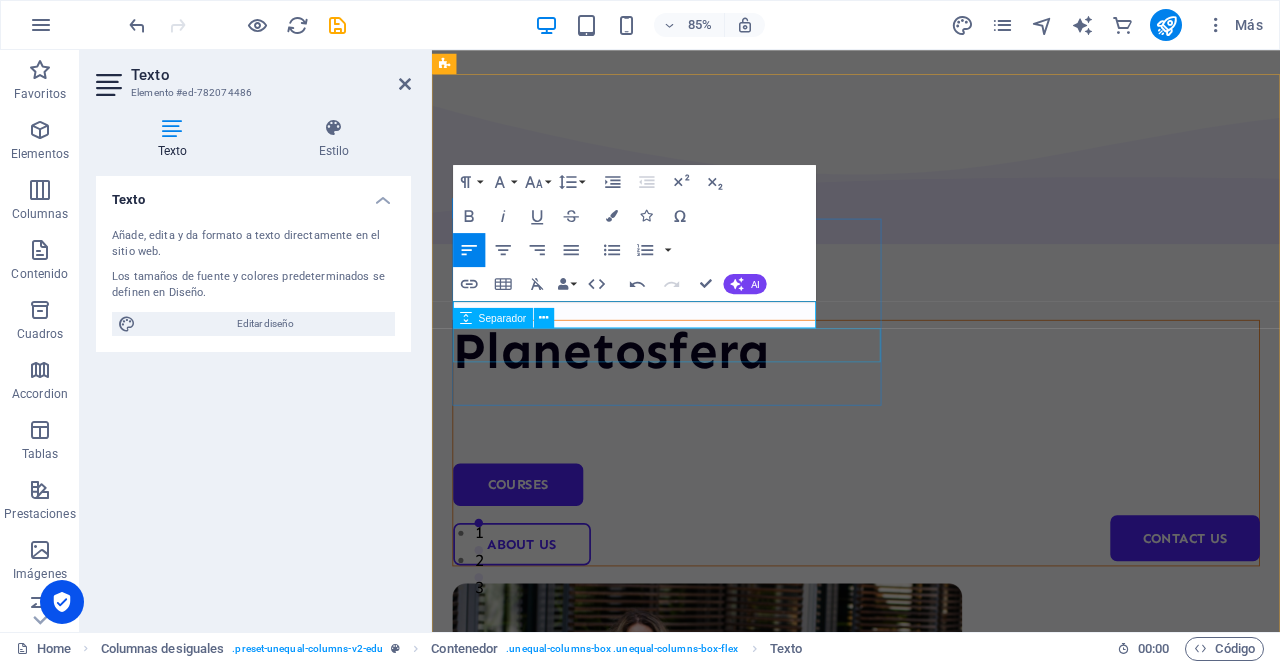 click at bounding box center (931, 516) 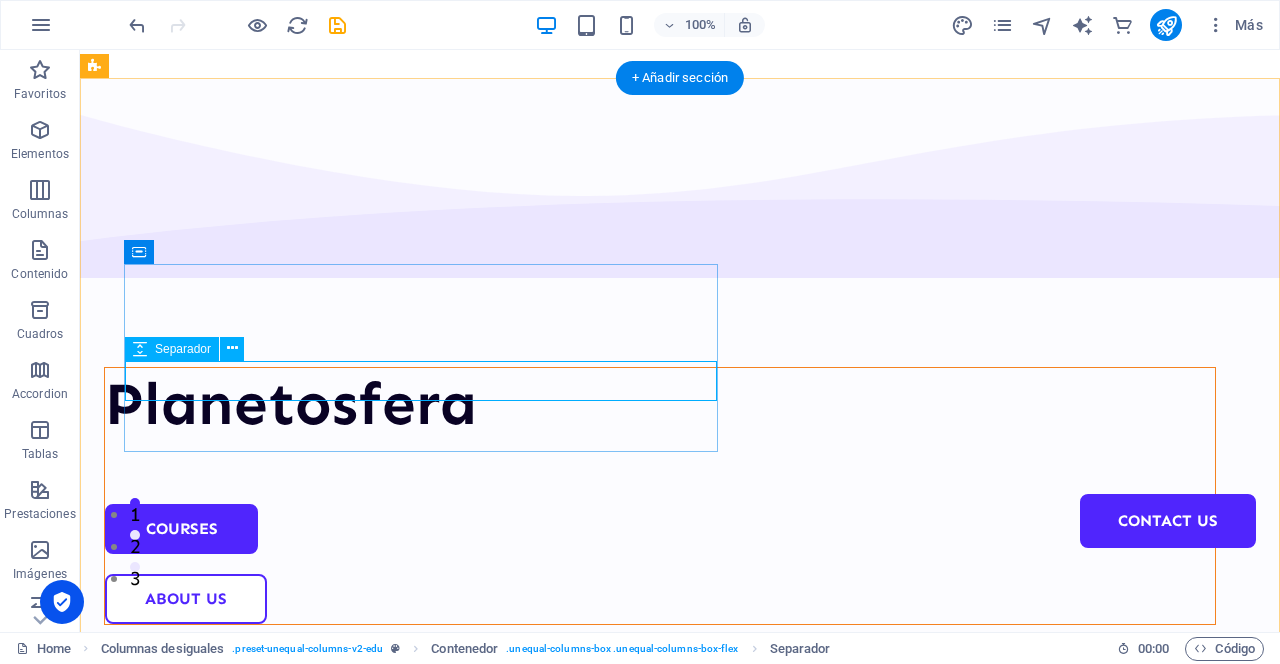 click at bounding box center (660, 484) 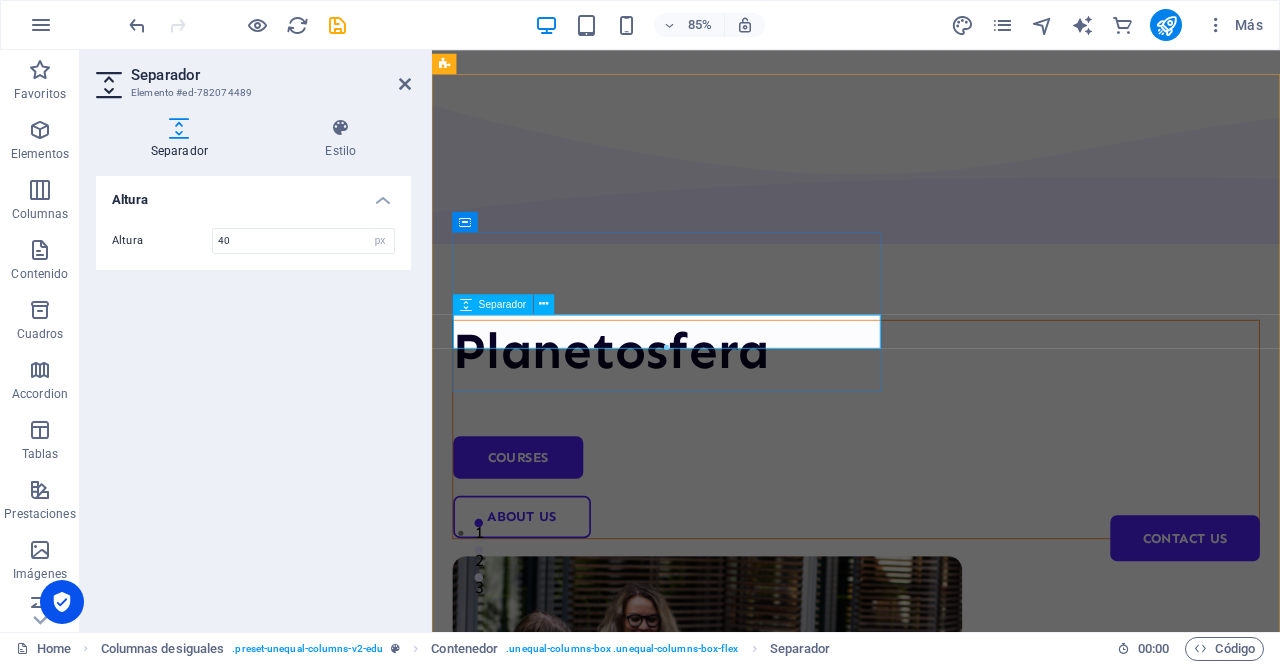 click at bounding box center (931, 484) 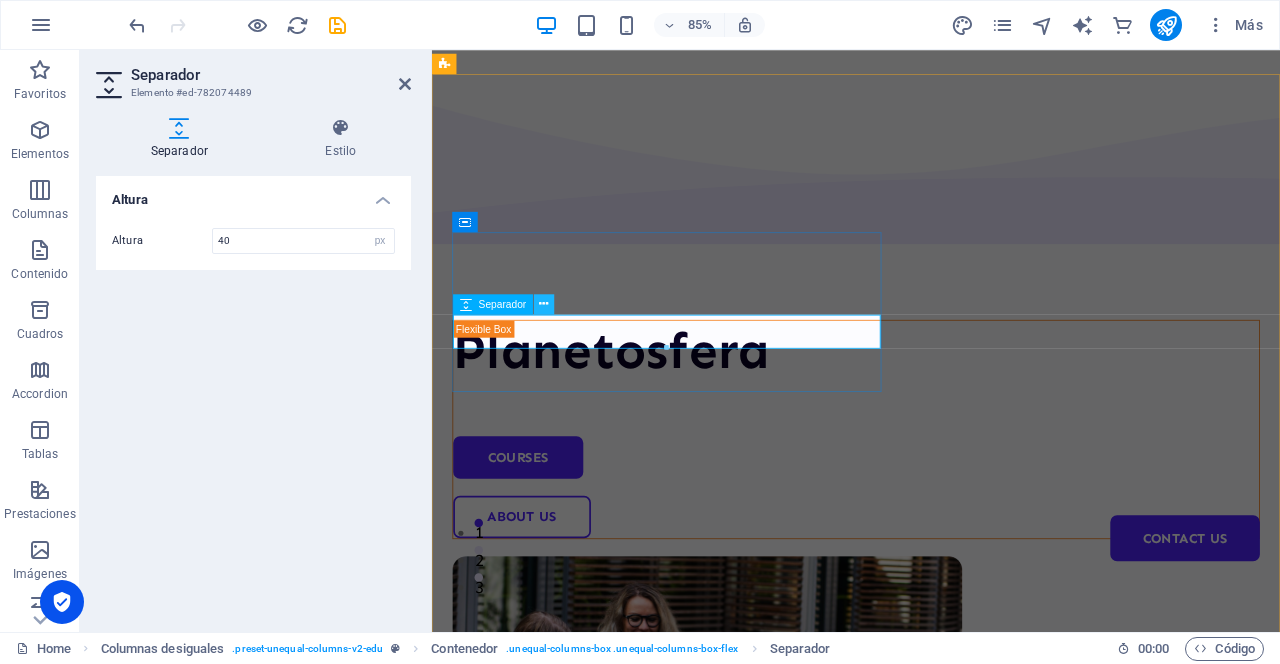 click at bounding box center (544, 304) 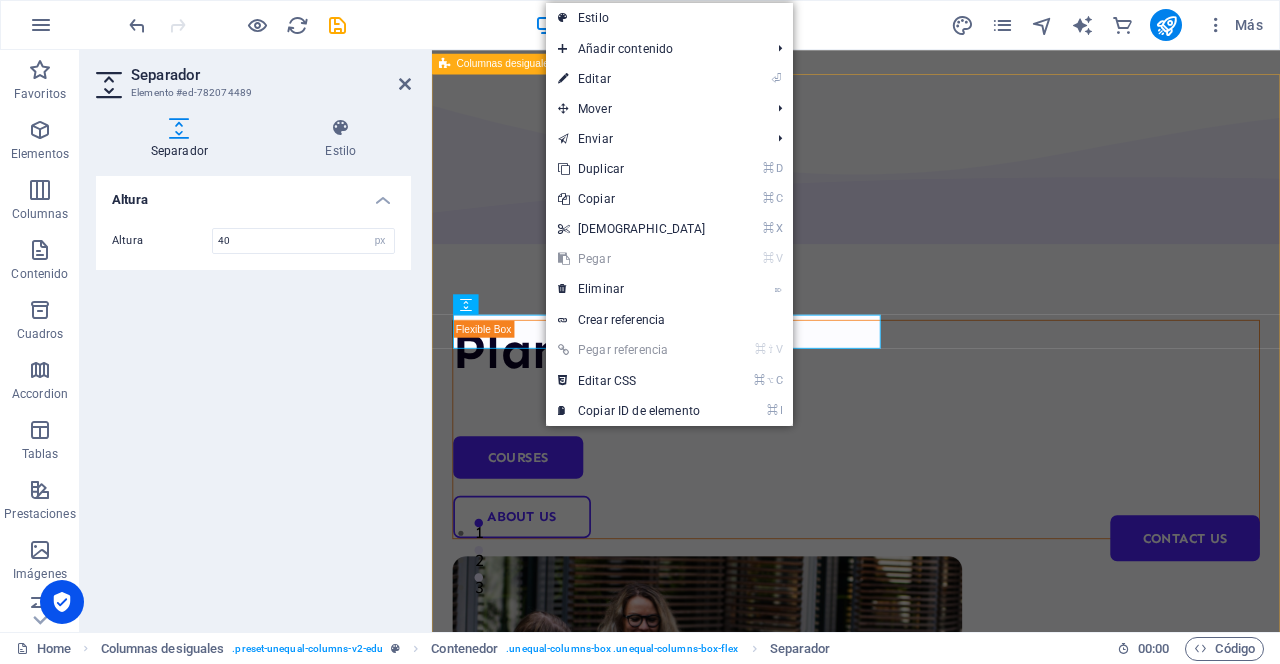 click on "Planetosfera Courses About Us" at bounding box center (931, 681) 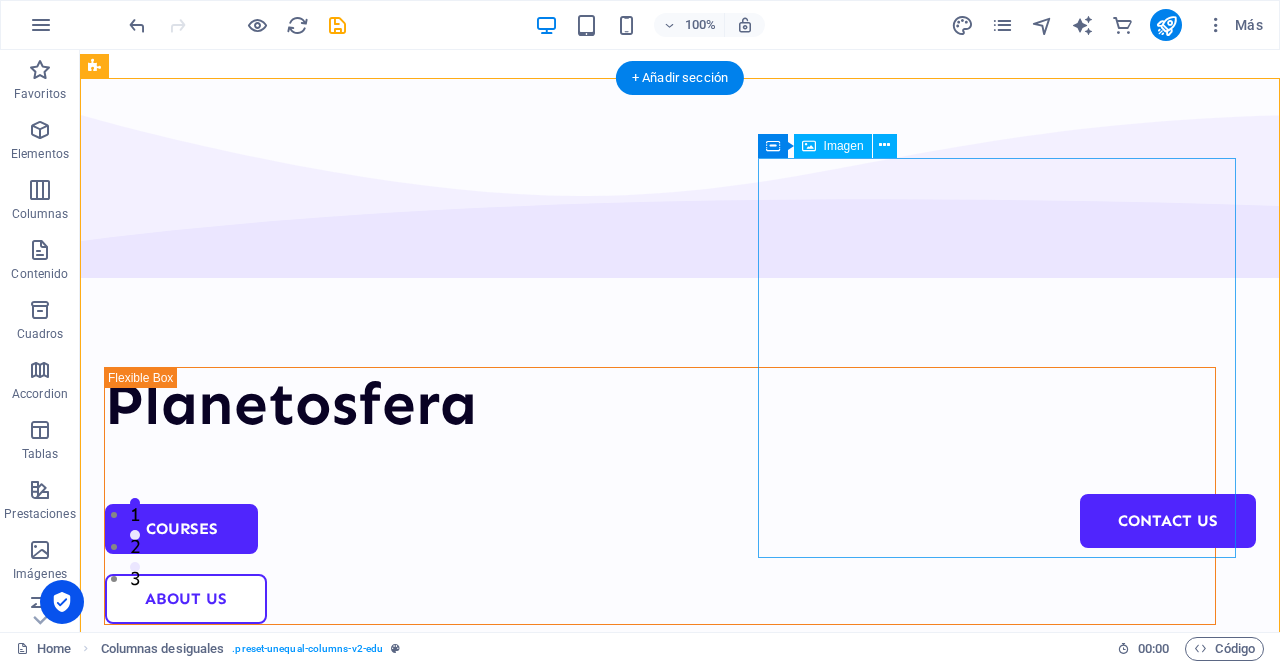 click at bounding box center [660, 845] 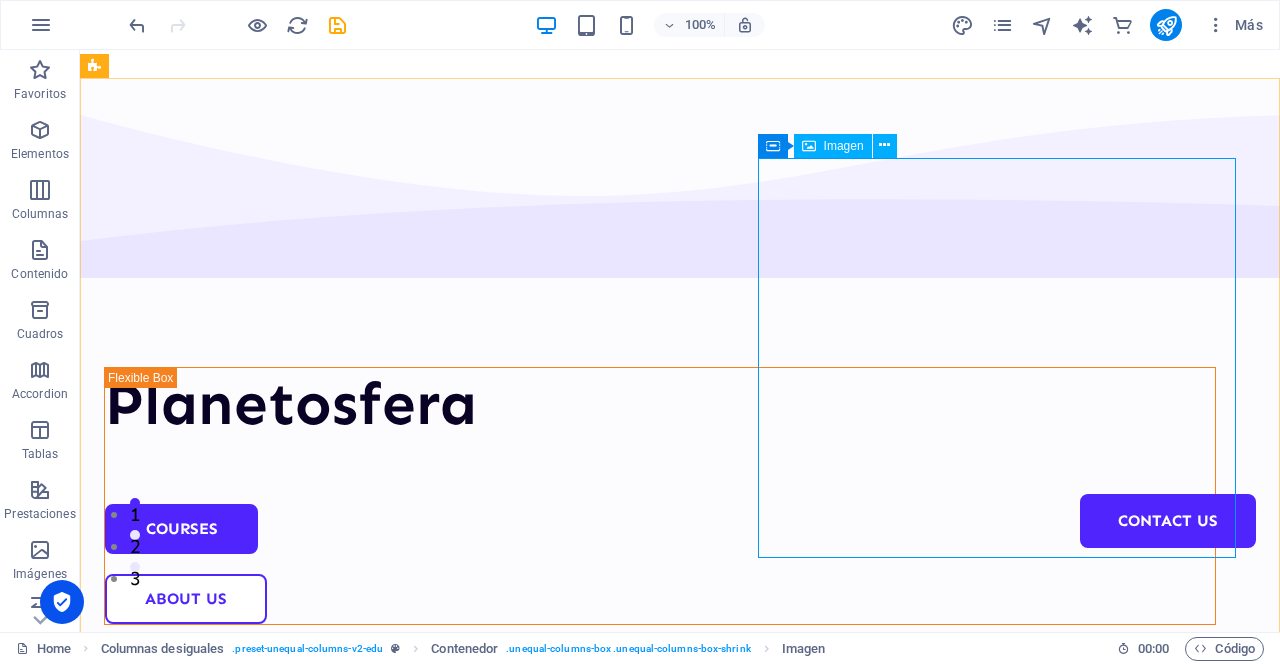 click on "Imagen" at bounding box center (844, 146) 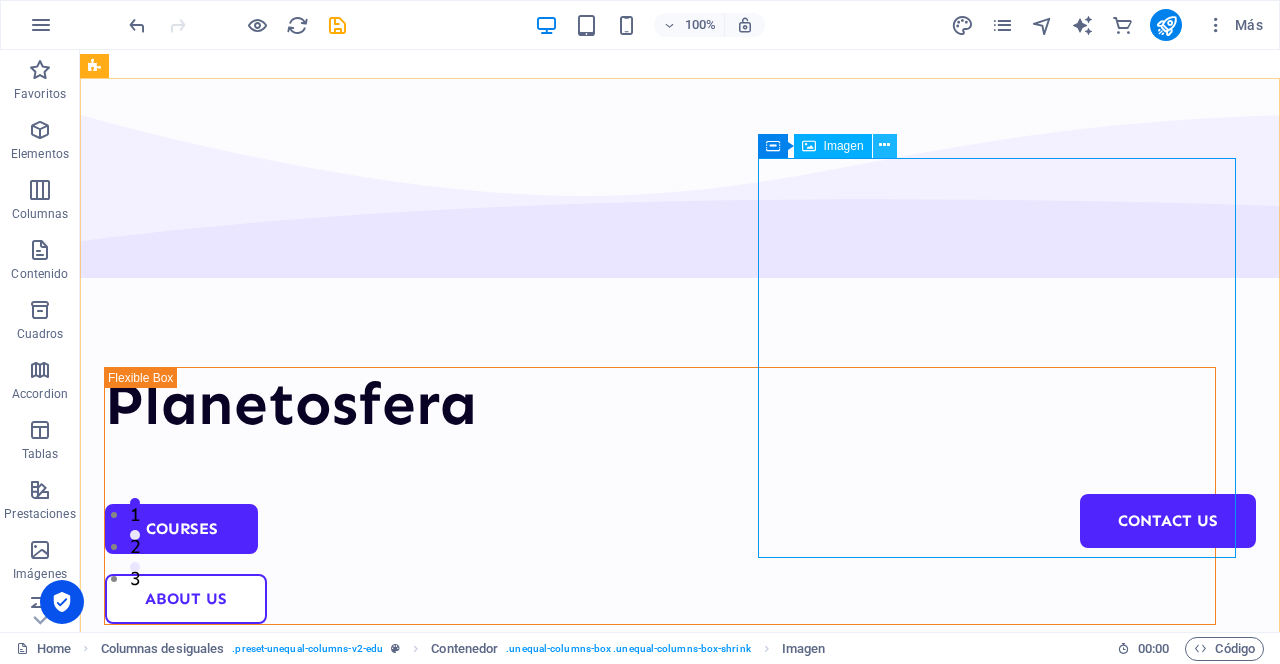 click at bounding box center (884, 145) 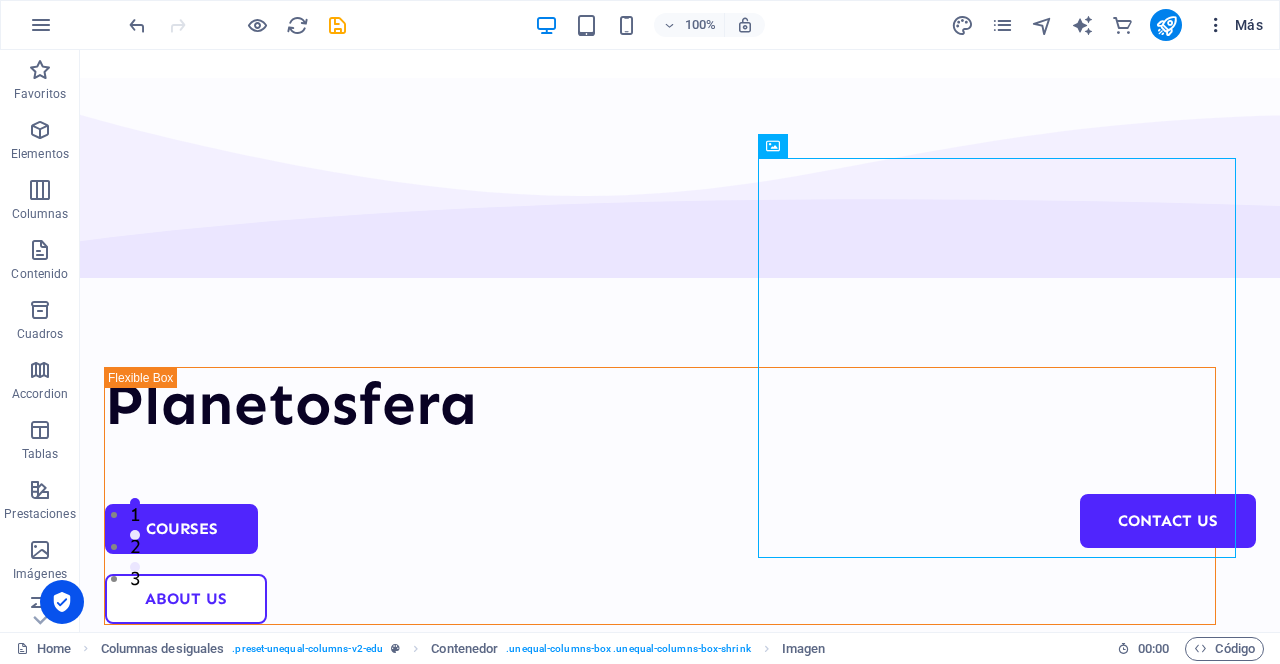 click at bounding box center [1216, 25] 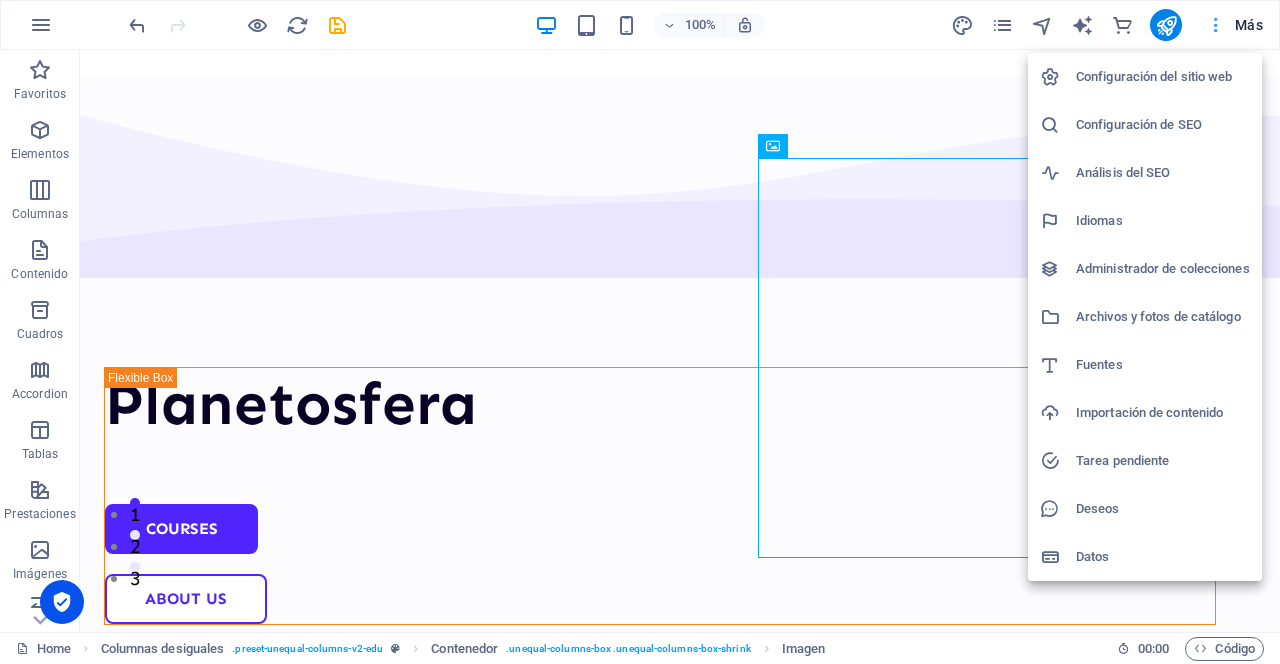 click at bounding box center (640, 332) 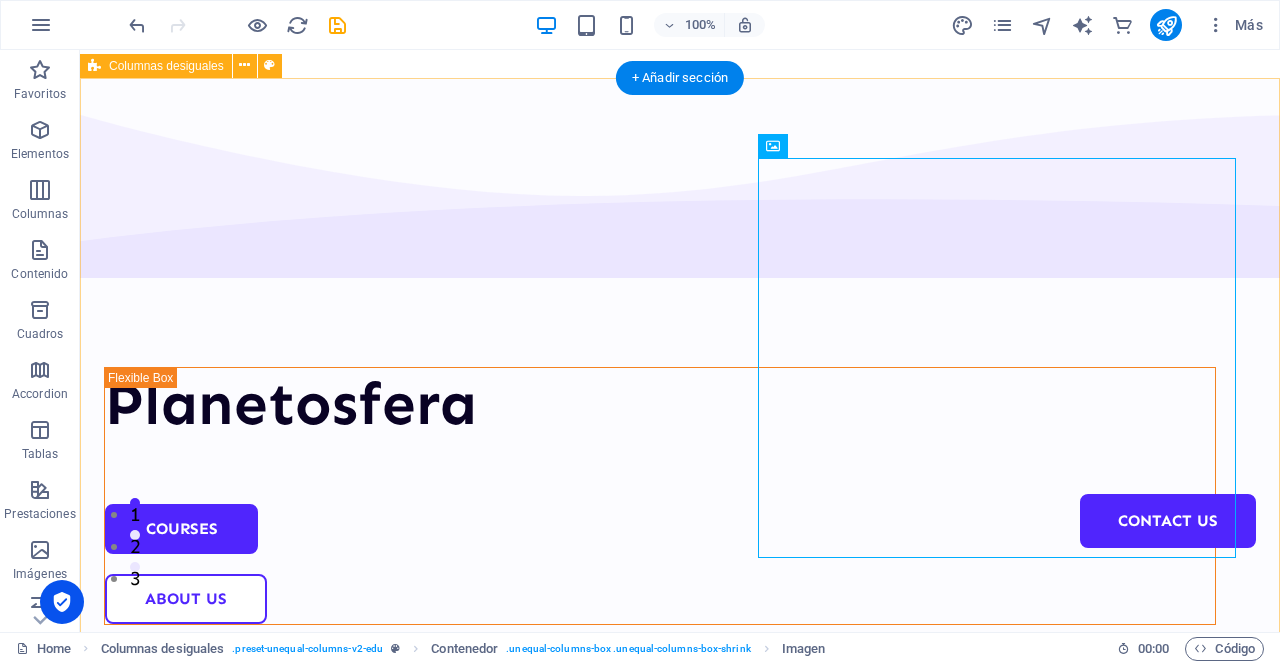 scroll, scrollTop: 0, scrollLeft: 0, axis: both 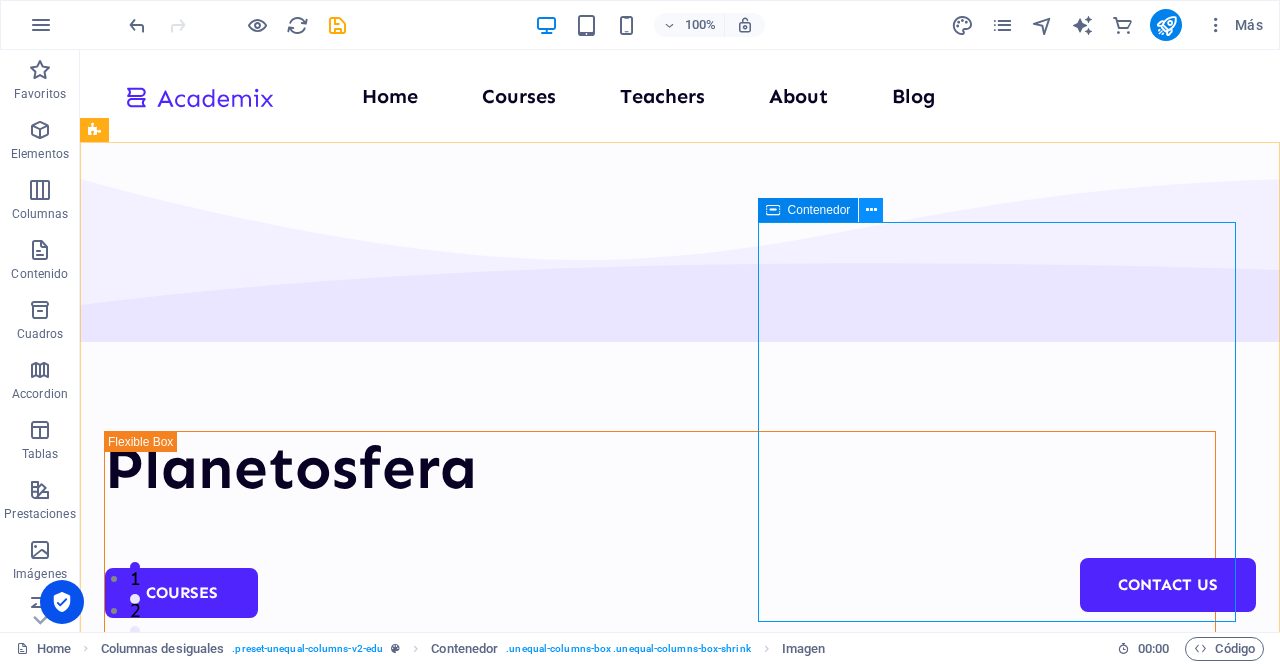 click at bounding box center (871, 210) 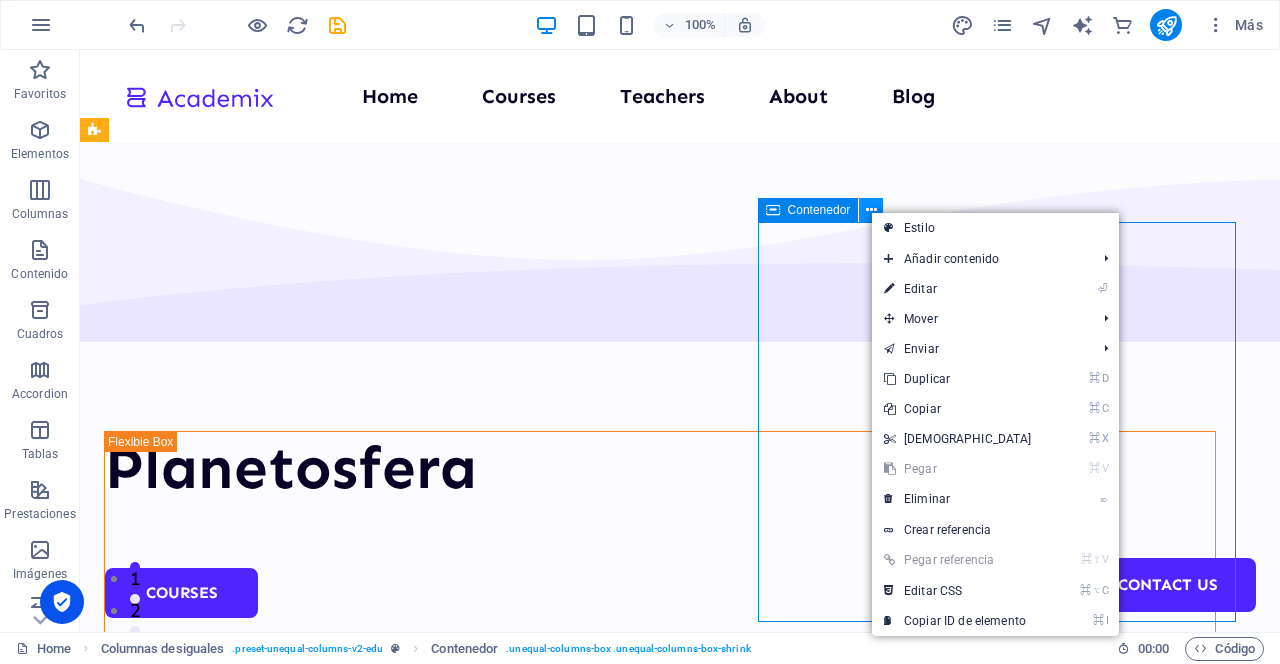 click at bounding box center (871, 210) 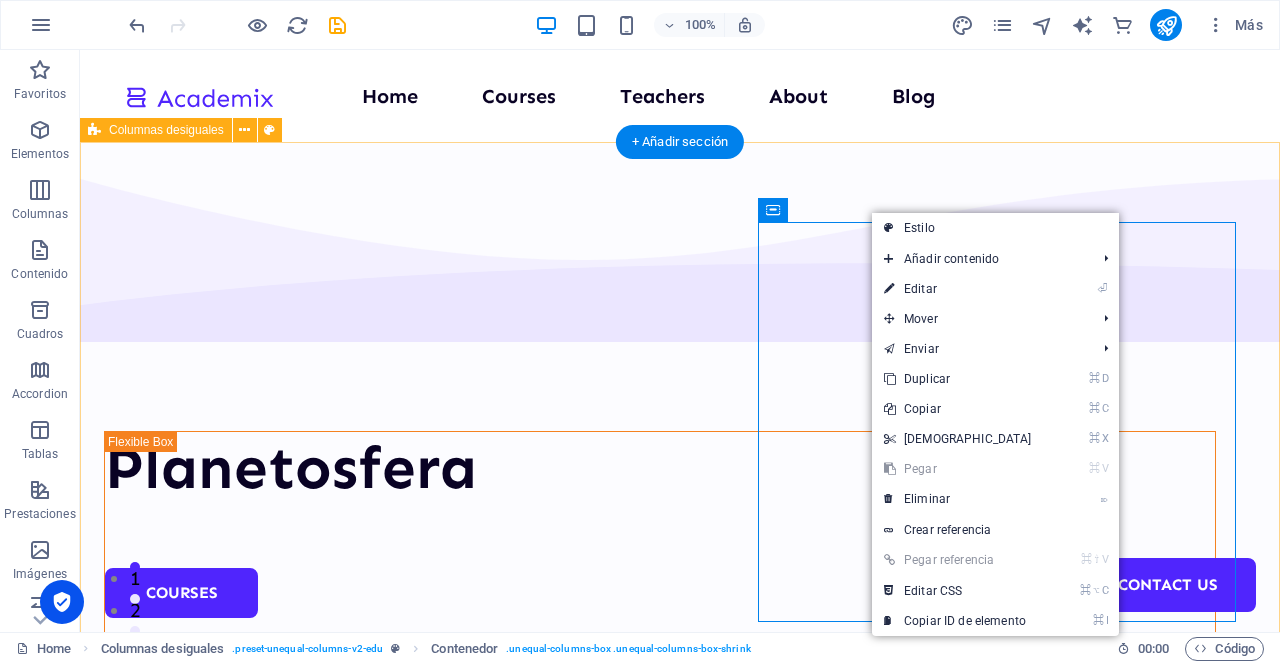 click on "Planetosfera Courses About Us" at bounding box center [680, 745] 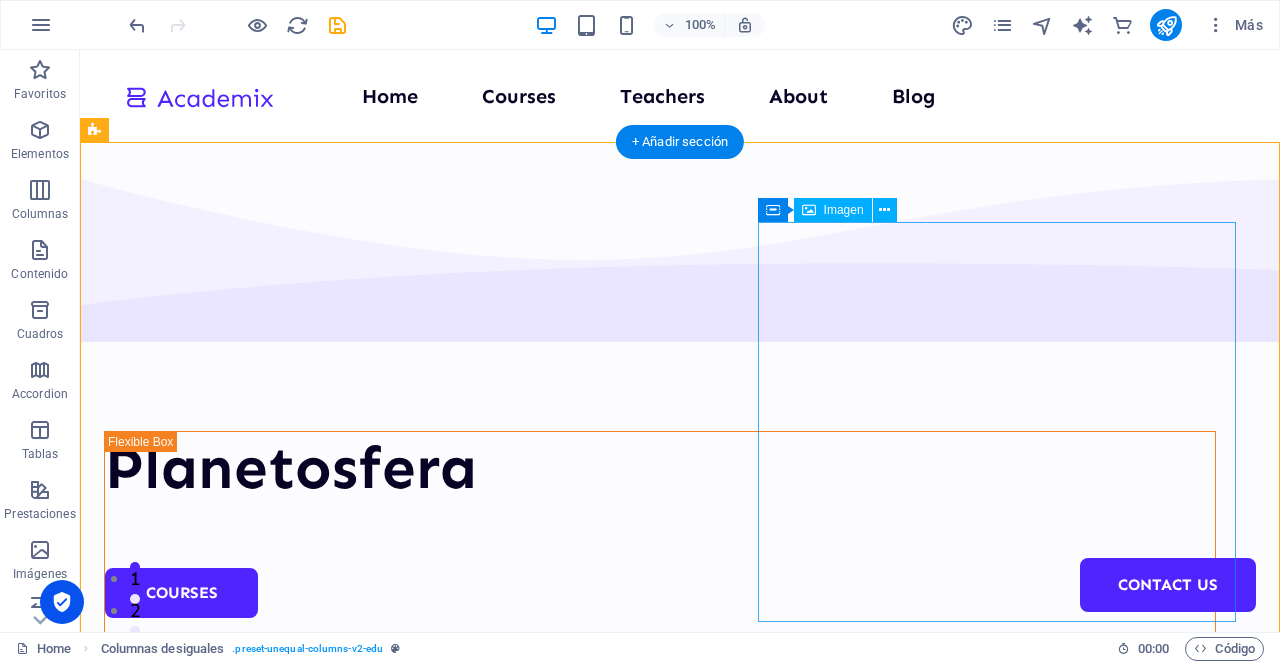 click at bounding box center [660, 909] 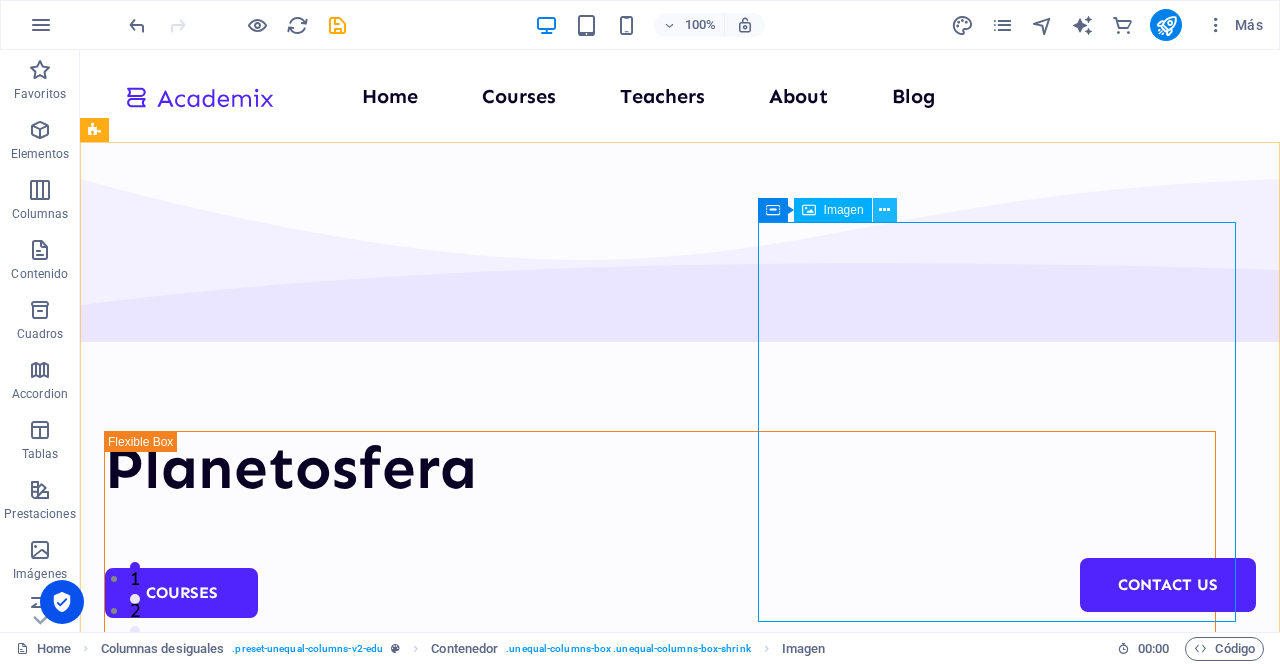 click at bounding box center [884, 210] 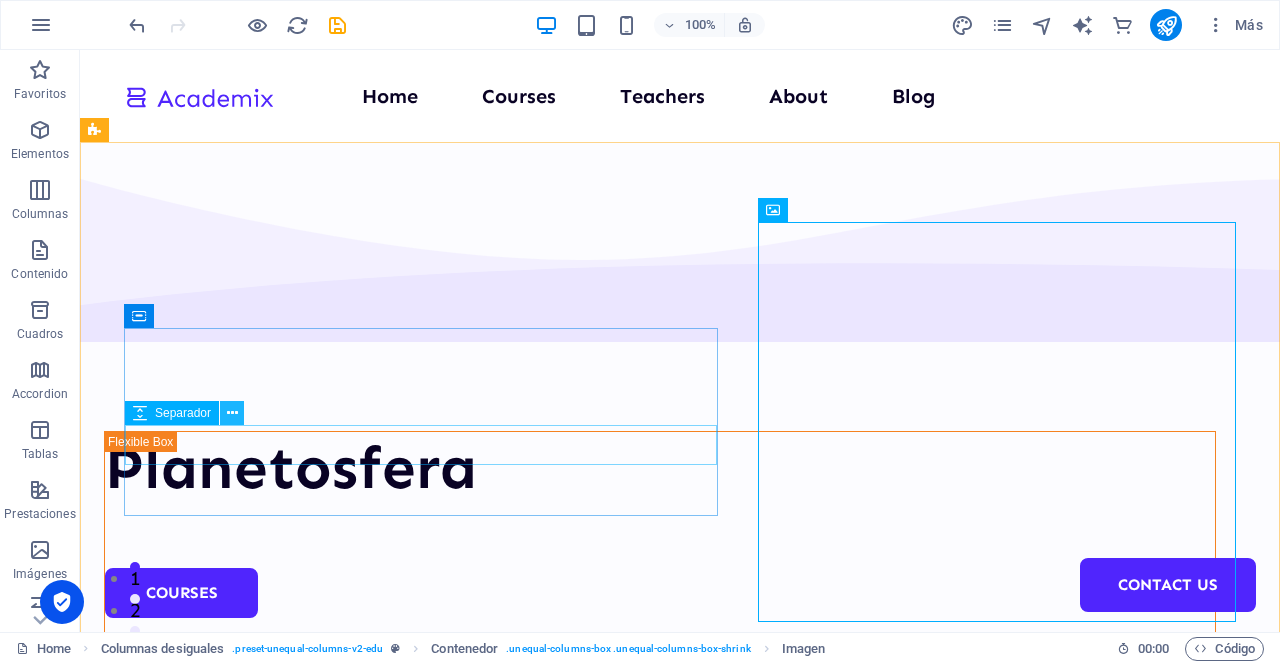 click at bounding box center [232, 413] 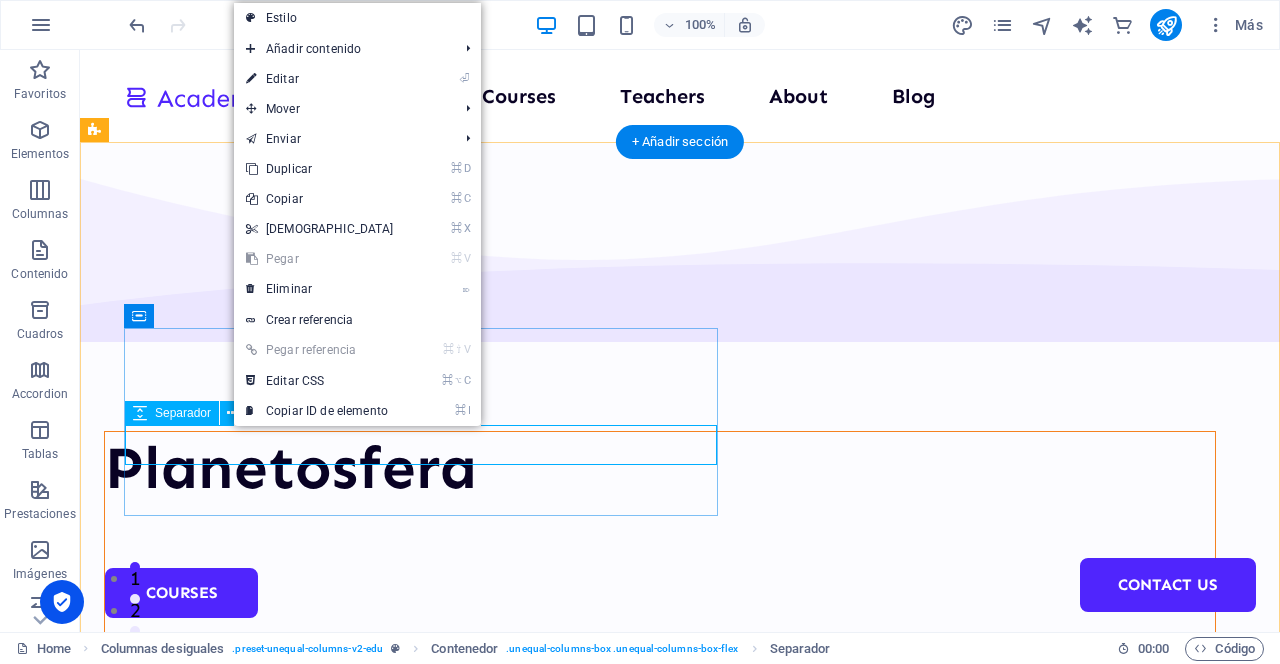 click at bounding box center [660, 548] 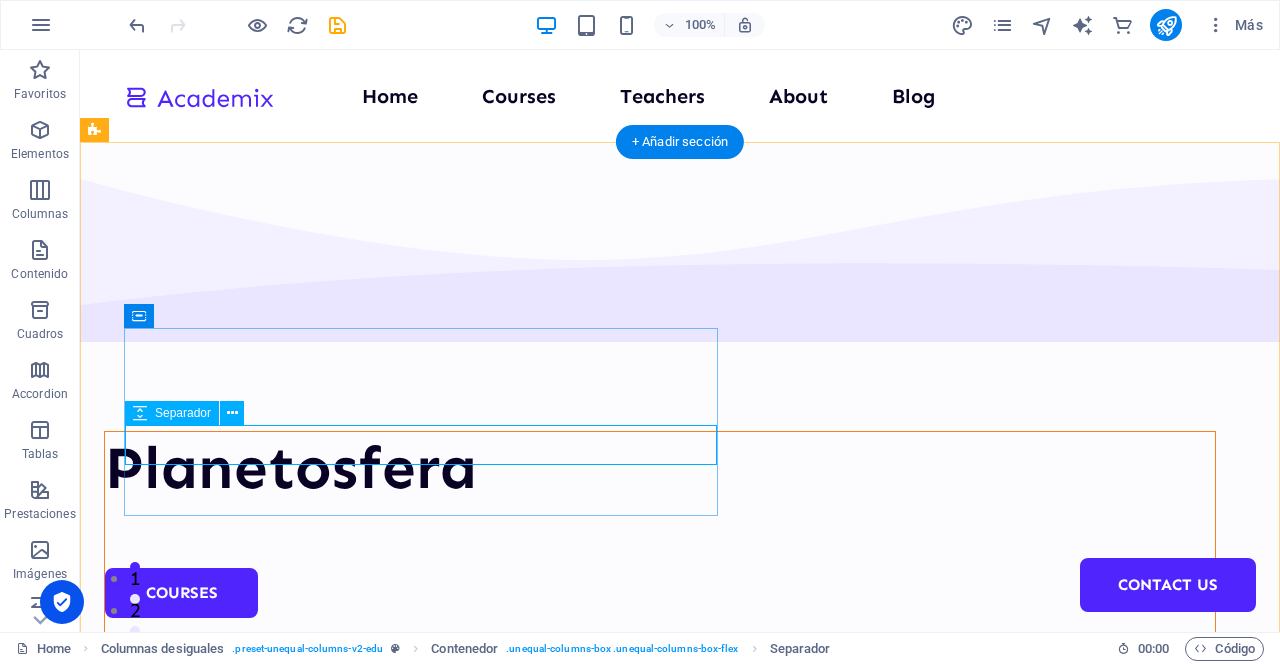 click at bounding box center [660, 548] 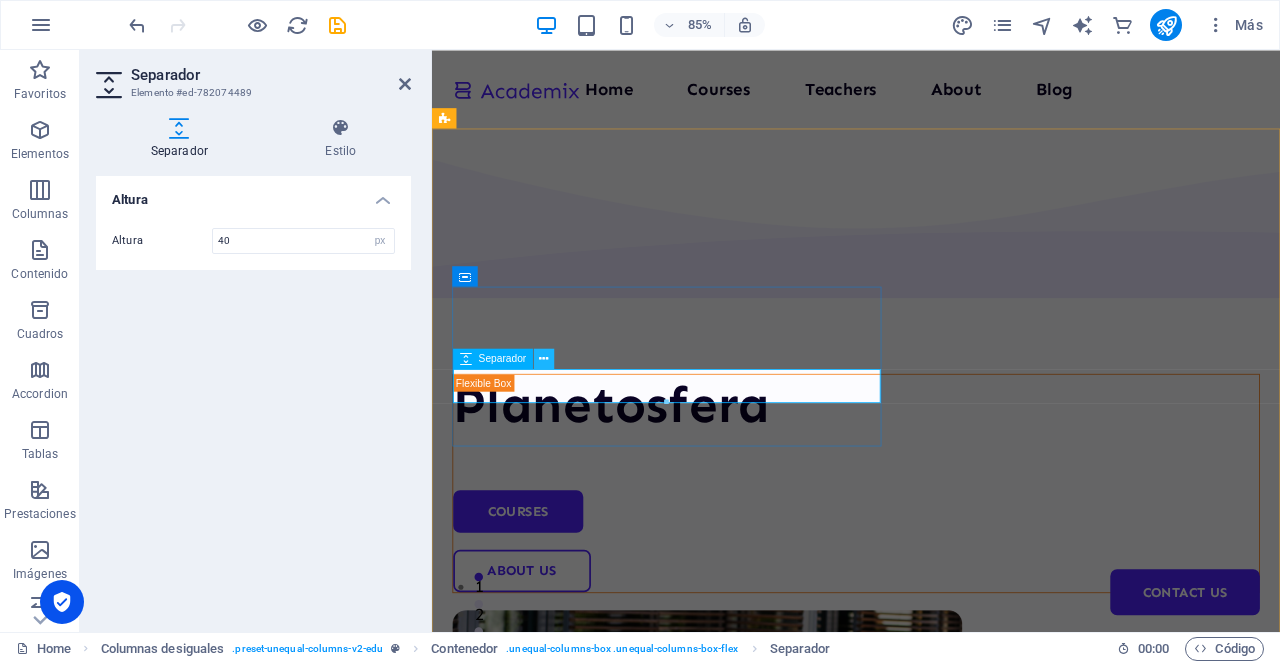 click at bounding box center (544, 359) 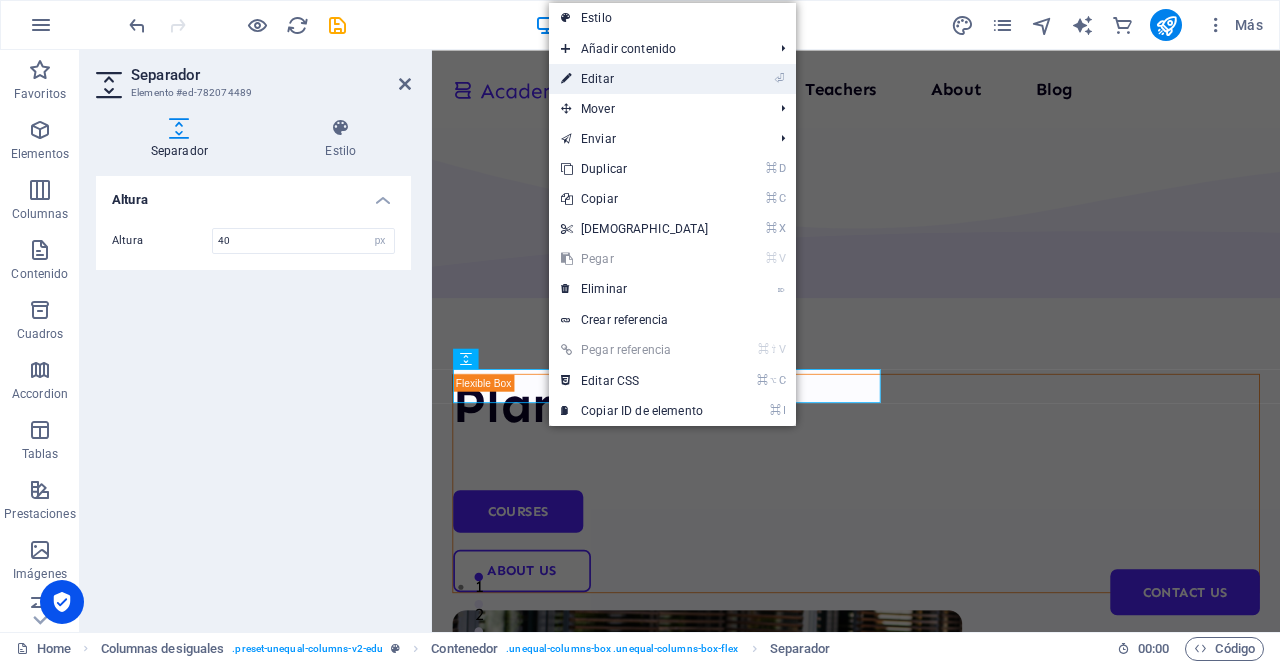 click on "⏎  Editar" at bounding box center (635, 79) 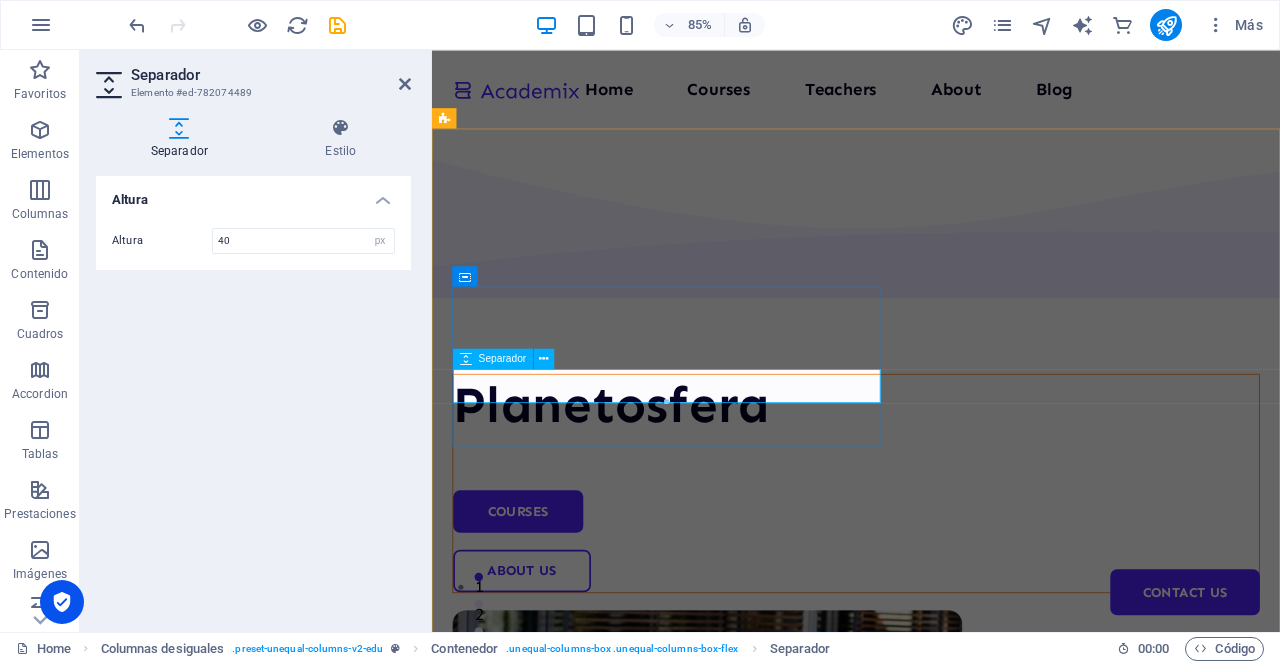 click at bounding box center (931, 548) 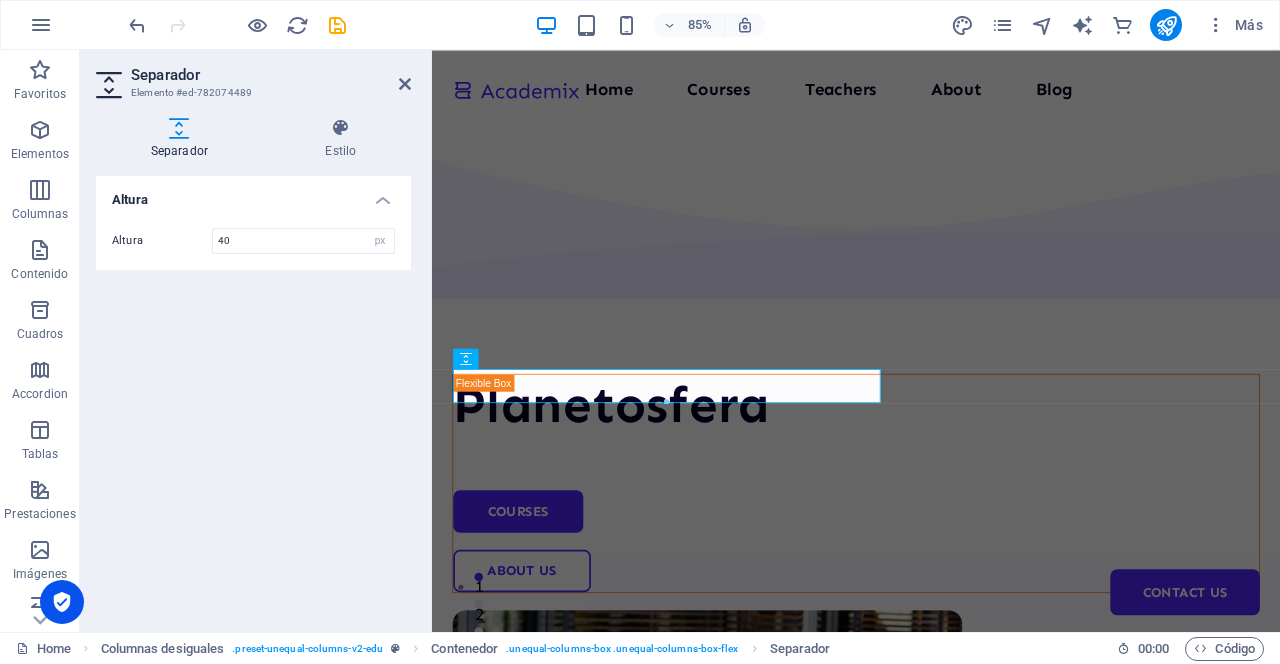 click on "85% Más" at bounding box center (698, 25) 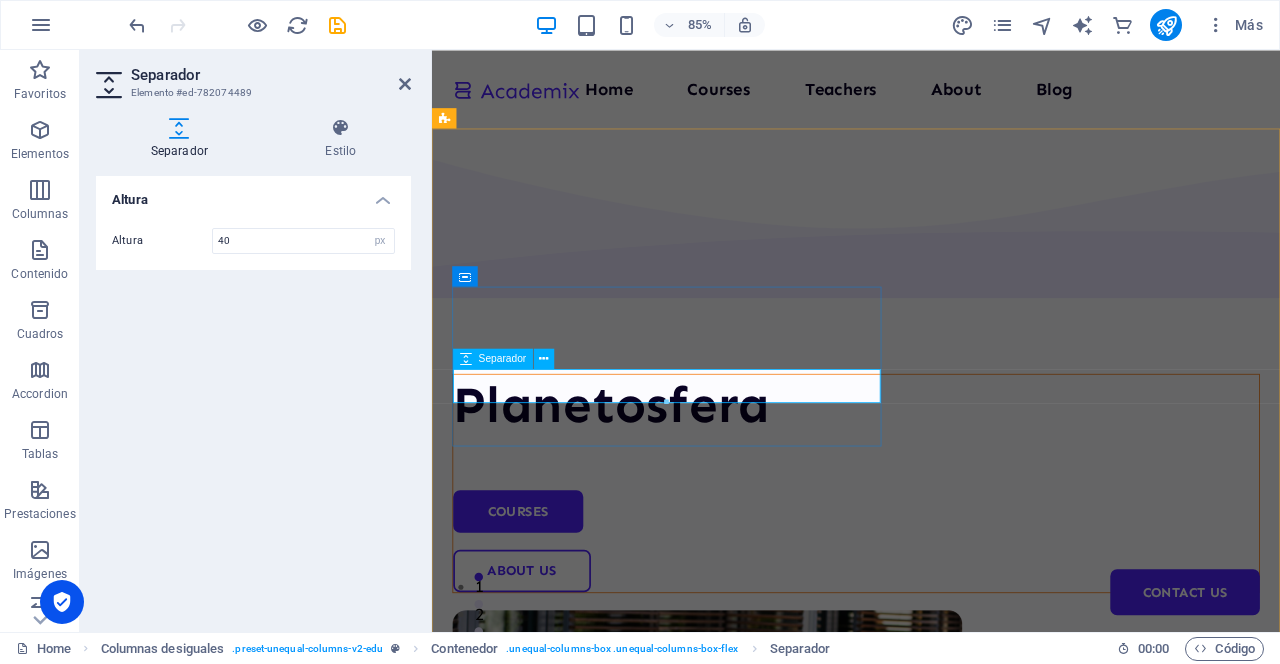 click at bounding box center [931, 548] 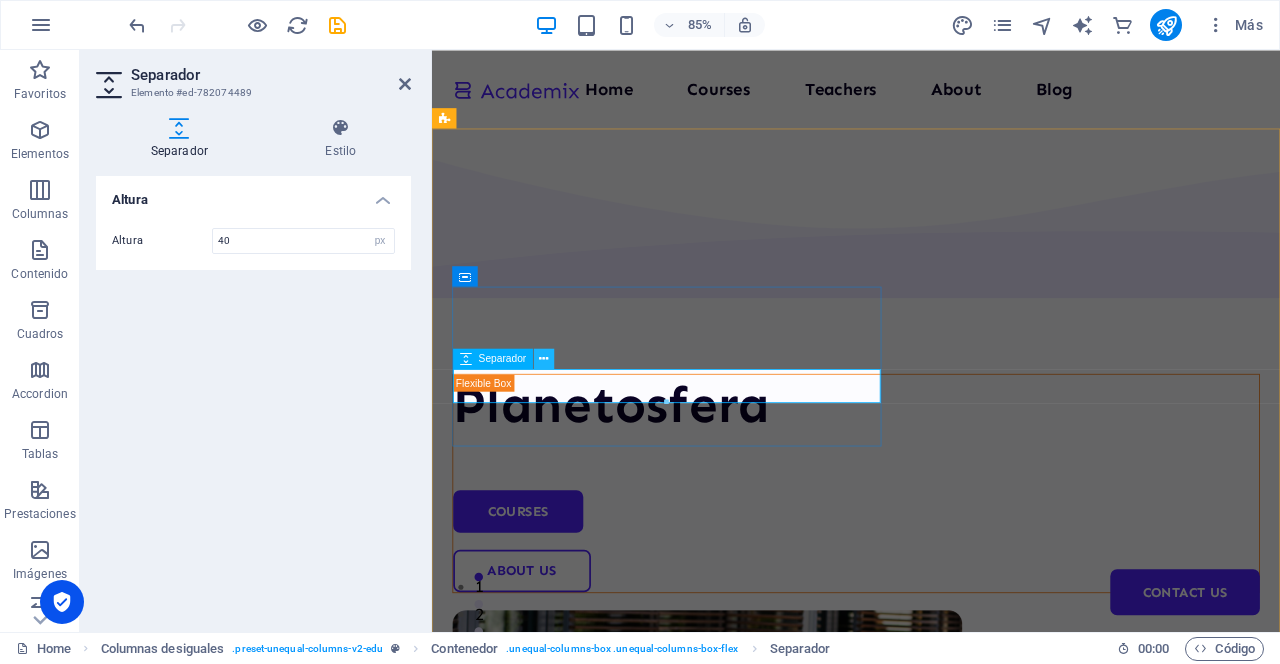 click at bounding box center [544, 359] 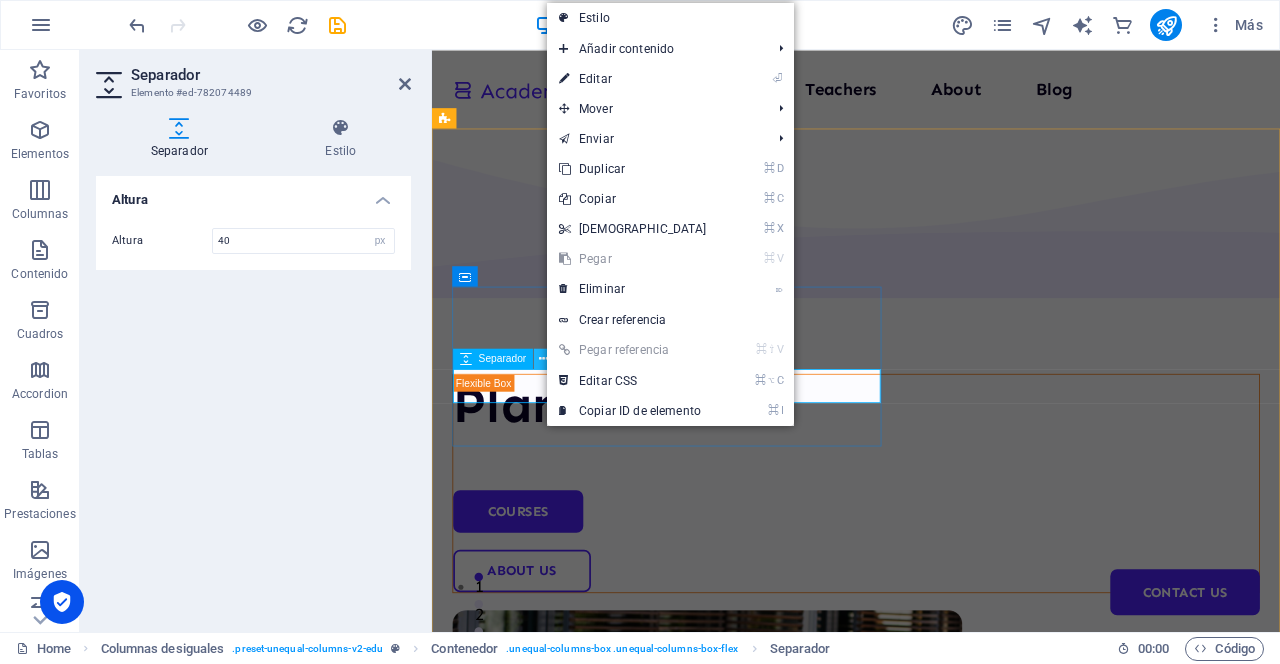 click at bounding box center (544, 359) 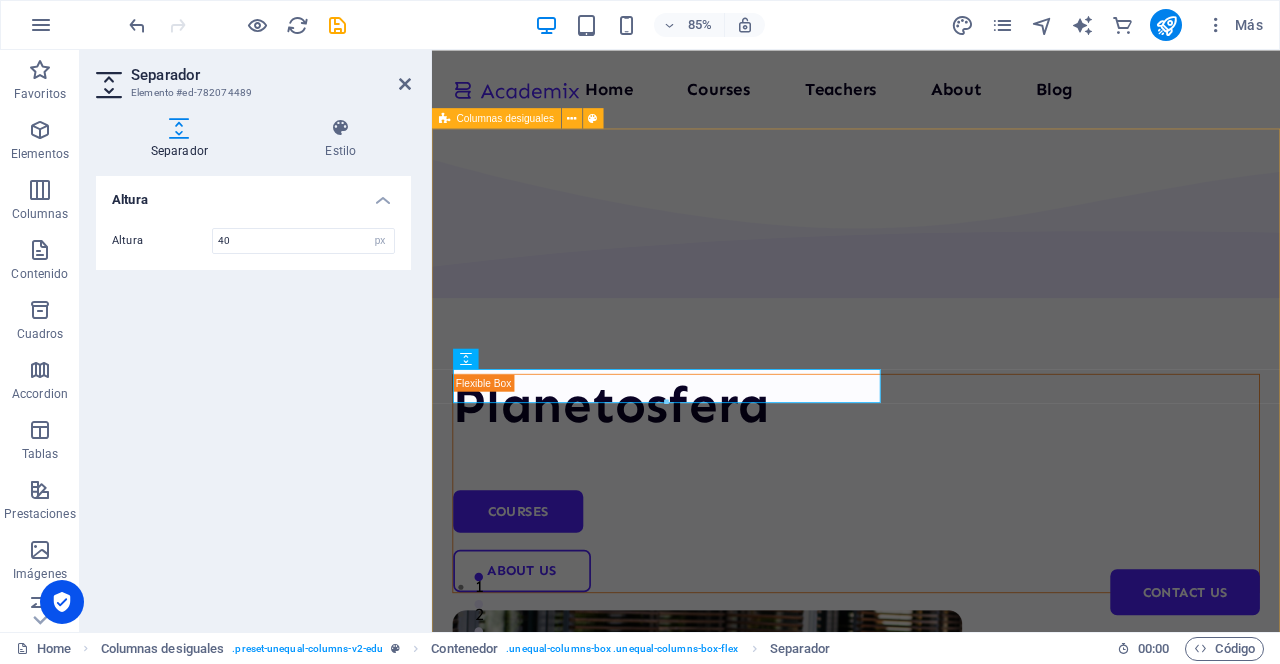 click on "Planetosfera Courses About Us" at bounding box center (931, 745) 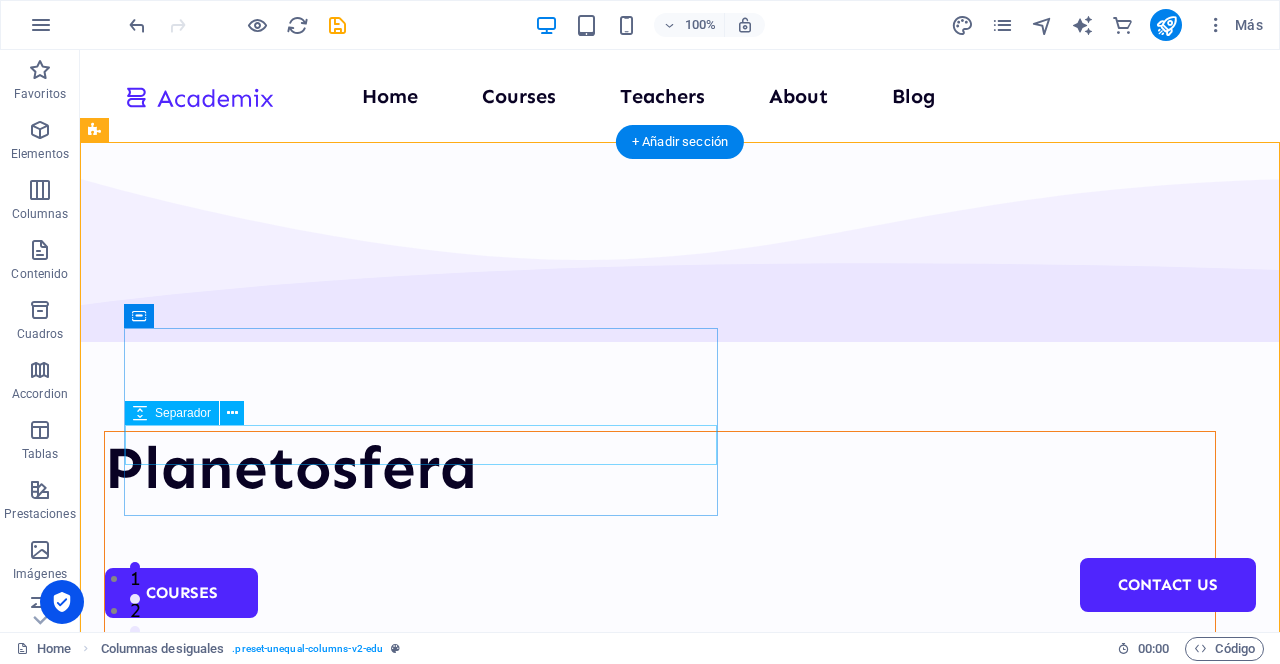 click at bounding box center [660, 548] 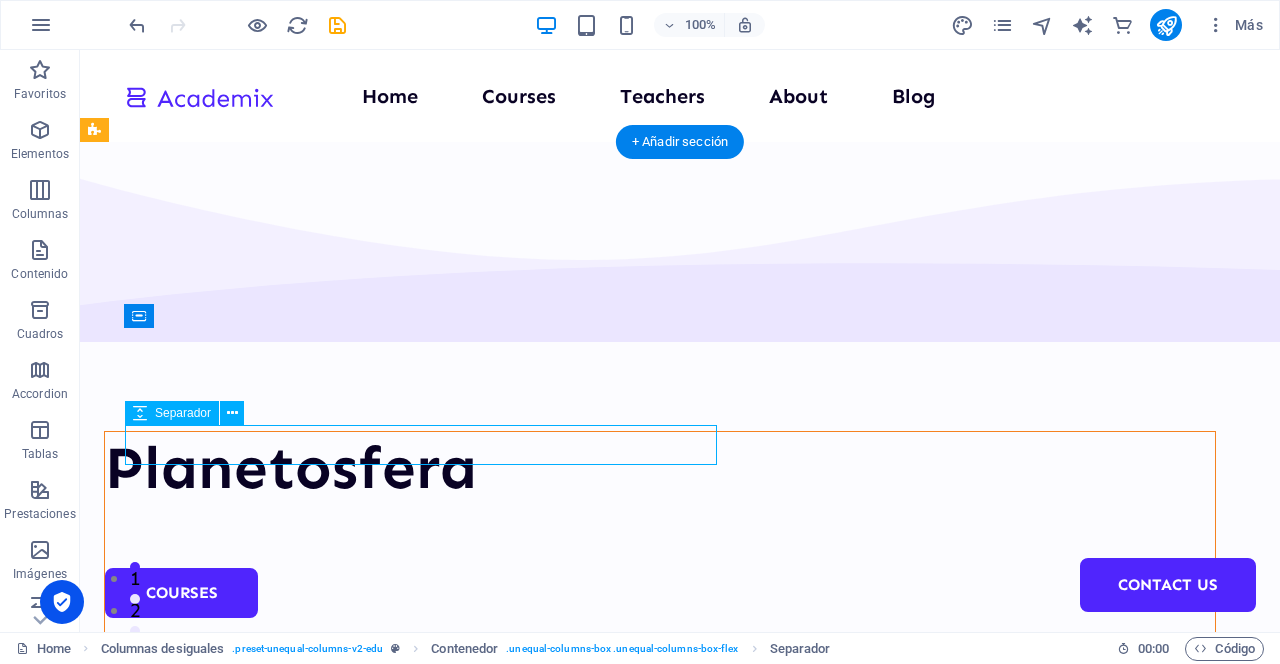 click at bounding box center (660, 548) 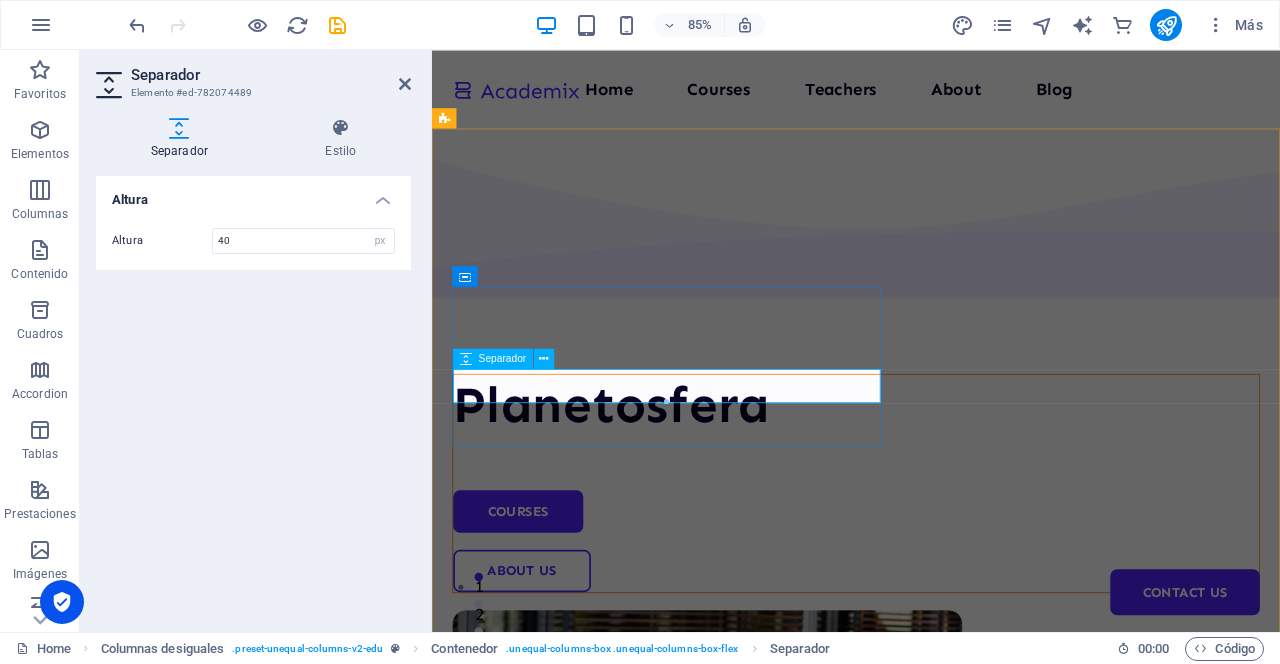 click at bounding box center (931, 548) 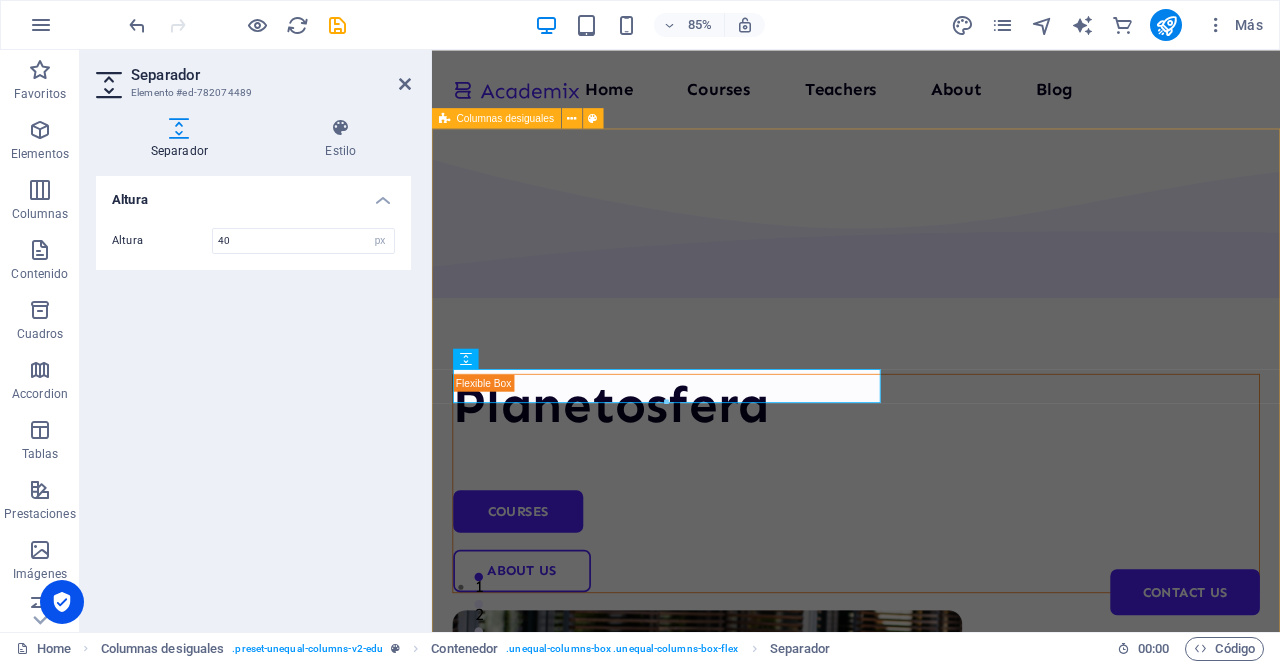 click on "Planetosfera Courses About Us" at bounding box center (931, 745) 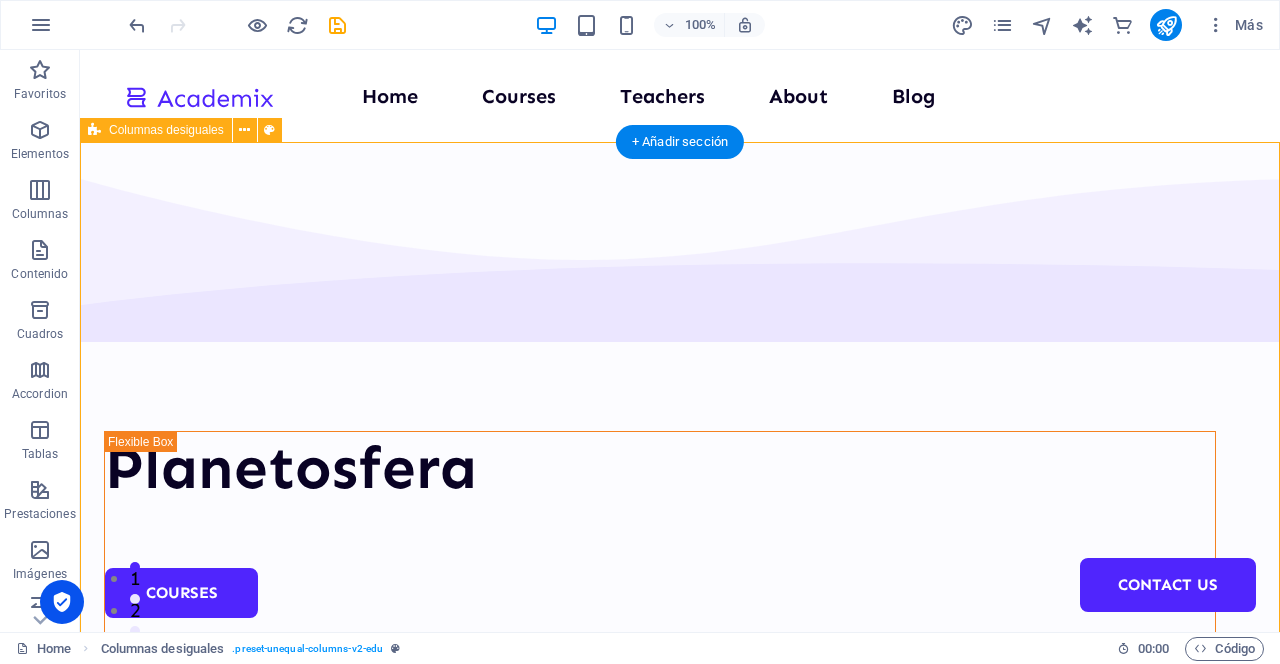 click on "Planetosfera Courses About Us" at bounding box center (680, 745) 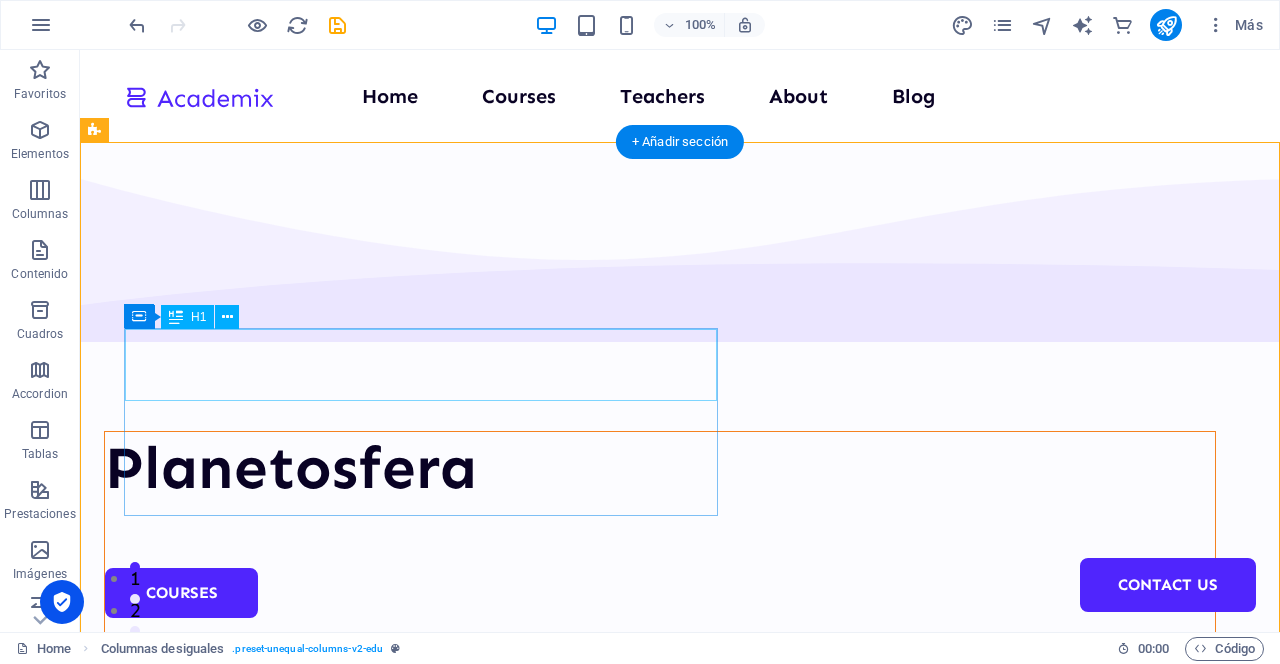 click on "Planetosfera" at bounding box center [660, 468] 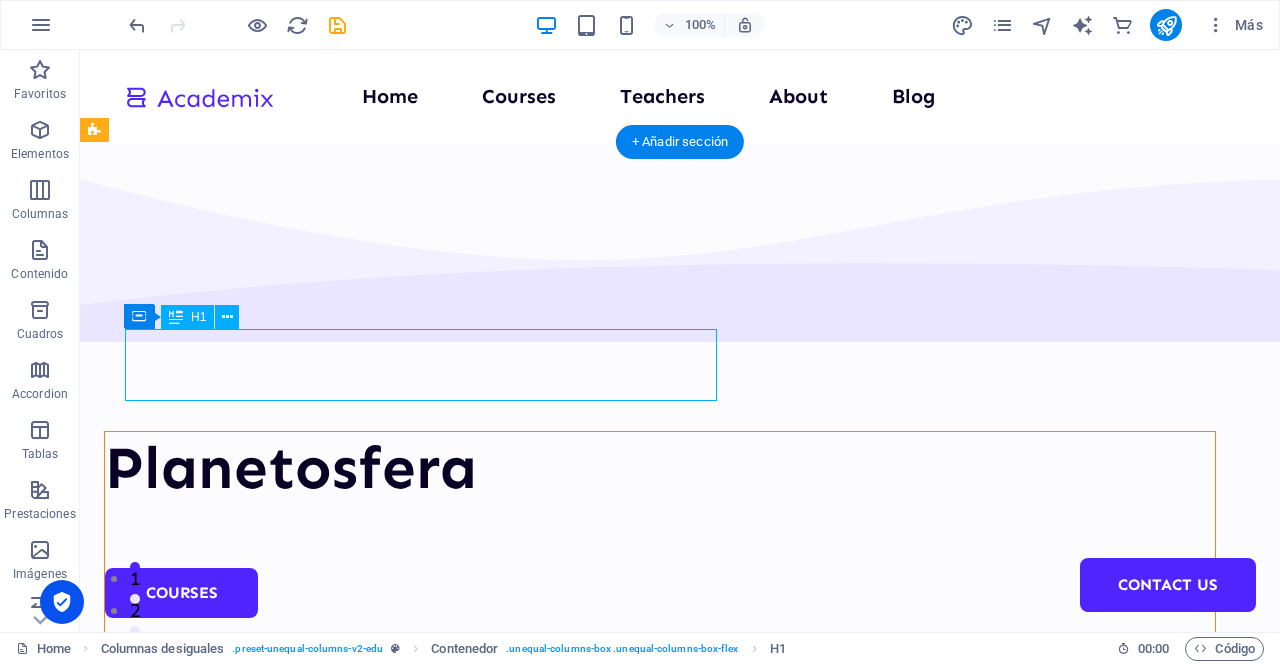 click on "Planetosfera" at bounding box center (660, 468) 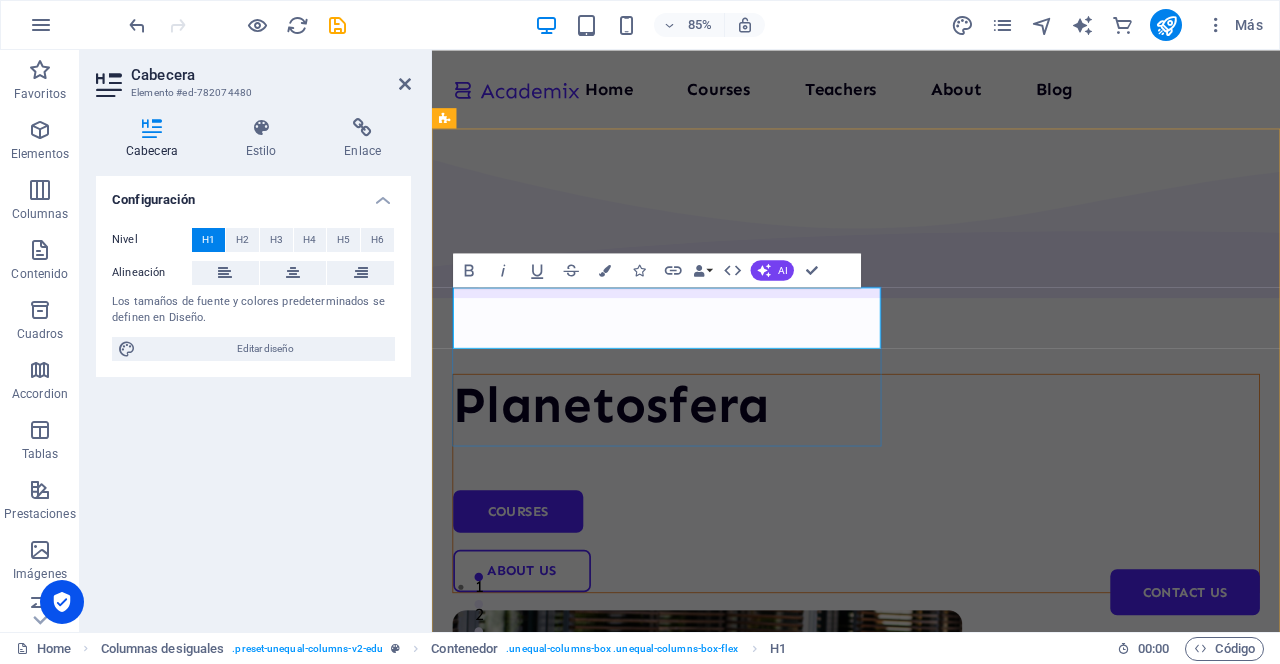 click on "Planetosfera" at bounding box center [931, 468] 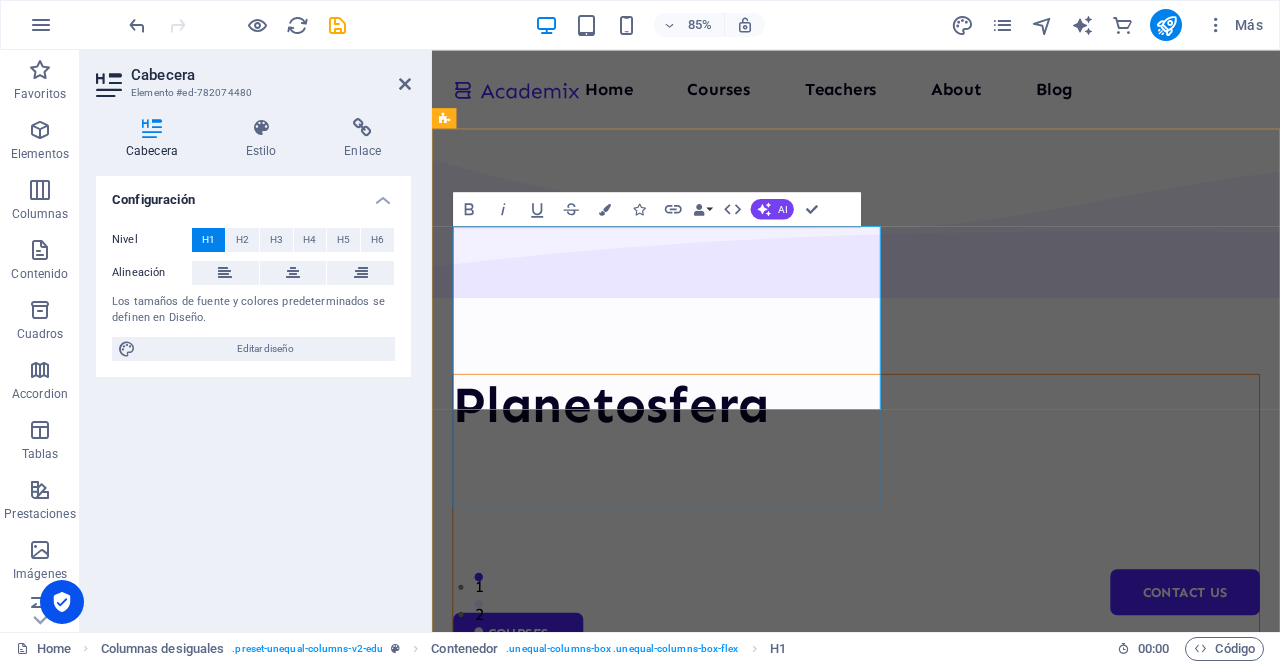 type 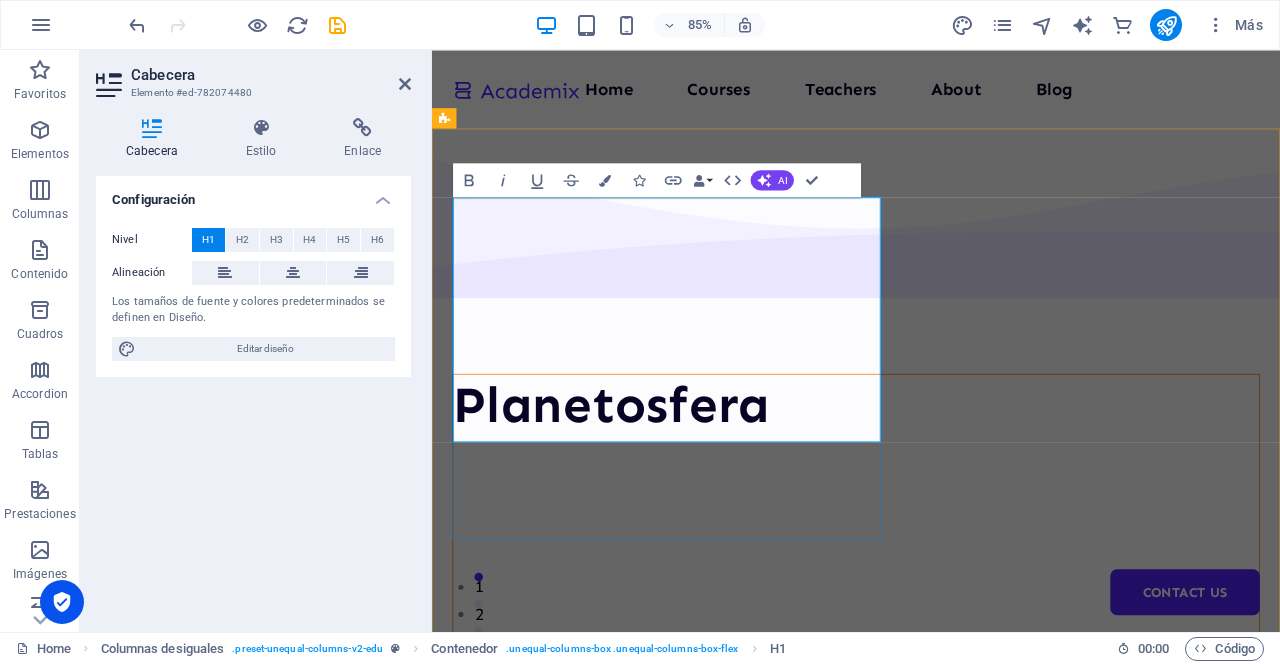 click on "Planetosfera ‌ ‌ ‌" at bounding box center [931, 576] 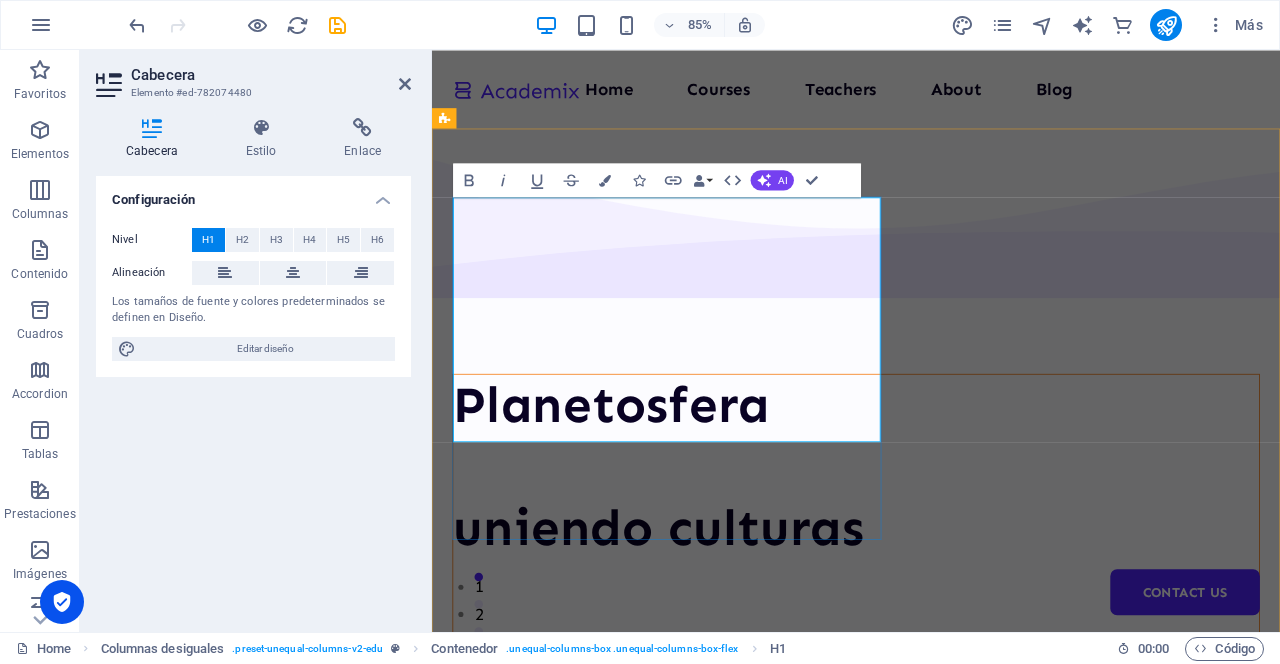 click on "Planetosfera ‌ ‌uniendo culturas ‌" at bounding box center (698, 540) 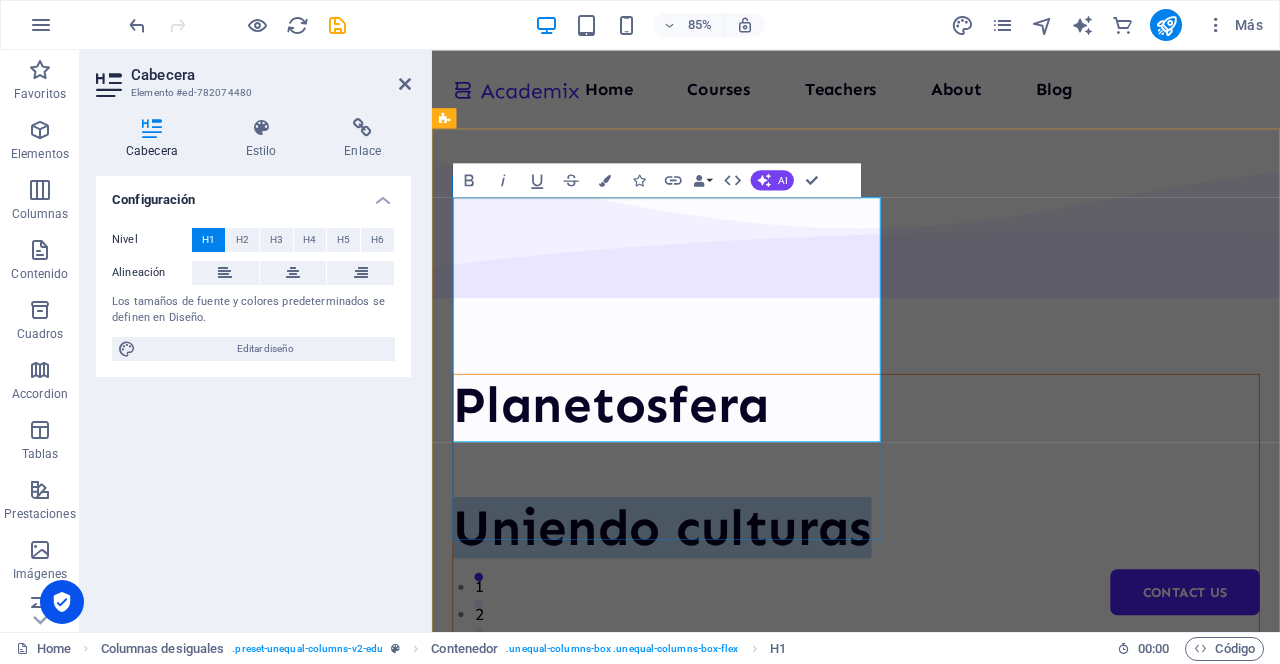 drag, startPoint x: 941, startPoint y: 415, endPoint x: 428, endPoint y: 423, distance: 513.0624 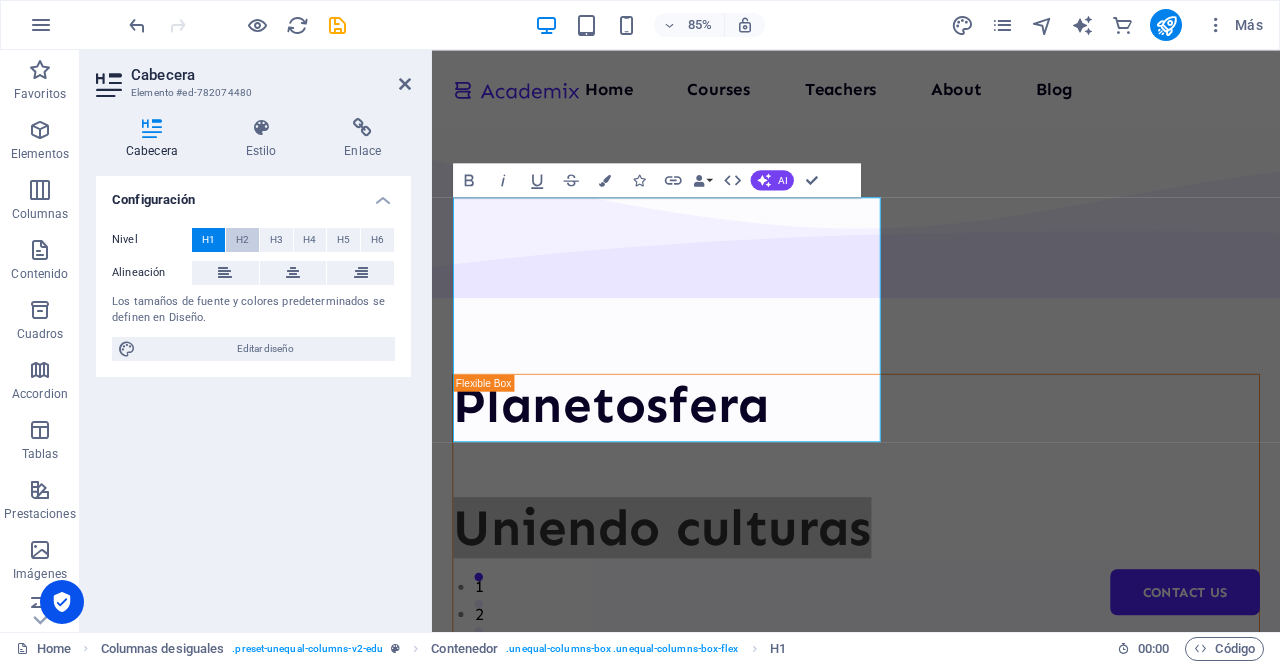 click on "H2" at bounding box center (242, 240) 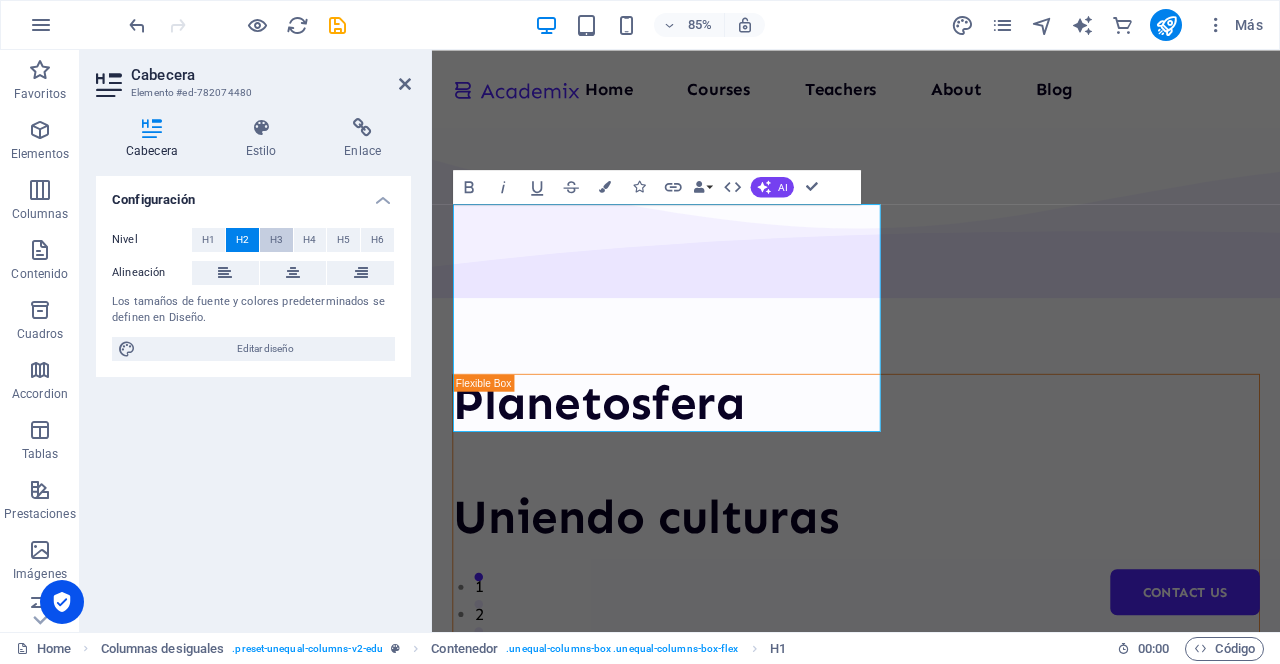 click on "H3" at bounding box center (276, 240) 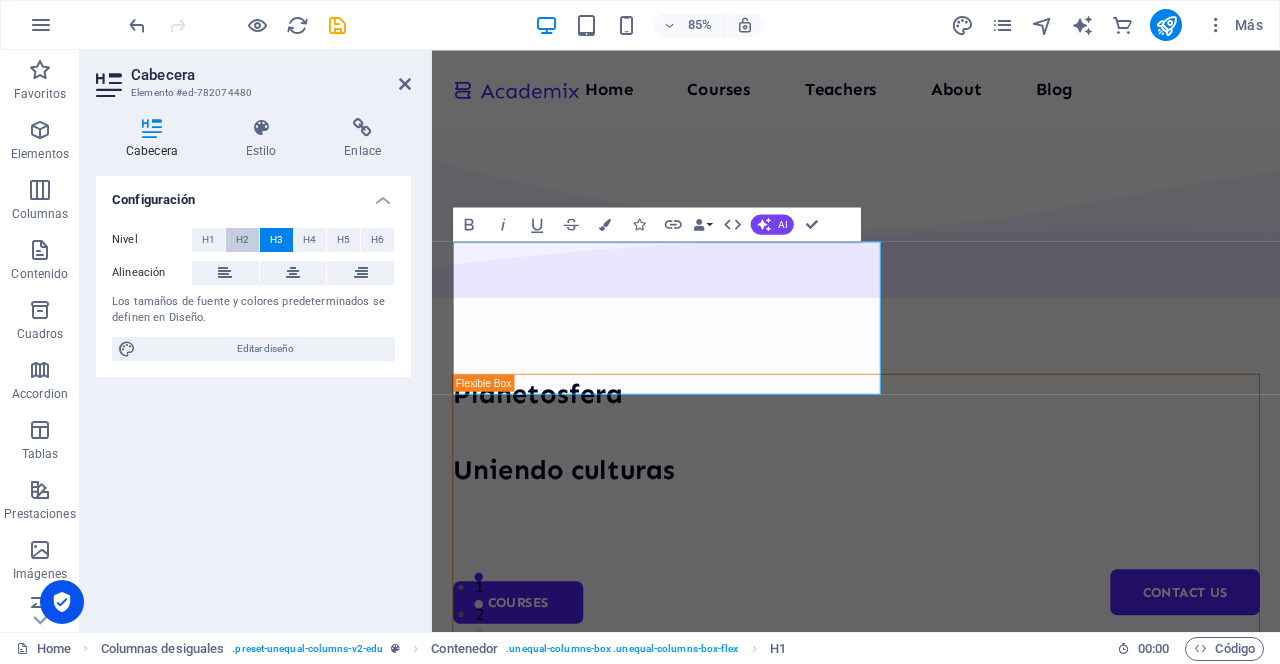 click on "H2" at bounding box center (242, 240) 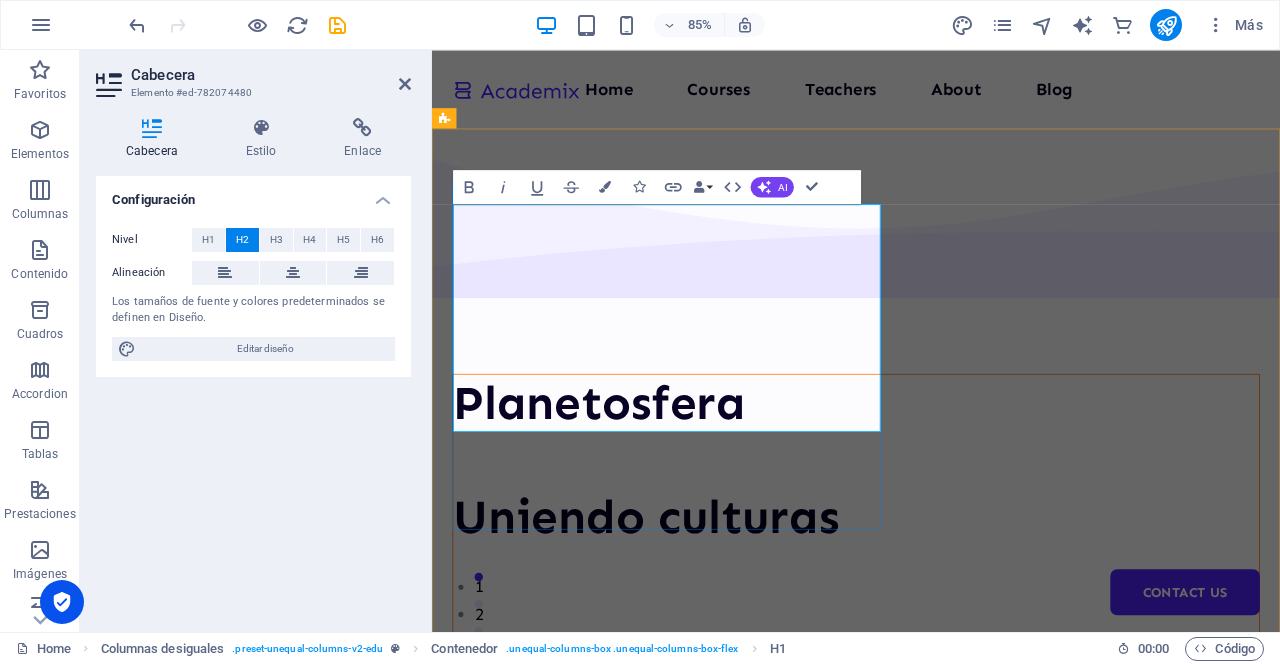 click on "Planetosfera ‌ ‌Uniendo culturas ‌" at bounding box center (931, 566) 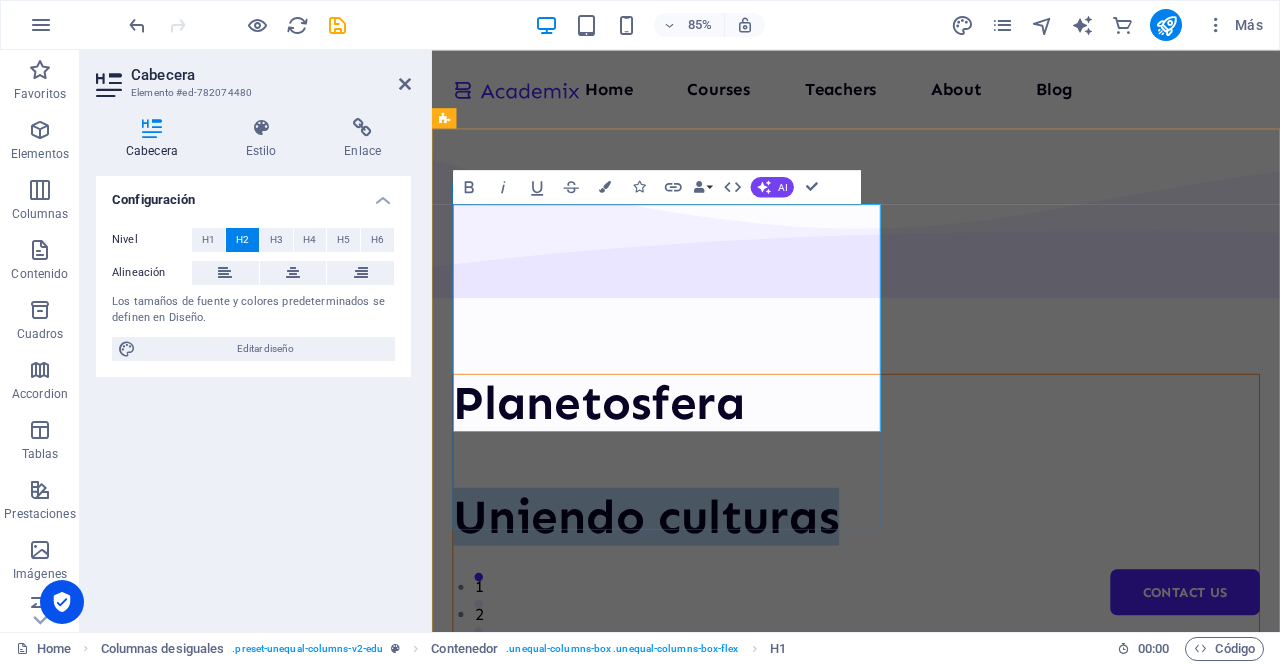 drag, startPoint x: 911, startPoint y: 404, endPoint x: 467, endPoint y: 408, distance: 444.018 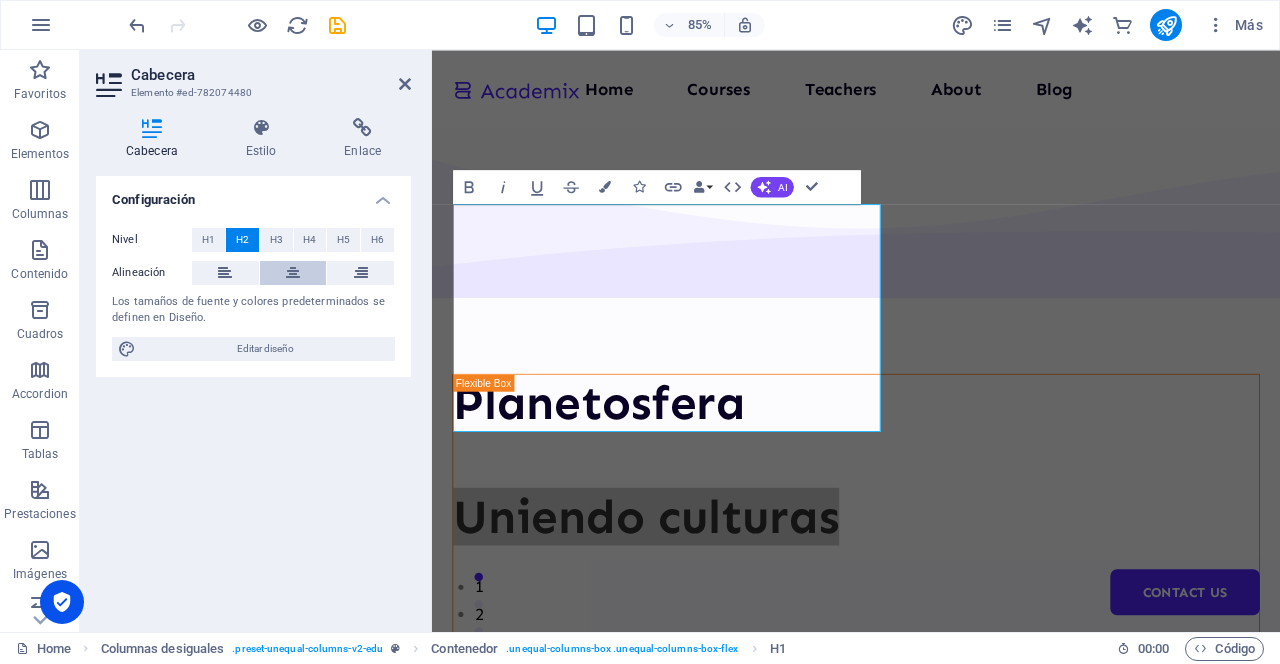 click at bounding box center (293, 273) 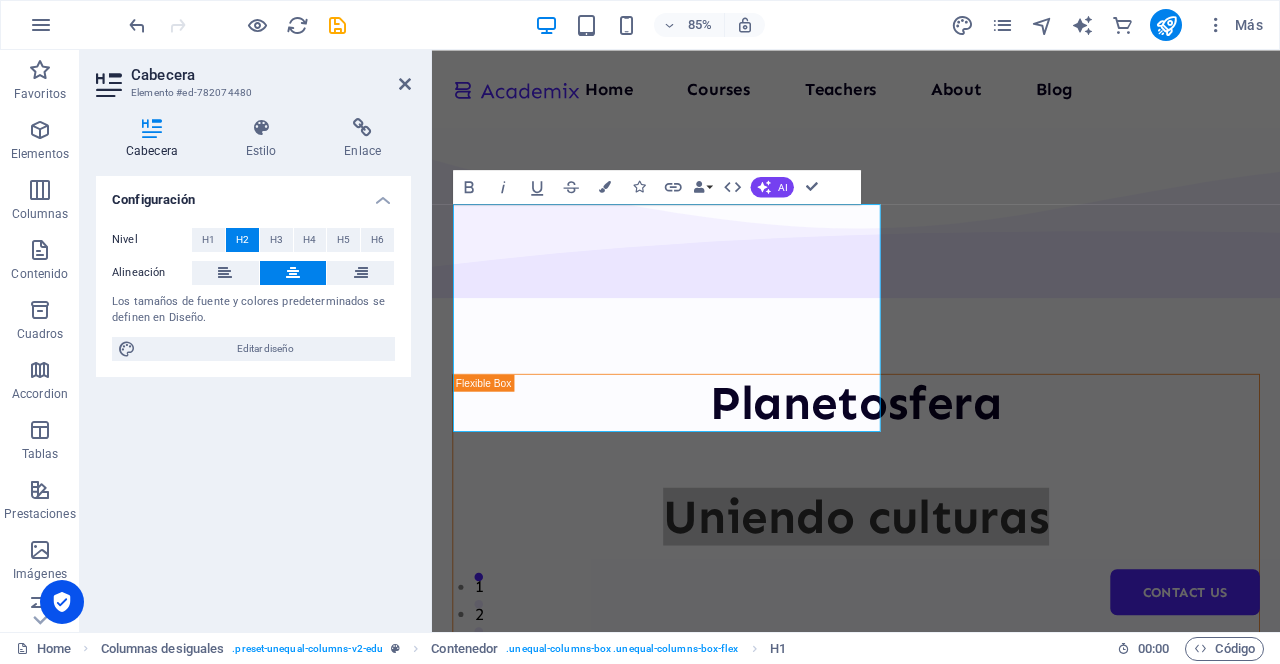 click on "Los tamaños de fuente y colores predeterminados se definen en Diseño." at bounding box center [253, 310] 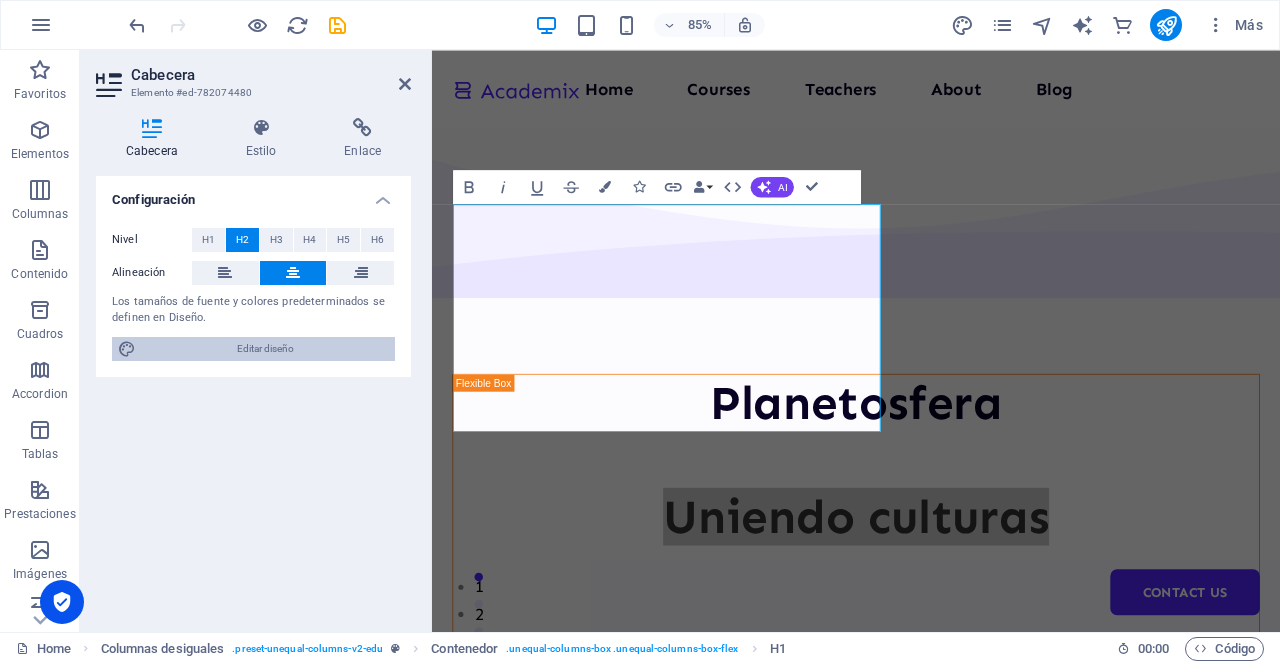click on "Editar diseño" at bounding box center (265, 349) 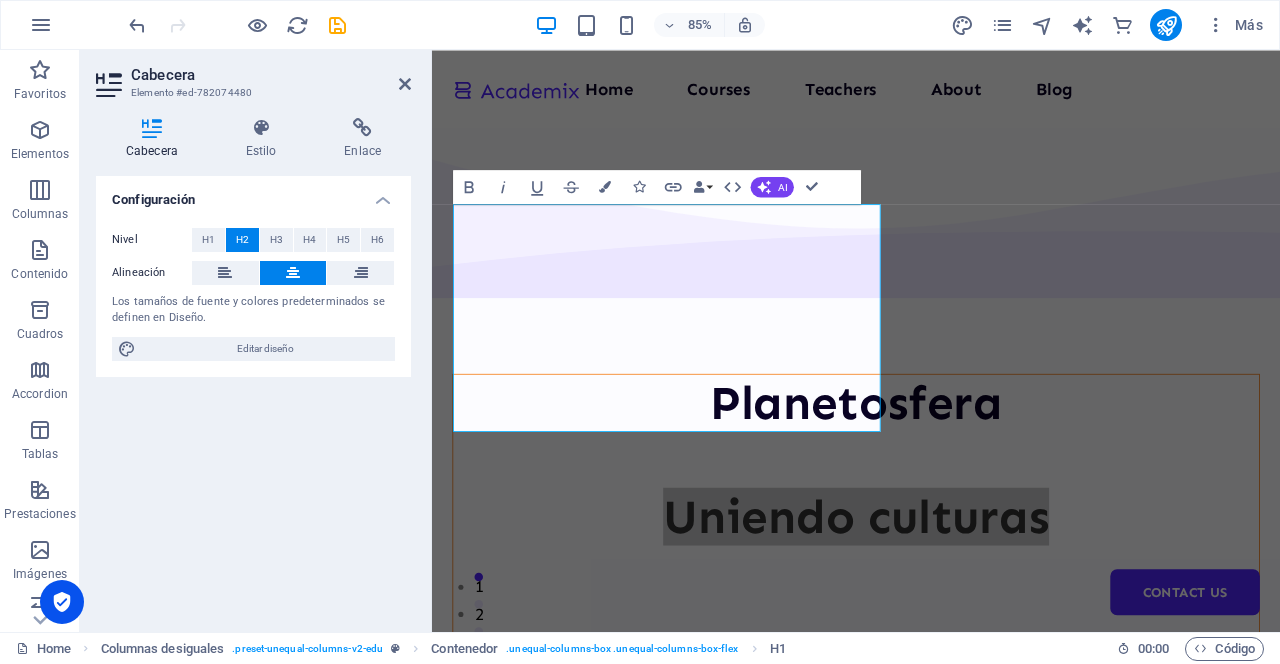 select on "px" 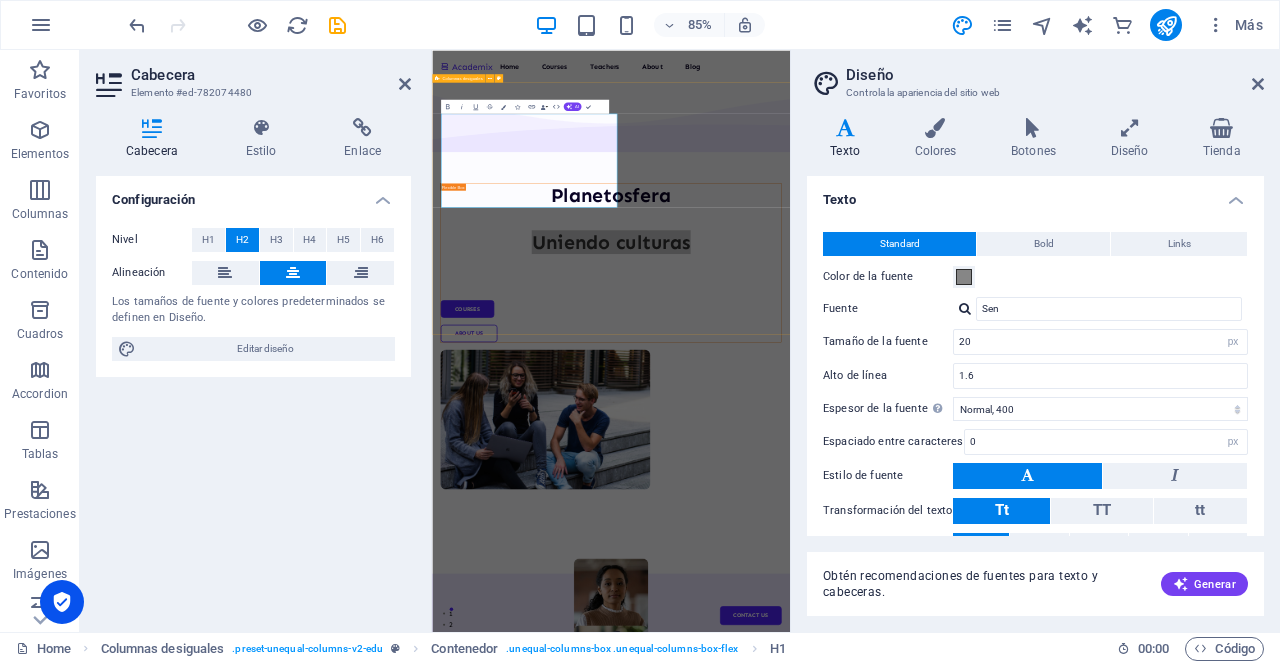 click on "Planetosfera ‌ ‌Uniendo culturas ‌ Courses About Us" at bounding box center (943, 844) 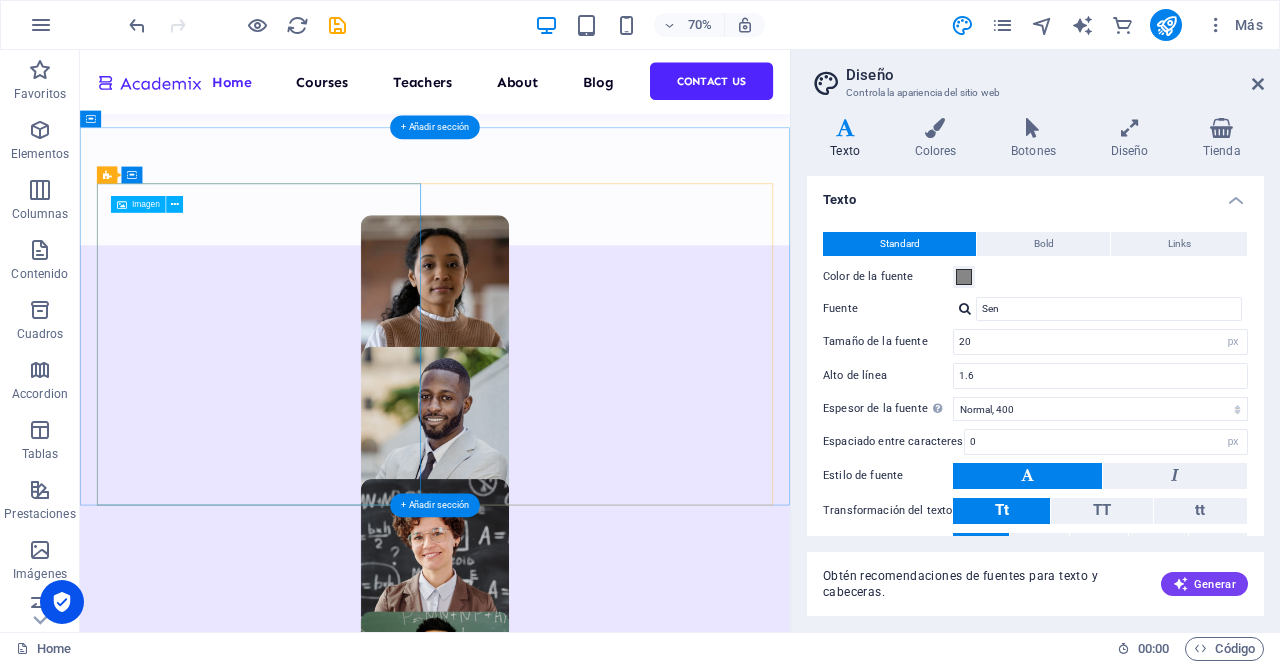 scroll, scrollTop: 1187, scrollLeft: 0, axis: vertical 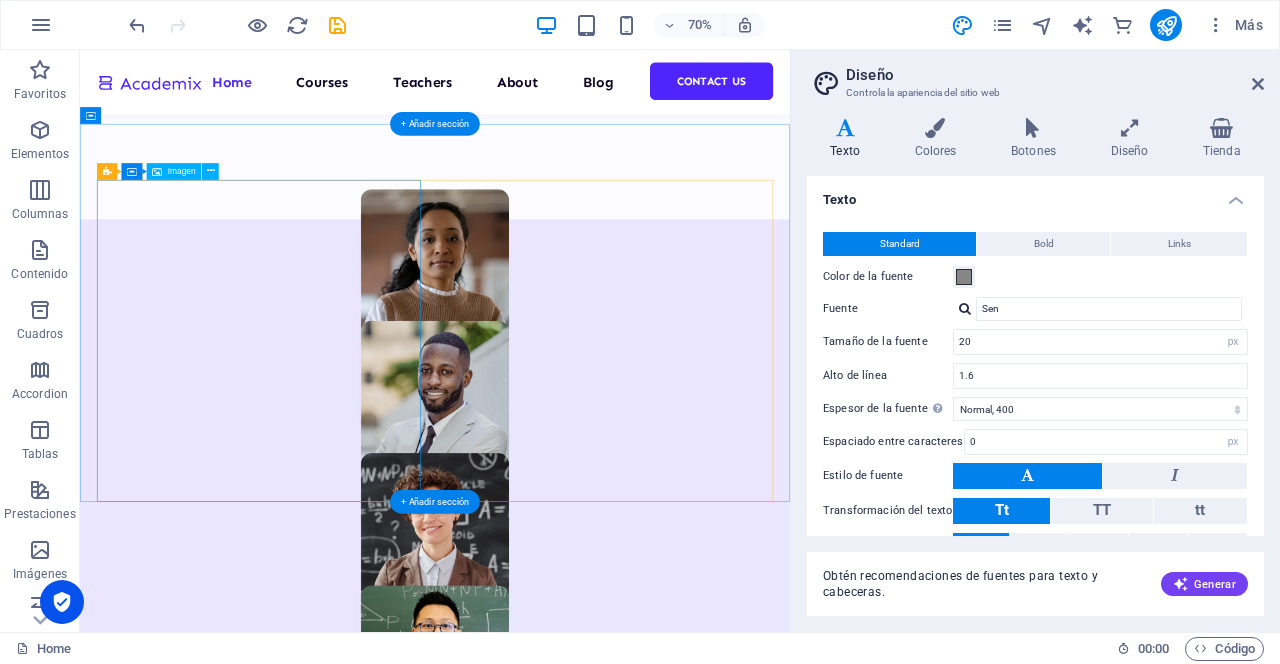 click at bounding box center [335, 2196] 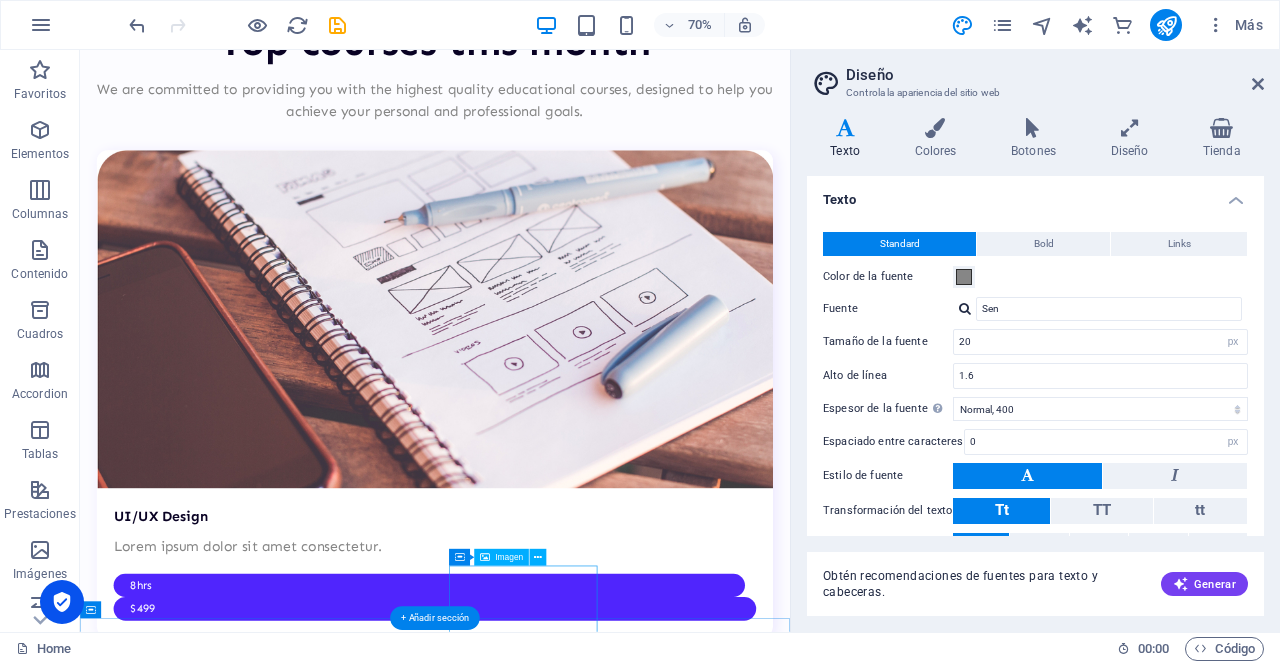 scroll, scrollTop: 0, scrollLeft: 0, axis: both 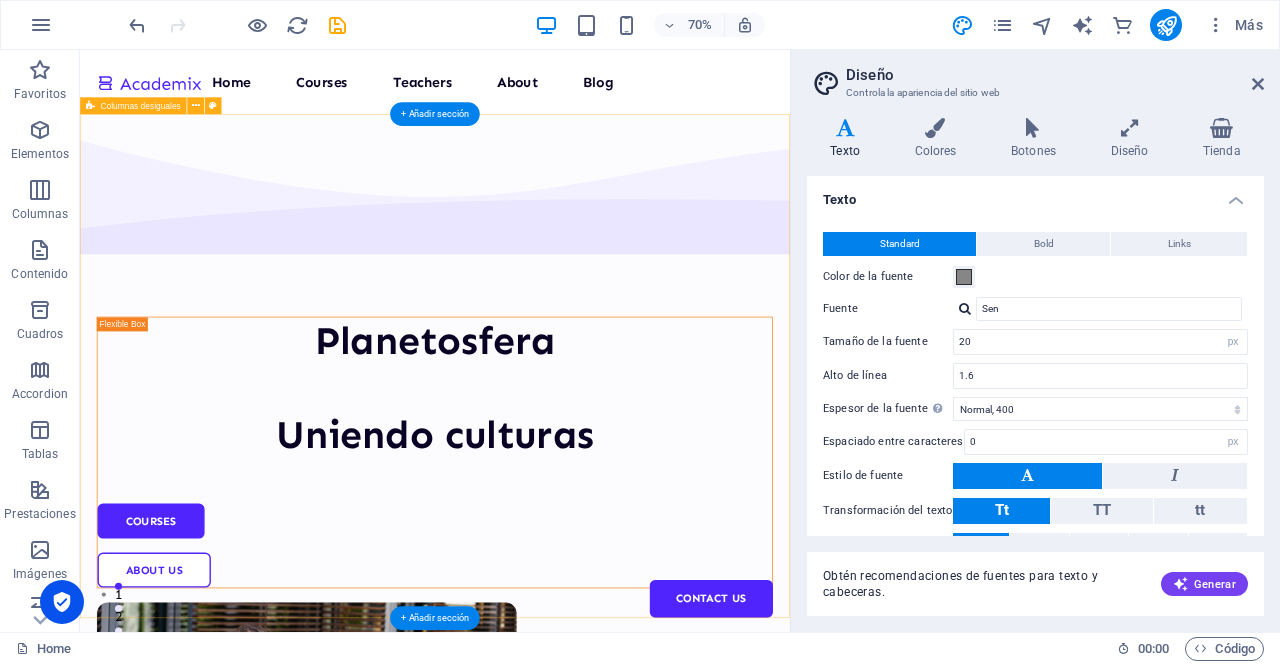 click on "Planetosfera Uniendo culturas Courses About Us" at bounding box center [587, 810] 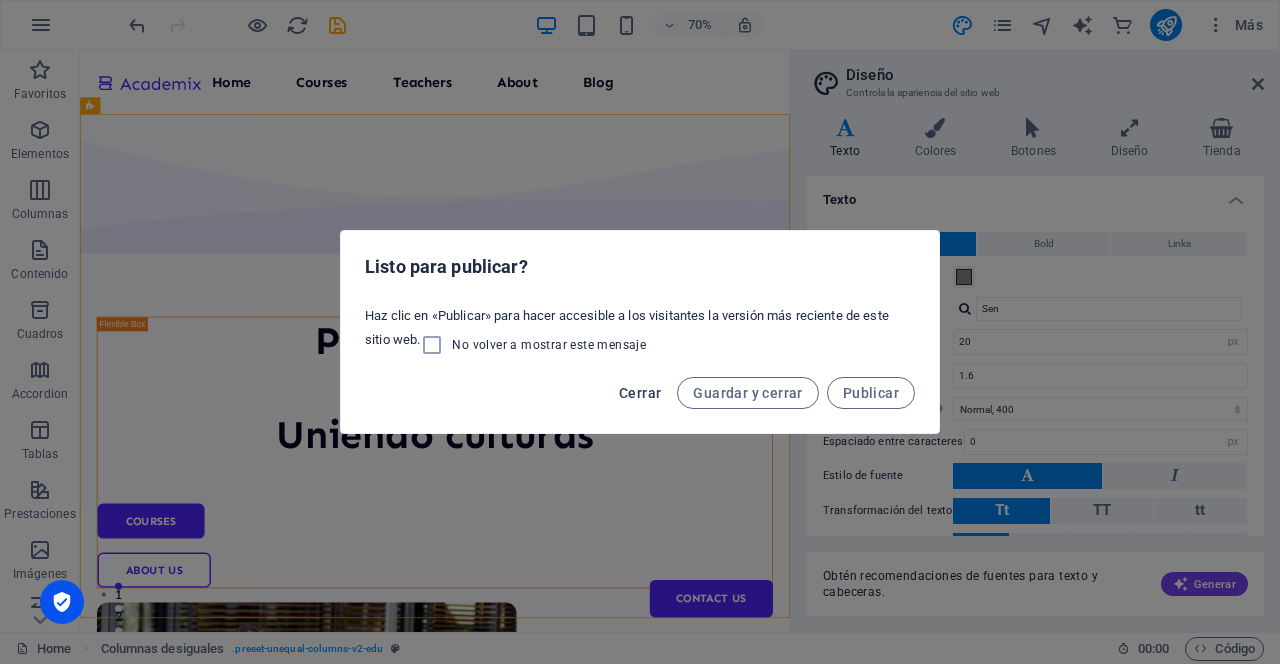 click on "Cerrar" at bounding box center [640, 393] 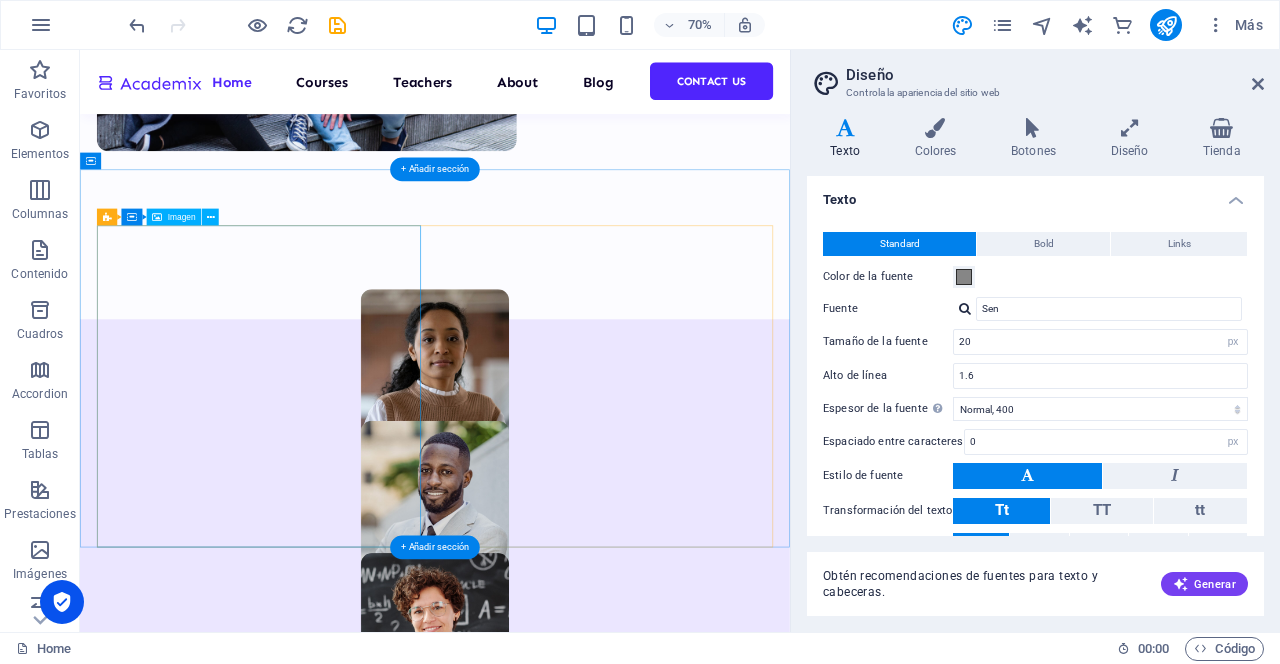 scroll, scrollTop: 1151, scrollLeft: 0, axis: vertical 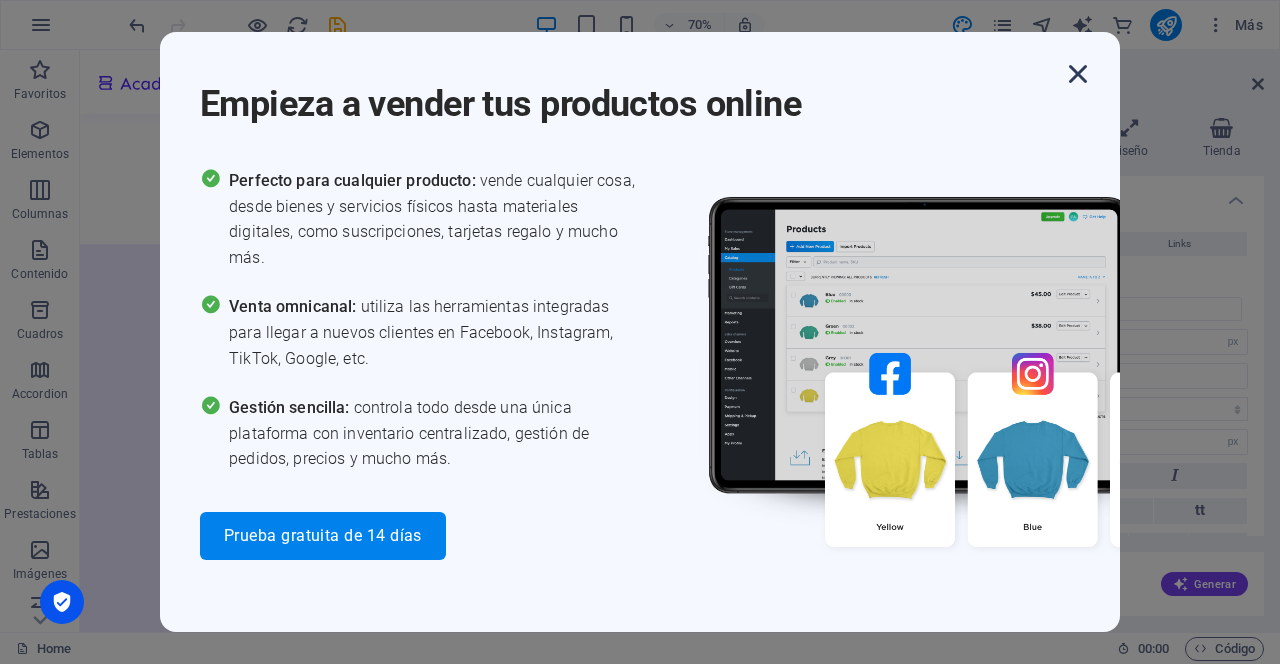click at bounding box center [1078, 74] 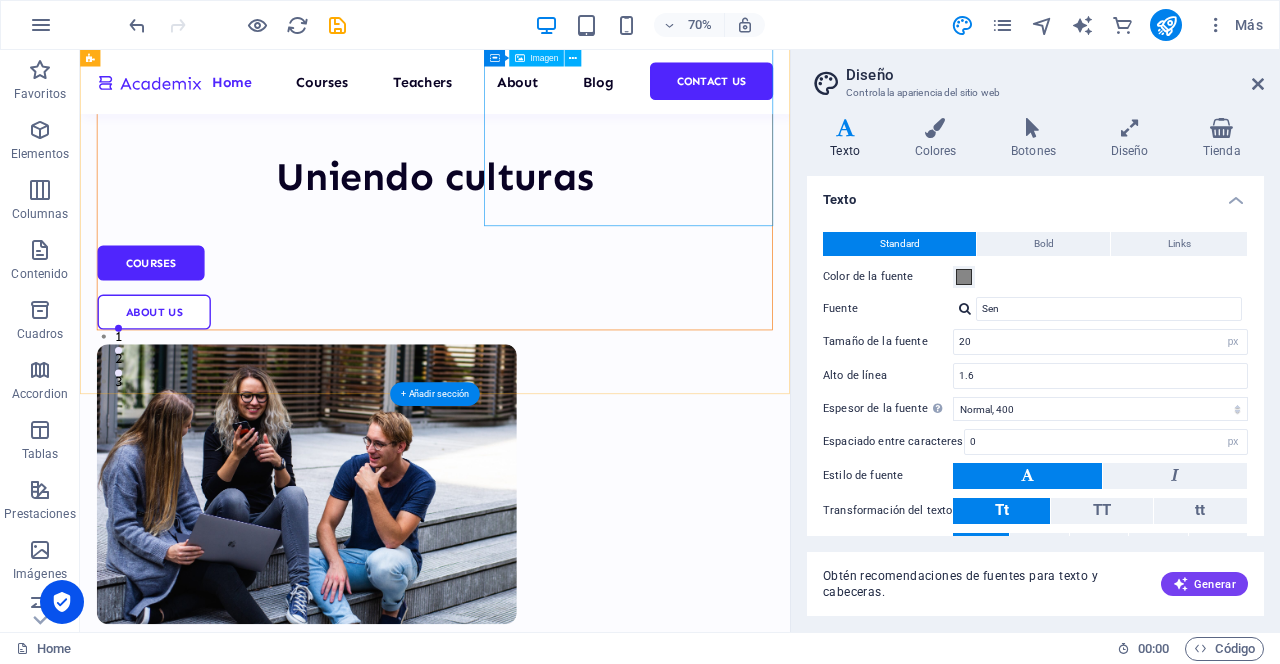 scroll, scrollTop: 0, scrollLeft: 0, axis: both 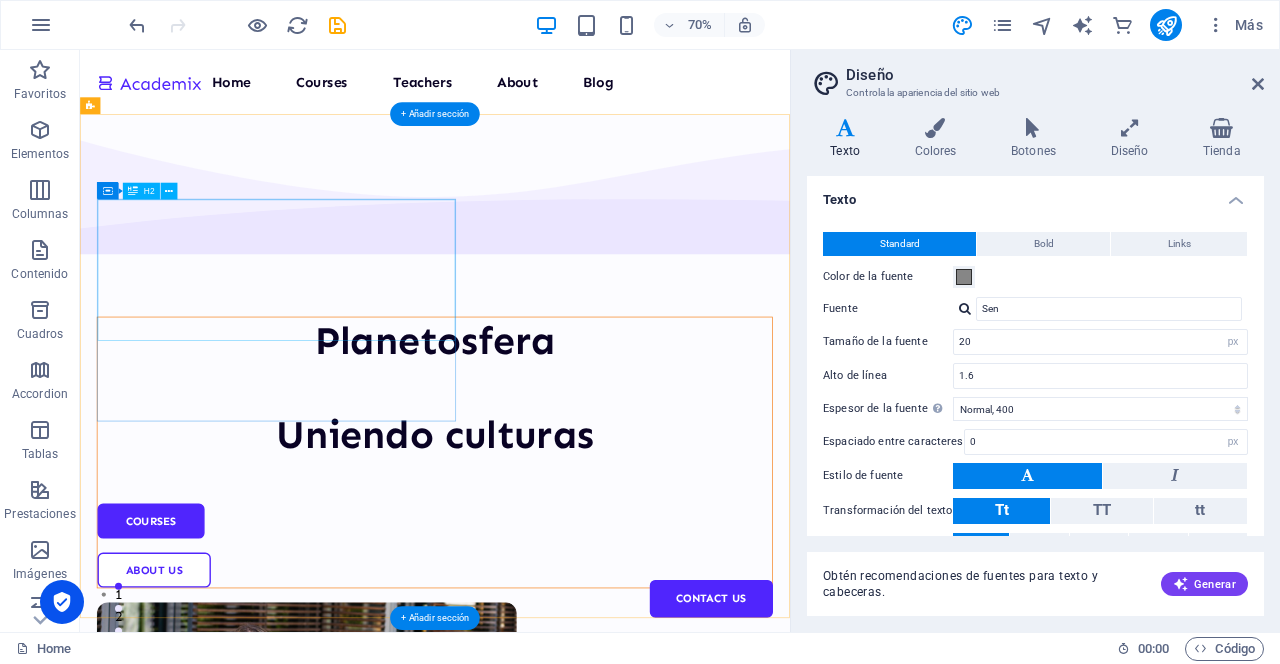 click on "Planetosfera Uniendo culturas" at bounding box center [587, 533] 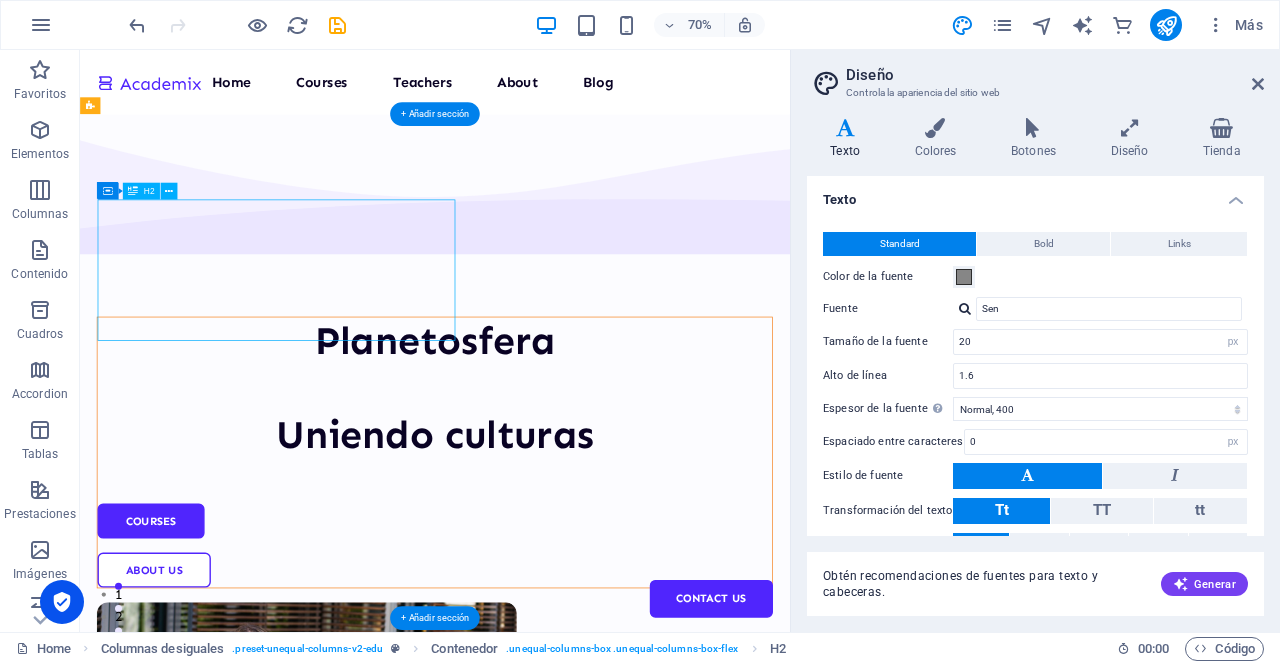 click on "Planetosfera Uniendo culturas" at bounding box center [587, 533] 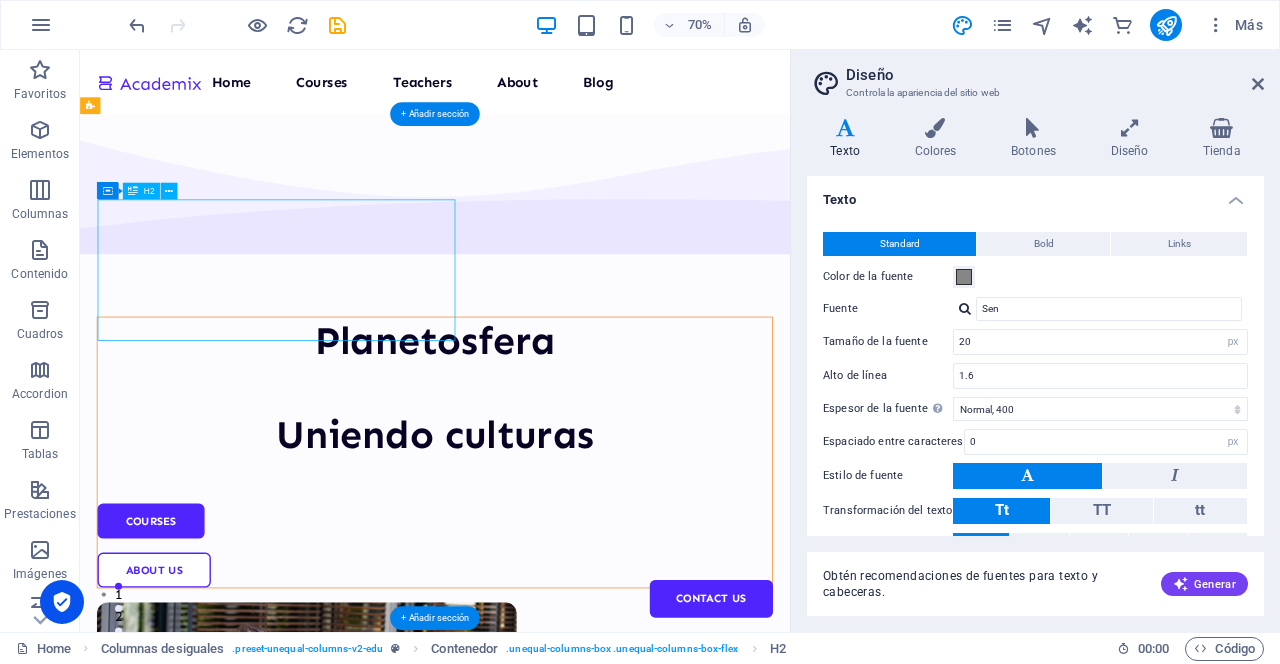 drag, startPoint x: 589, startPoint y: 433, endPoint x: 239, endPoint y: 430, distance: 350.01285 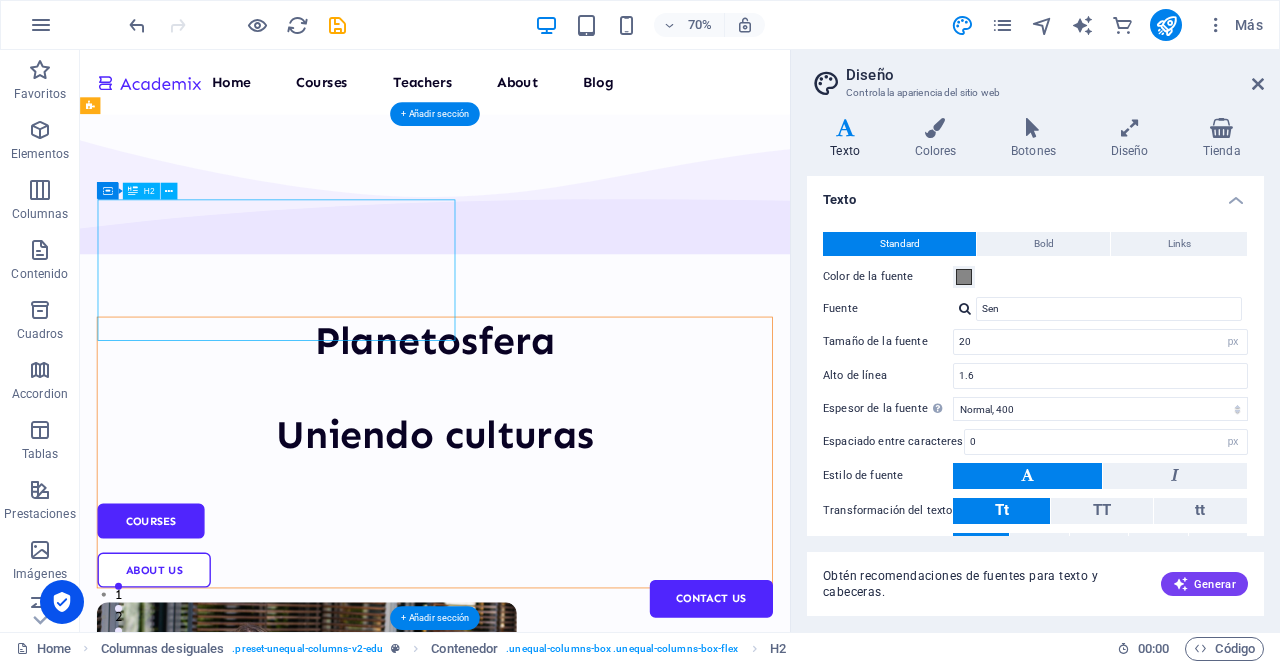 click on "Planetosfera Uniendo culturas" at bounding box center [587, 533] 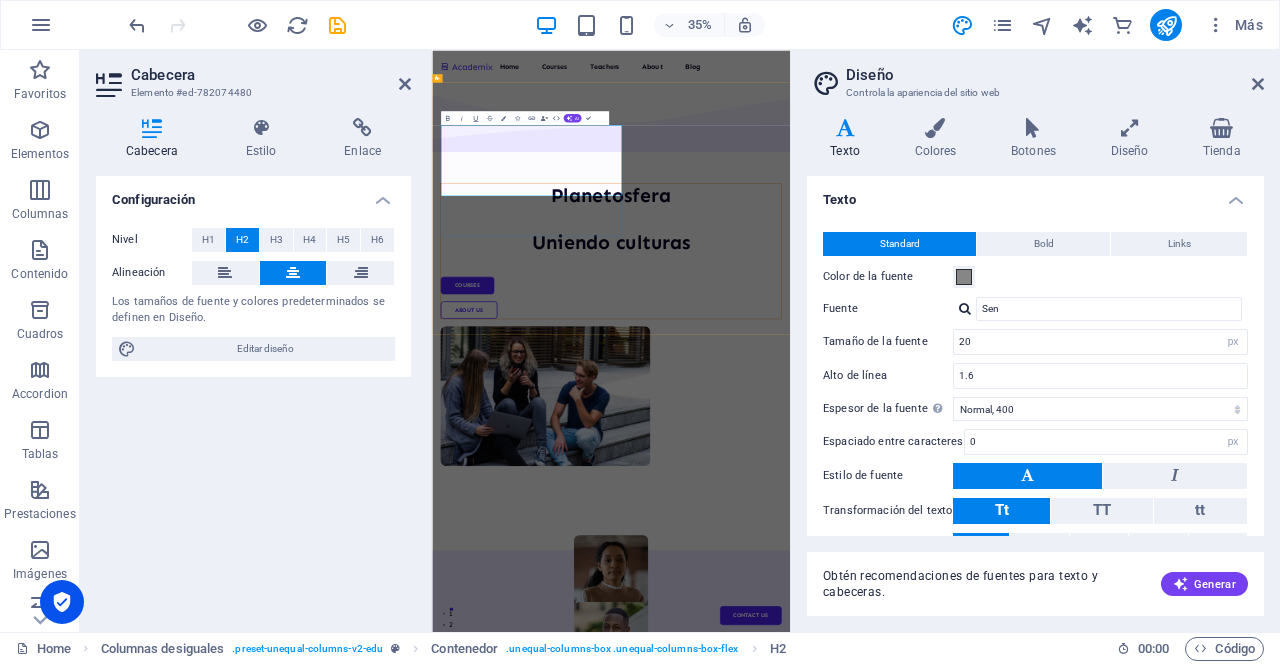 click on "Planetosfera Uniendo culturas" at bounding box center (943, 533) 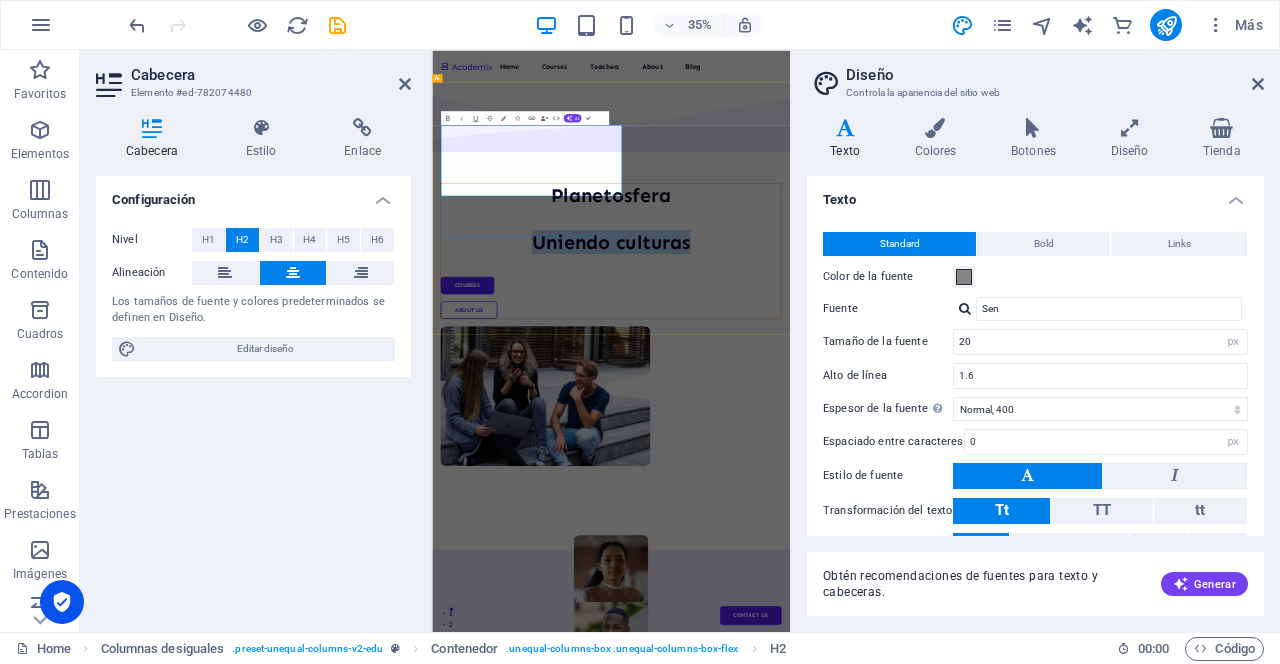 drag, startPoint x: 949, startPoint y: 433, endPoint x: 449, endPoint y: 447, distance: 500.19595 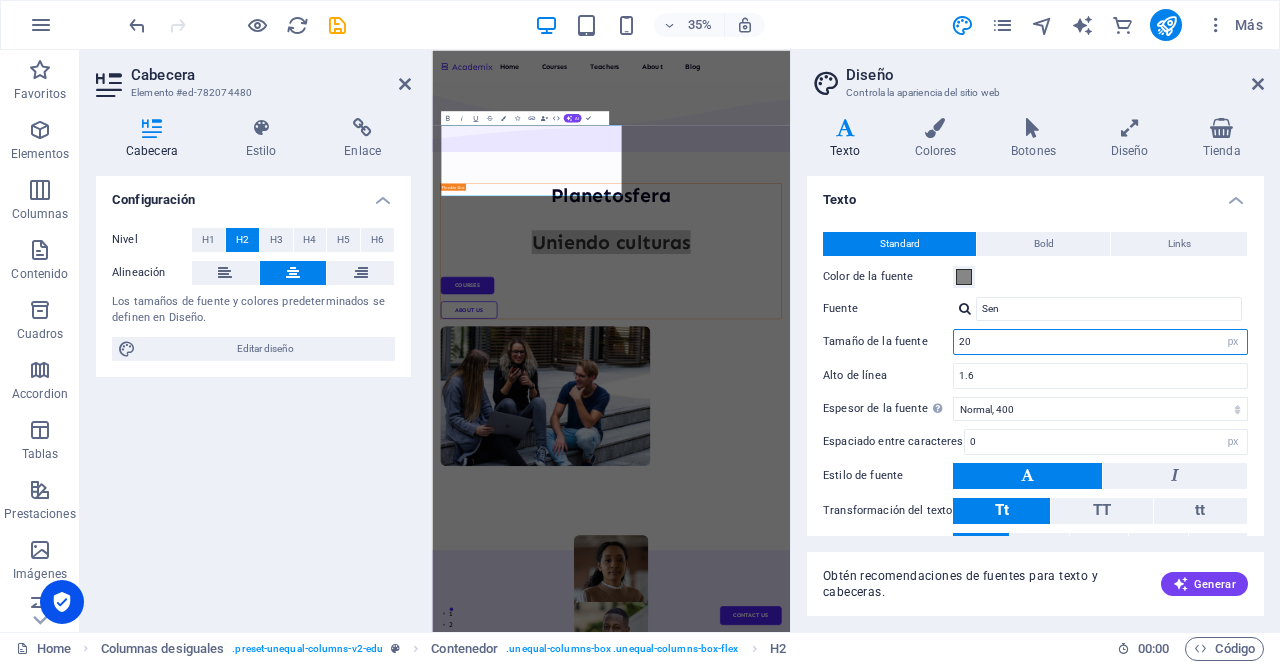 click on "20" at bounding box center (1100, 342) 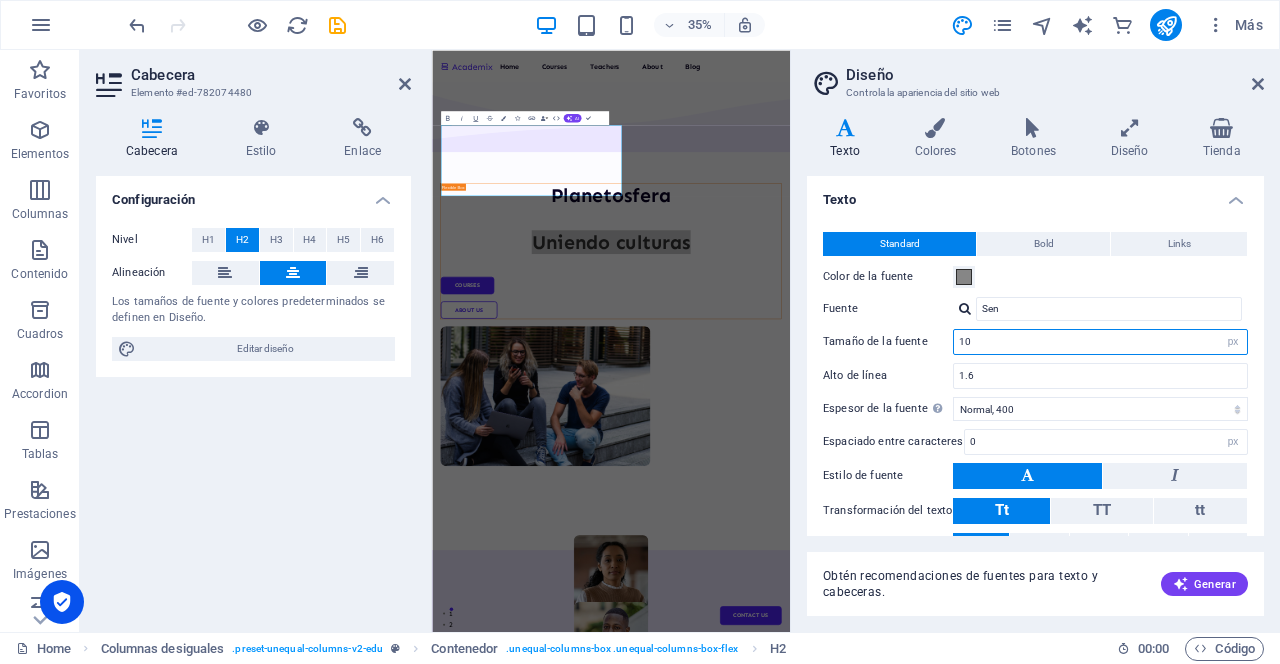 type on "1" 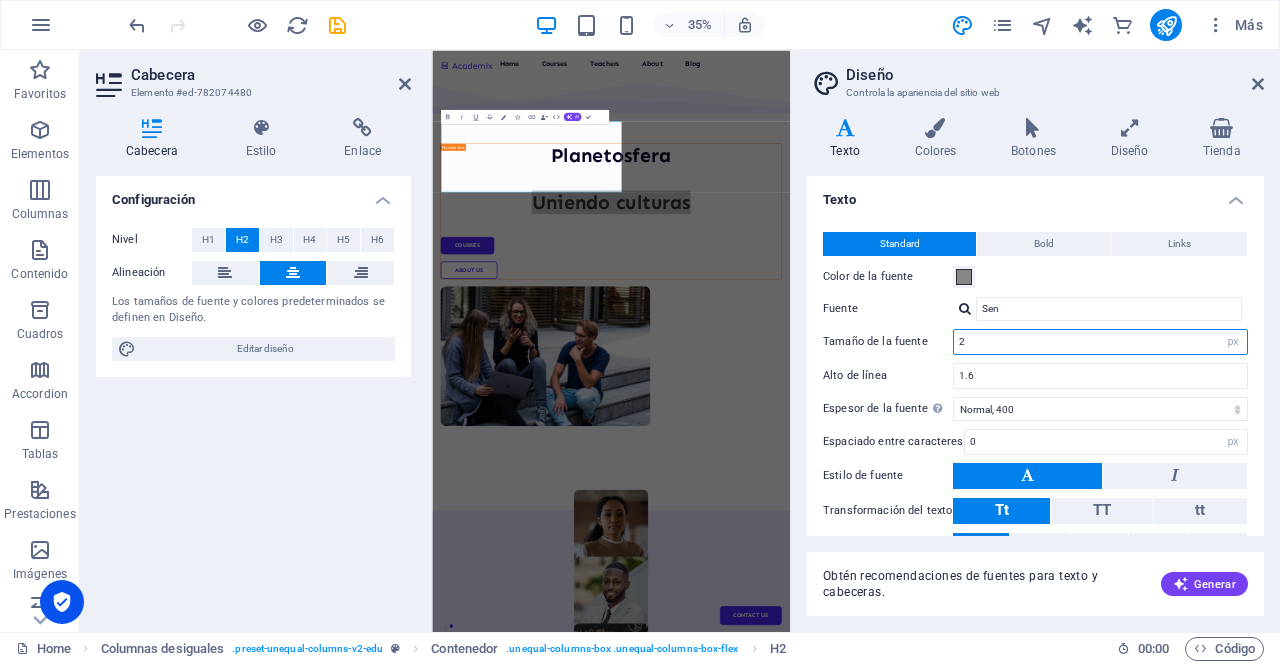 type on "20" 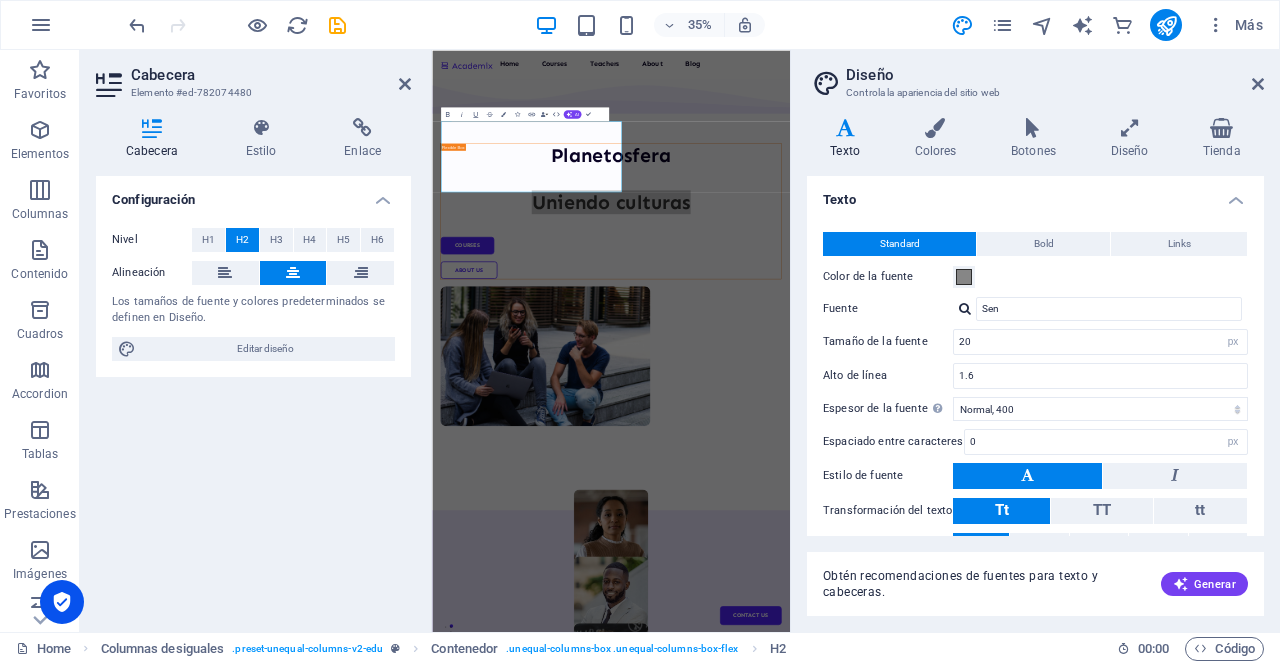 click on "Color de la fuente" at bounding box center (1035, 277) 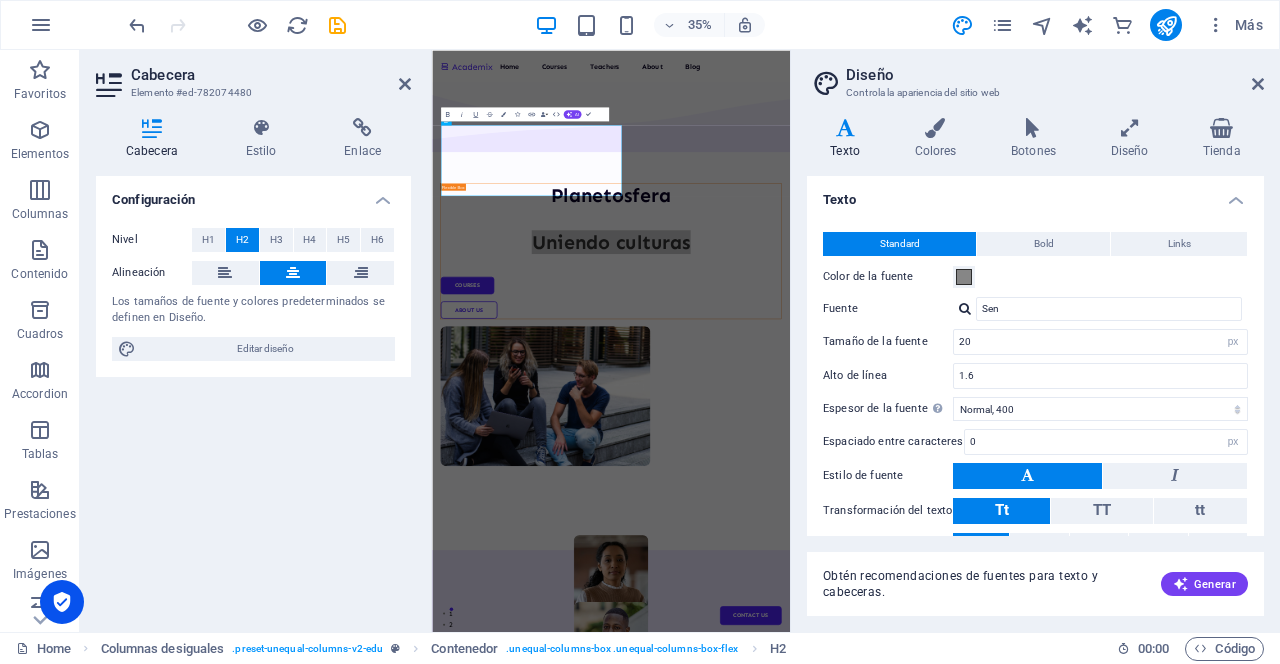 click on "Texto" at bounding box center [1035, 194] 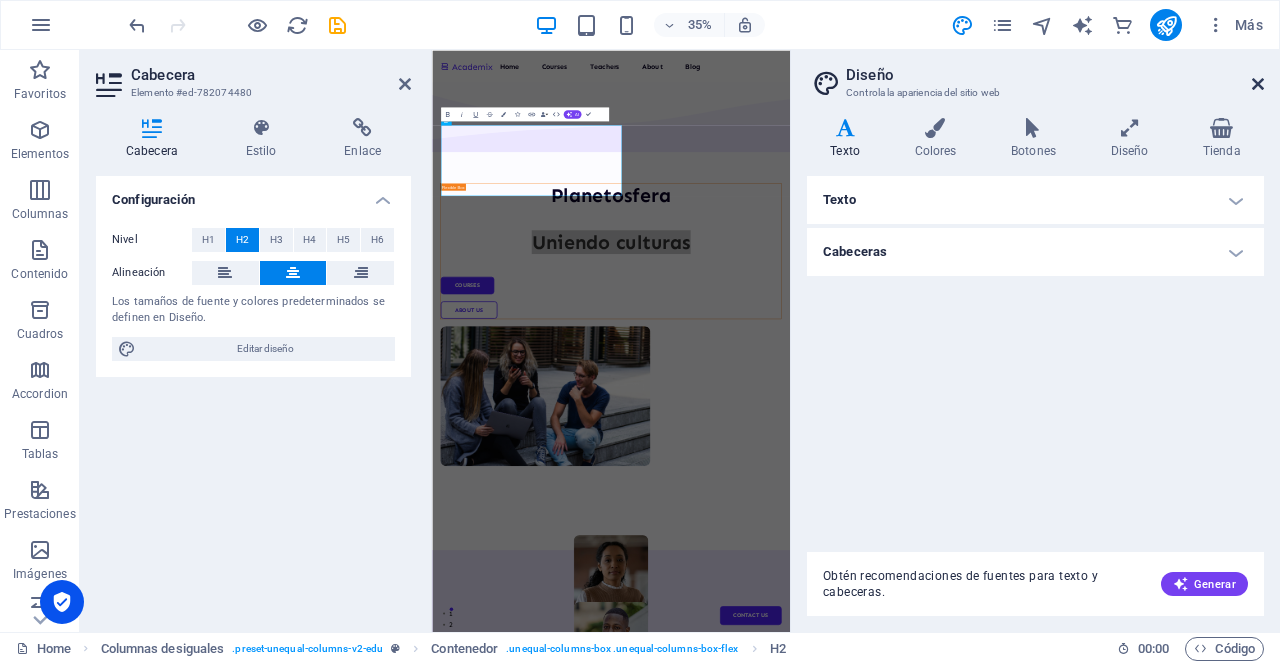 click at bounding box center (1258, 84) 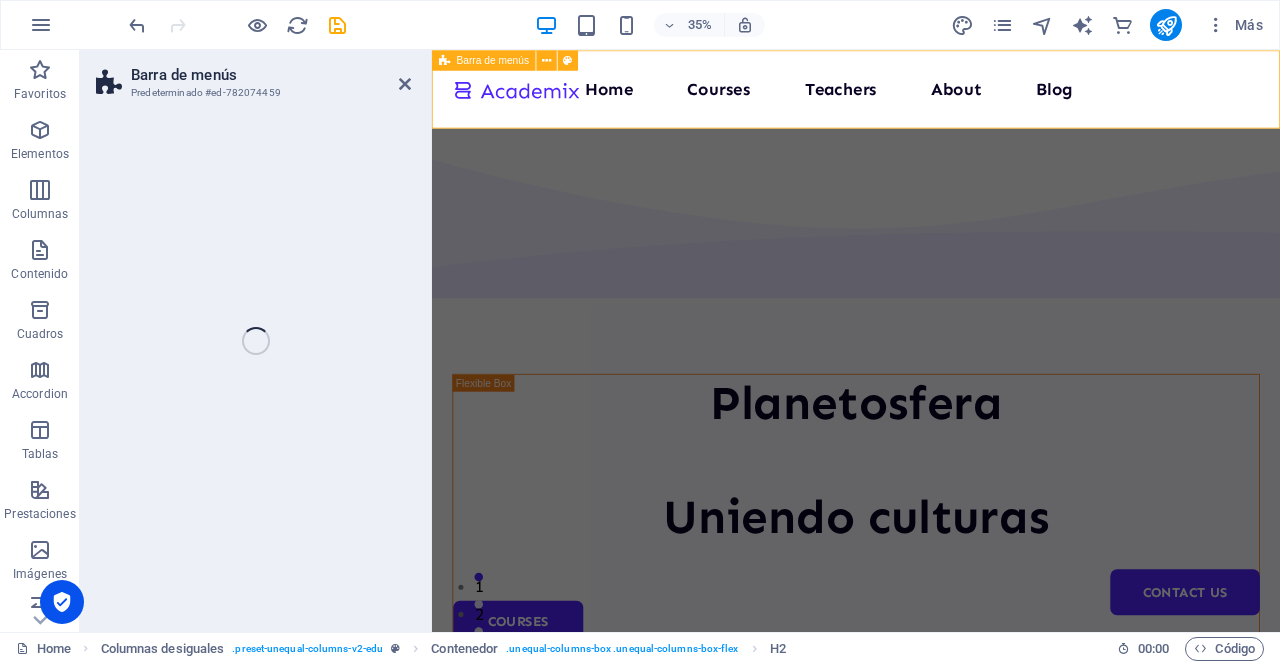 select on "header" 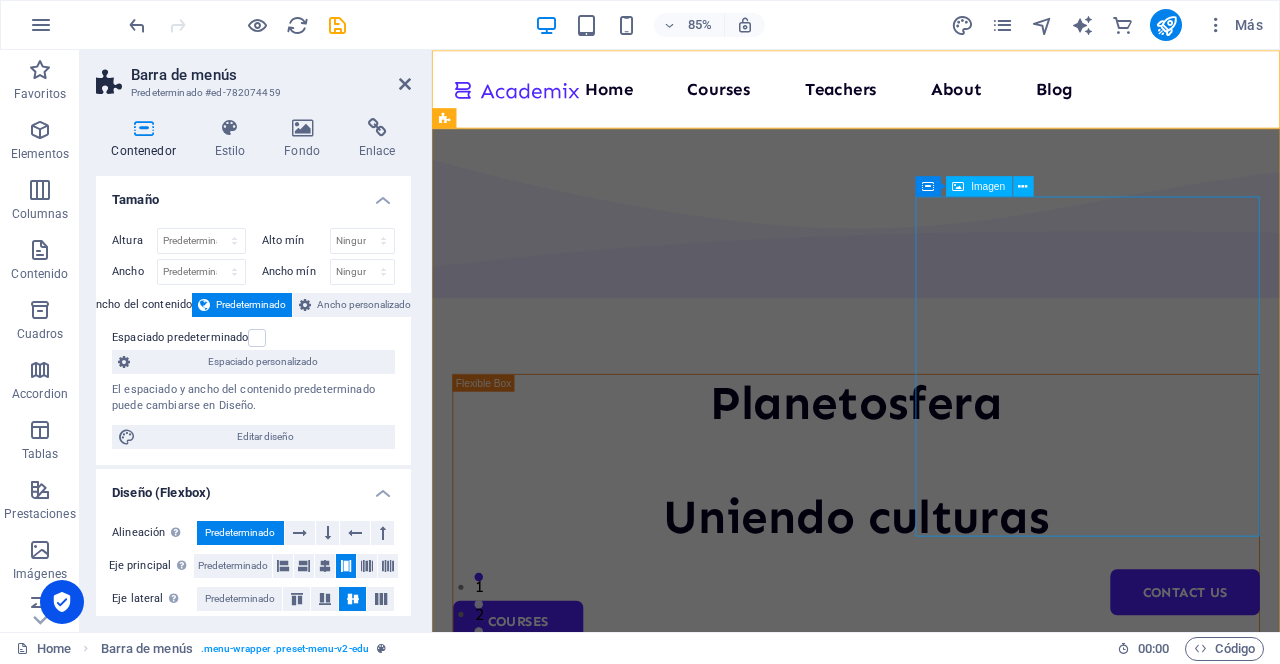 click at bounding box center (931, 1039) 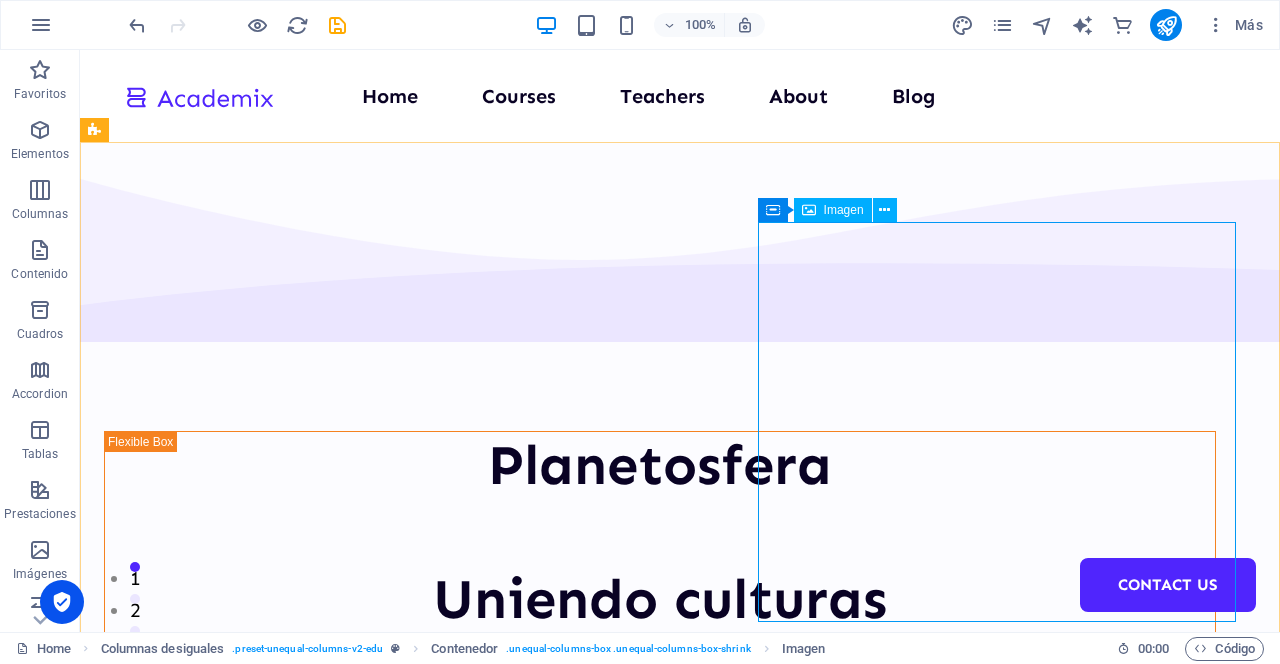 click on "Imagen" at bounding box center (844, 210) 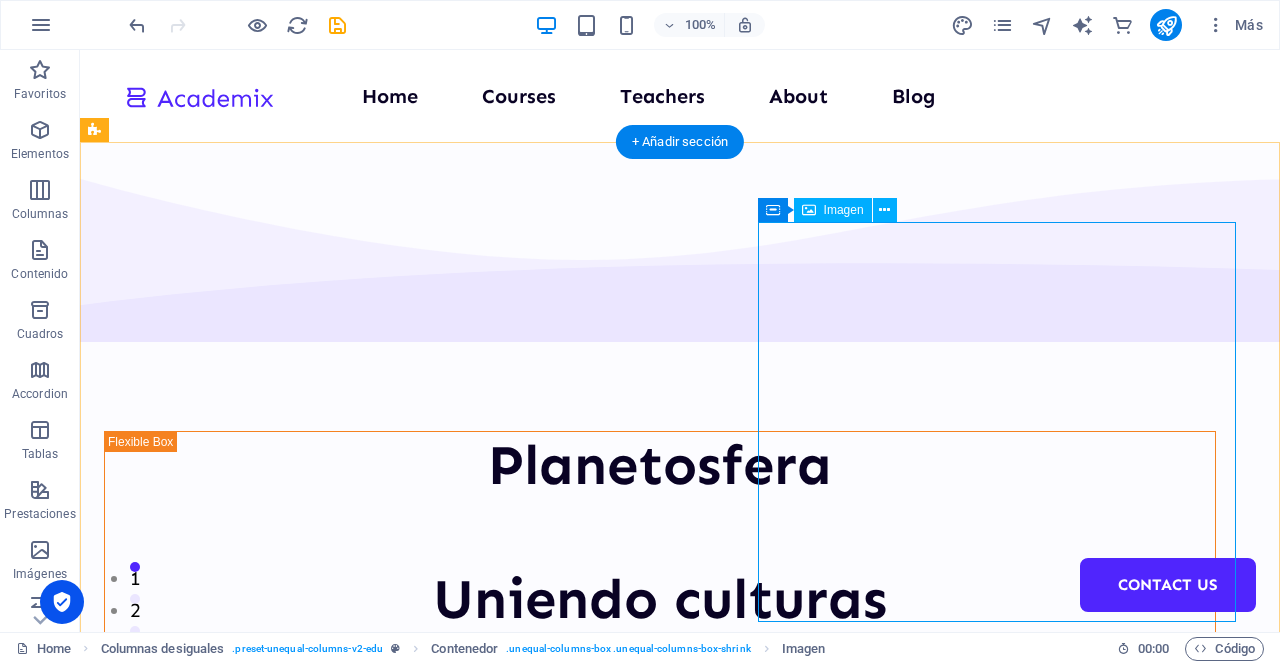 click at bounding box center [660, 1039] 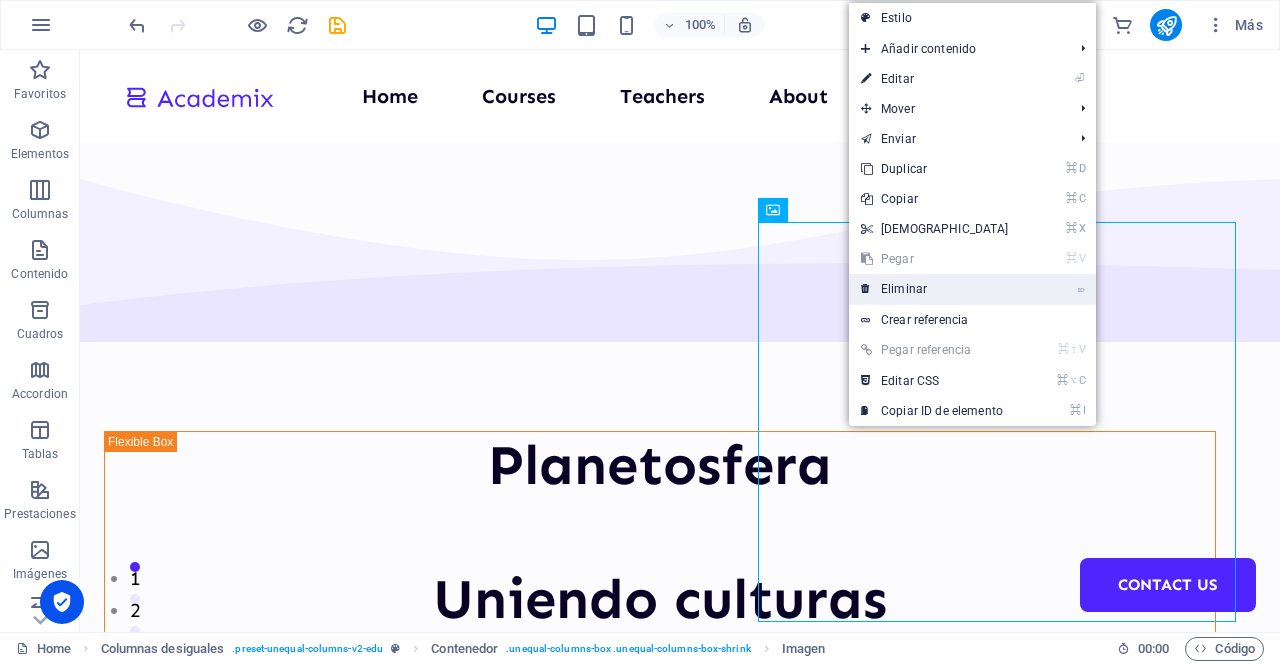 click on "⌦  Eliminar" at bounding box center [935, 289] 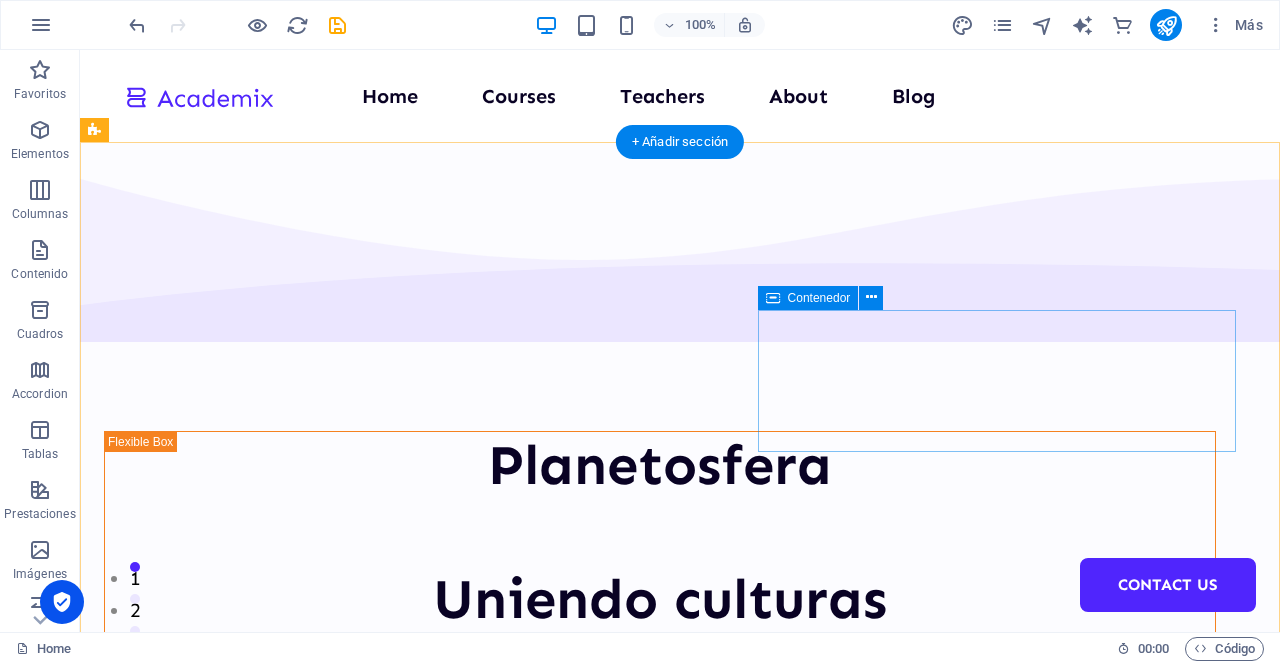 click on "Añadir elementos" at bounding box center [589, 940] 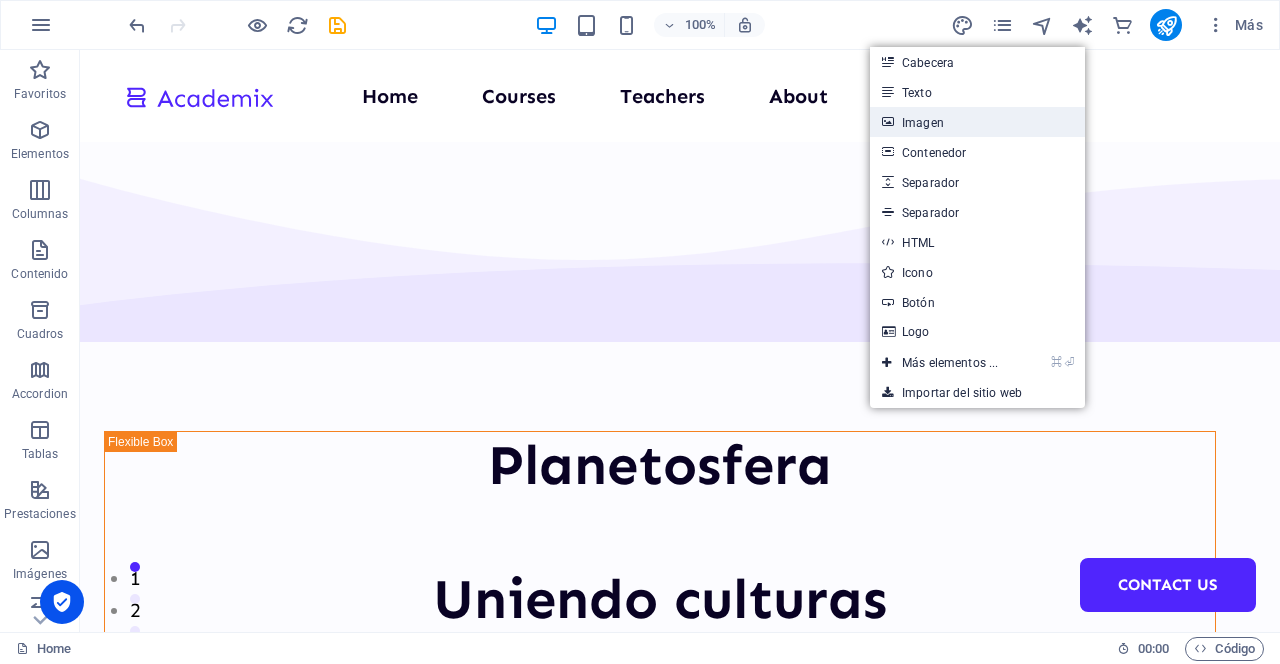 click on "Imagen" at bounding box center [977, 122] 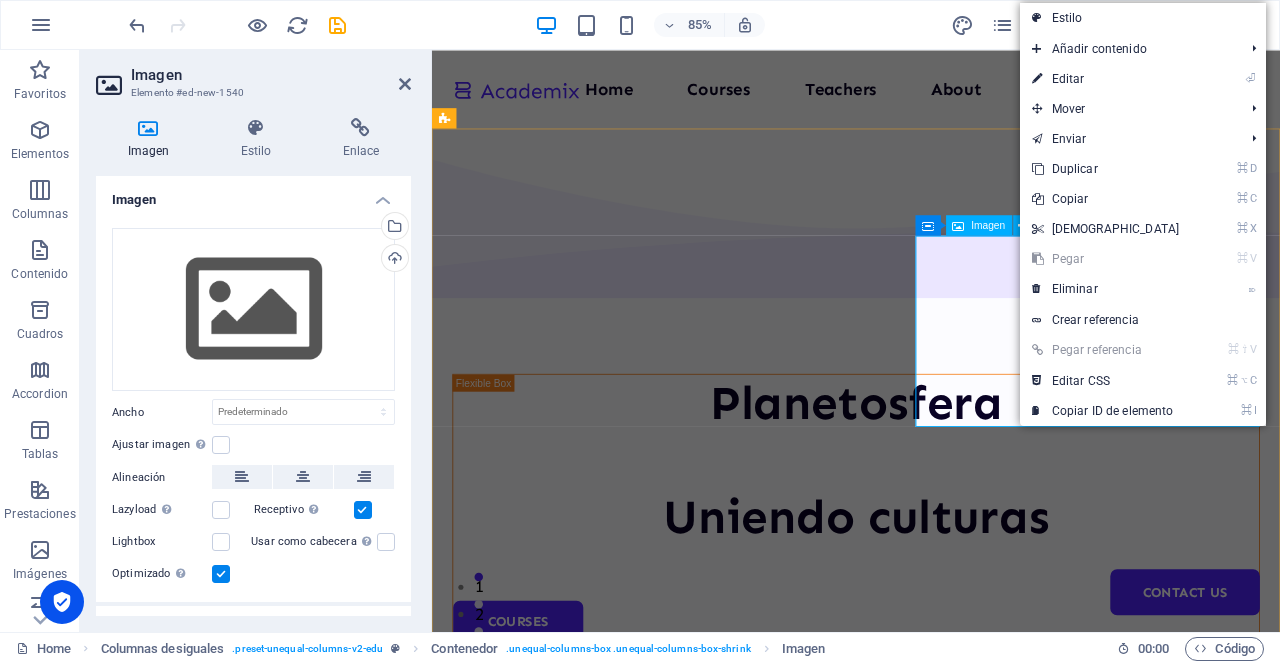 click at bounding box center (931, 951) 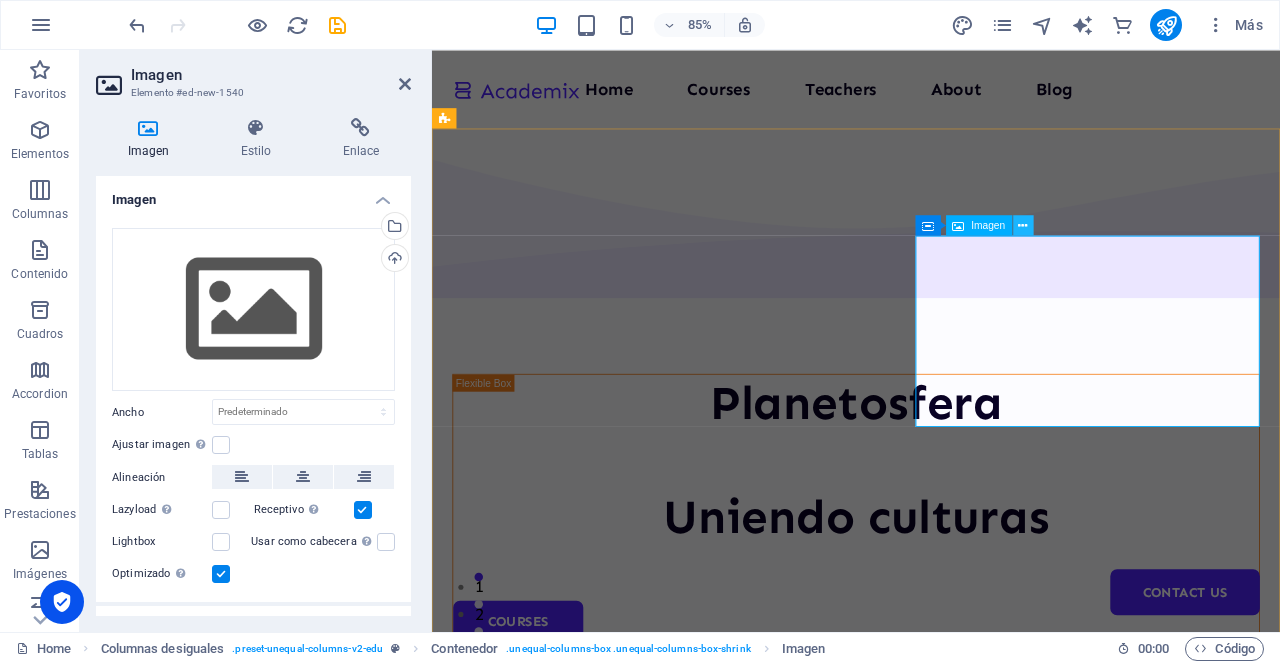 click at bounding box center (1023, 225) 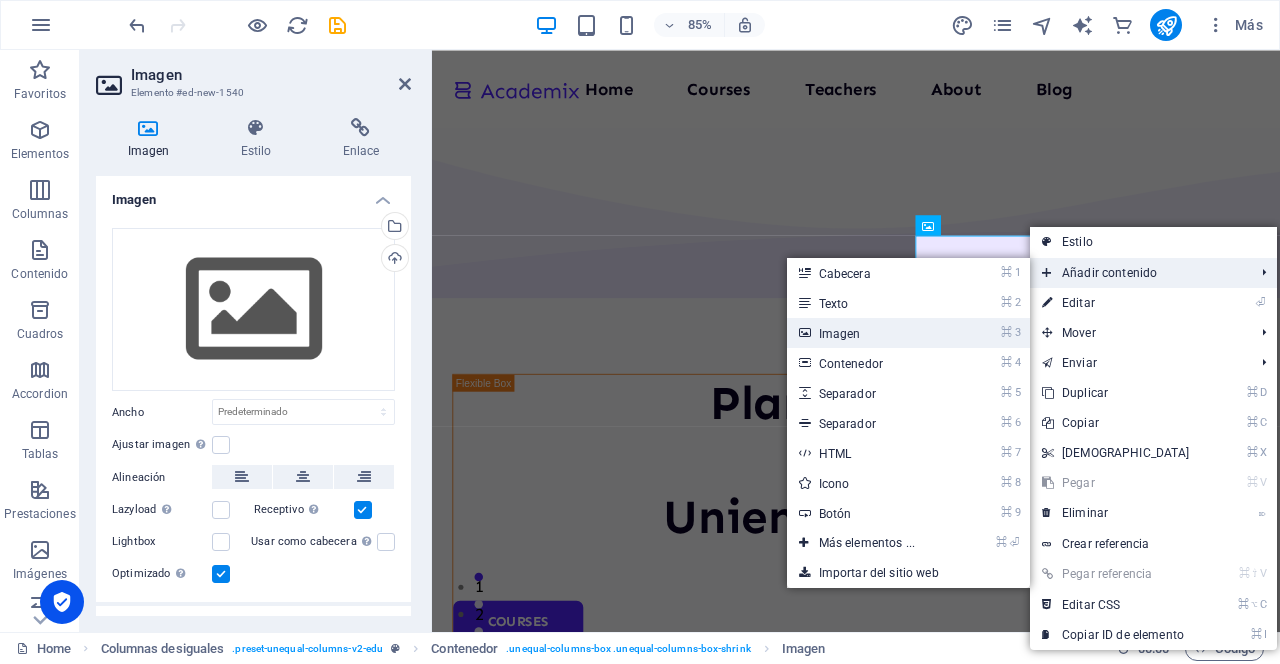click on "⌘ 3  Imagen" at bounding box center (871, 333) 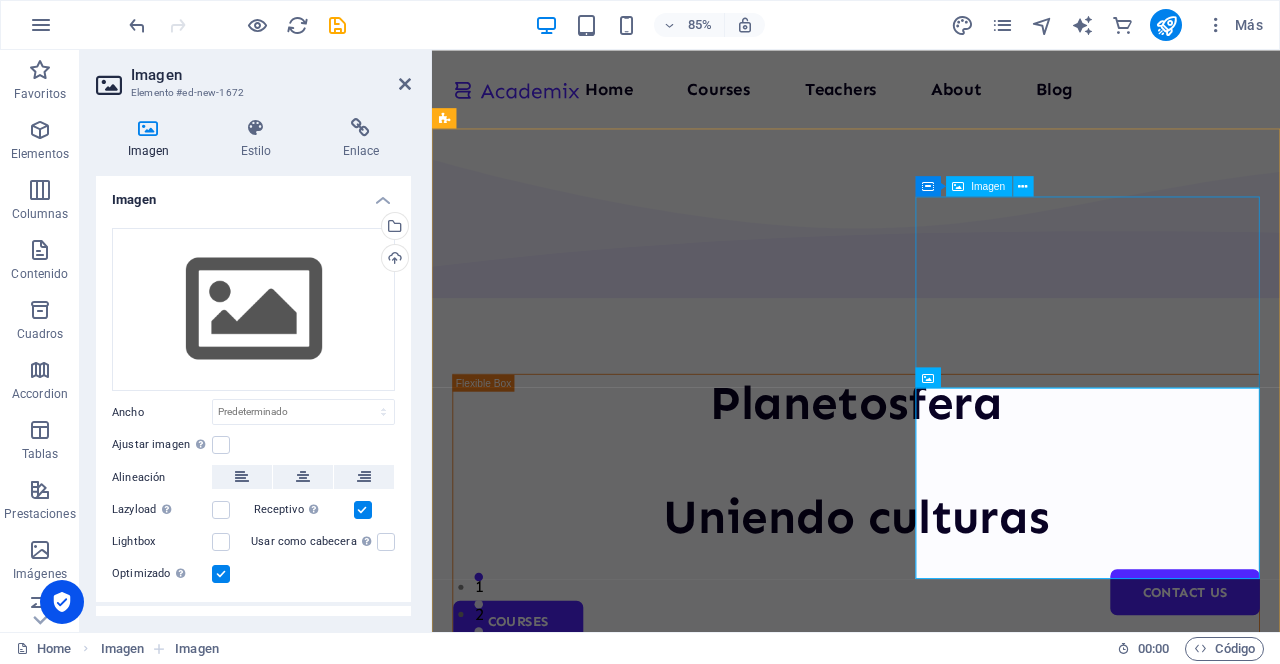 click at bounding box center (931, 951) 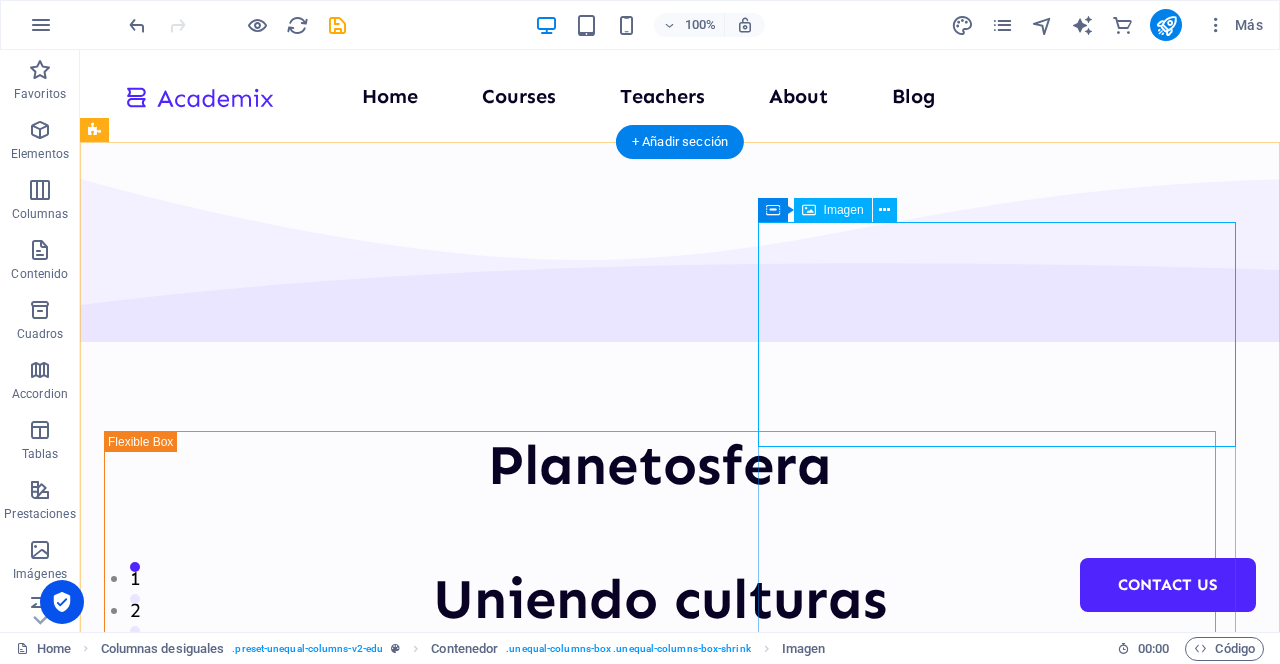 click at bounding box center [660, 951] 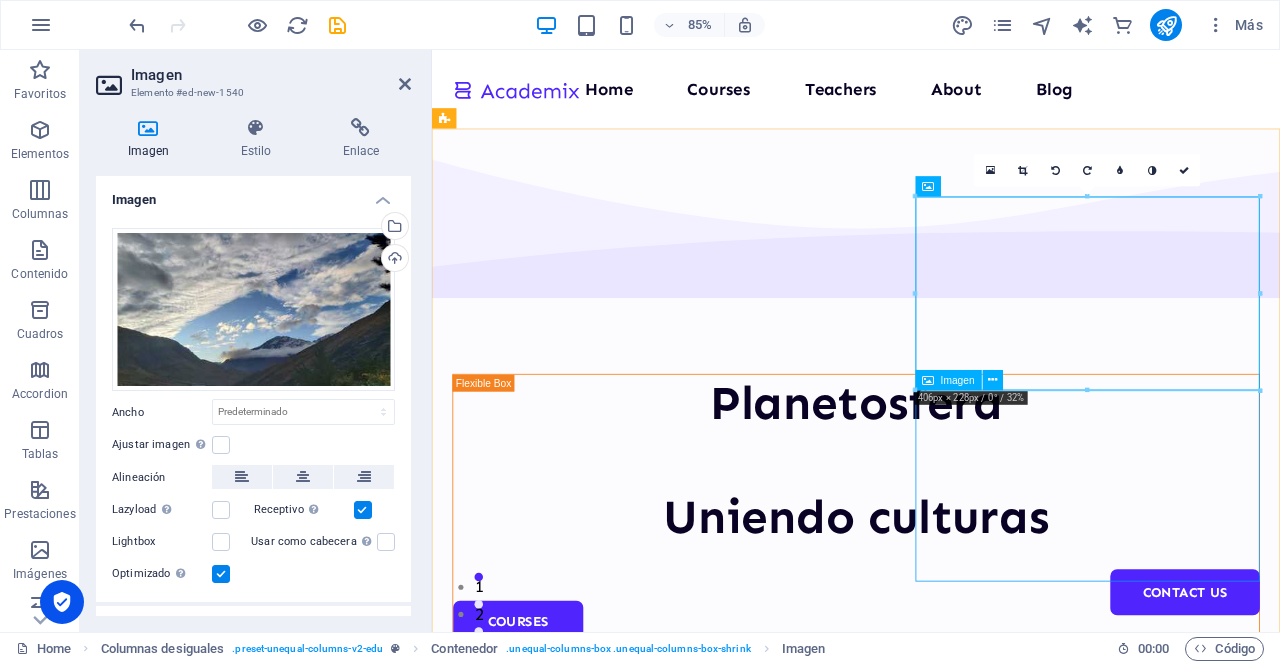 click at bounding box center (931, 1456) 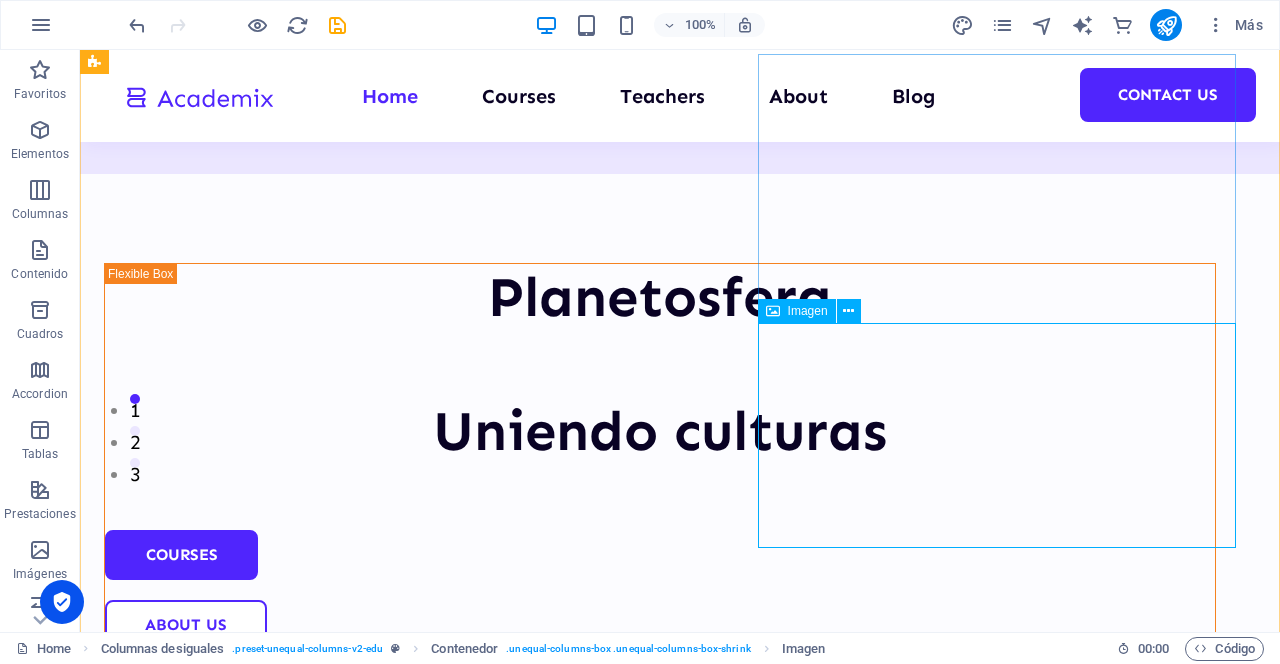 scroll, scrollTop: 160, scrollLeft: 0, axis: vertical 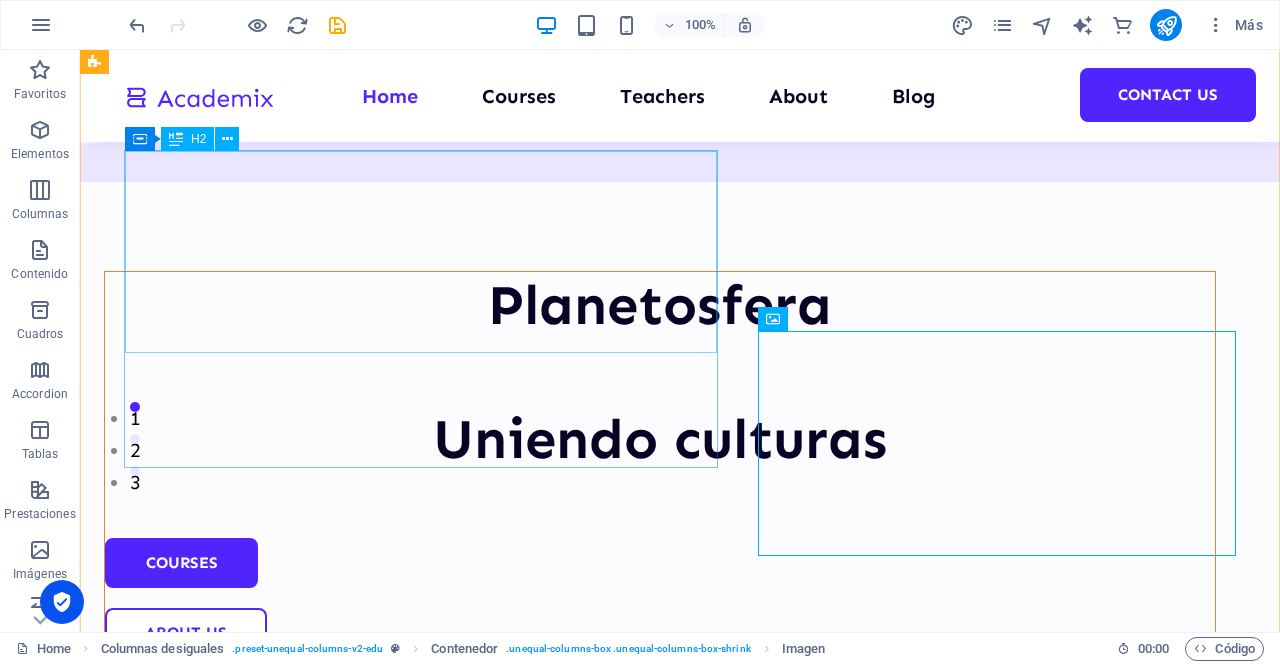 click on "Planetosfera Uniendo culturas" at bounding box center [660, 373] 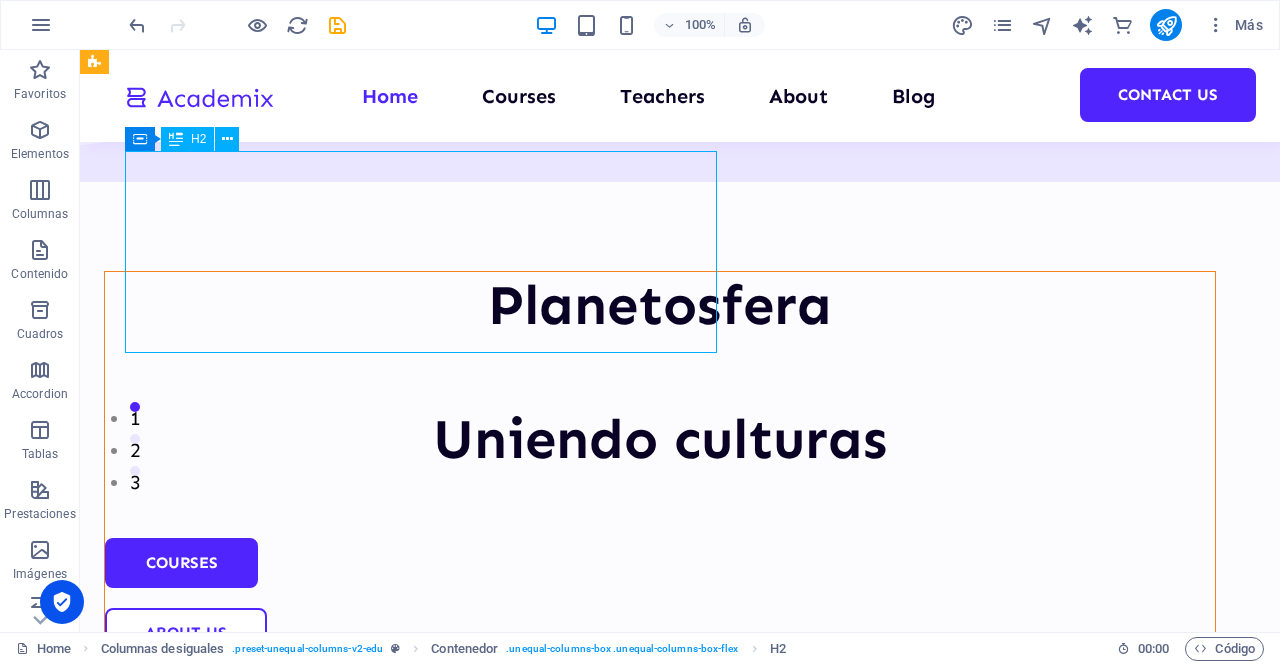 click on "Planetosfera Uniendo culturas" at bounding box center (660, 373) 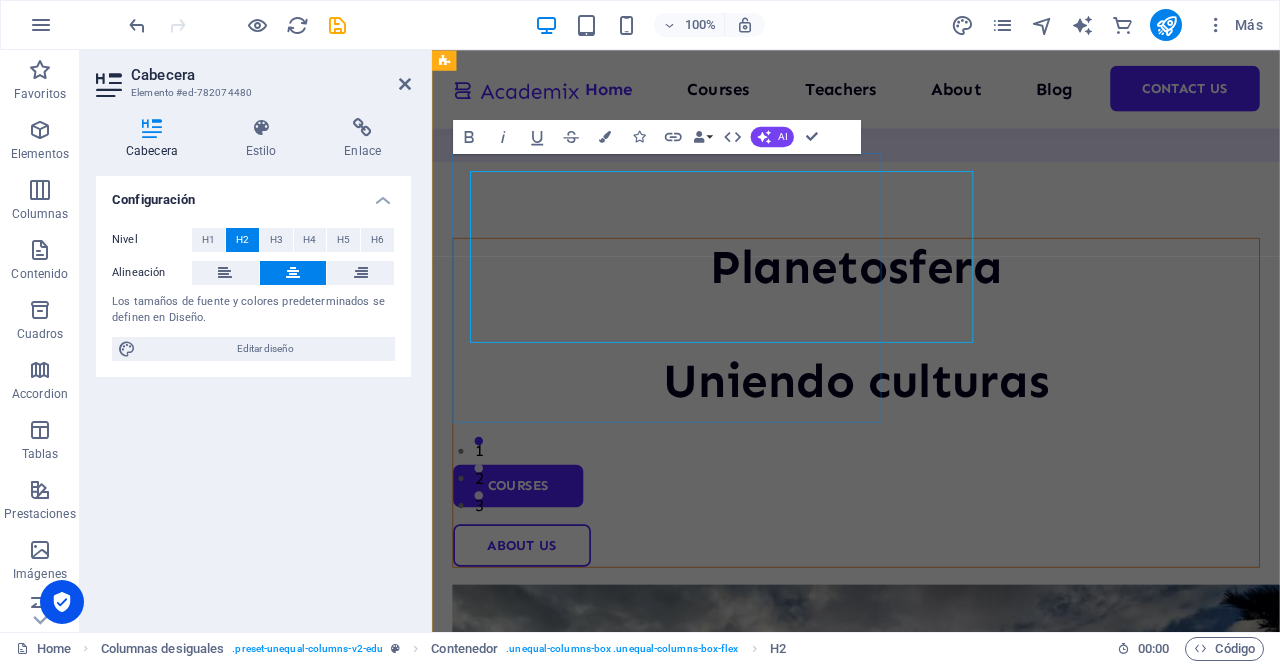 scroll, scrollTop: 118, scrollLeft: 0, axis: vertical 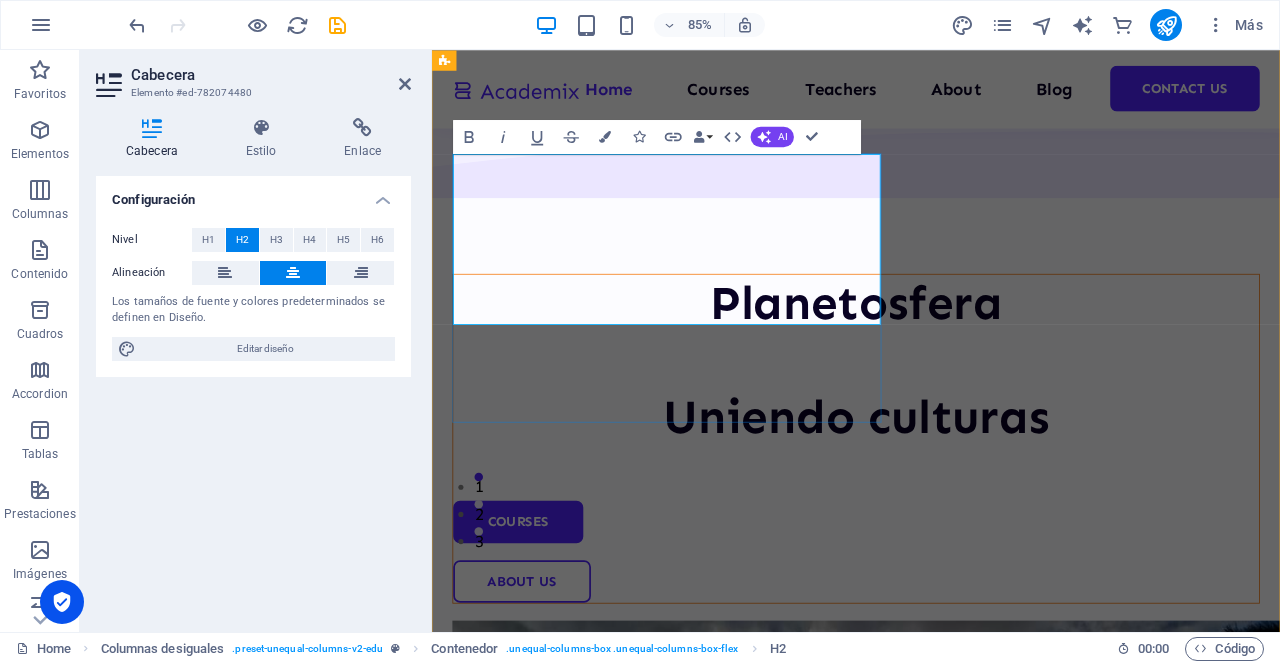 click on "Planetosfera Uniendo culturas" at bounding box center (931, 415) 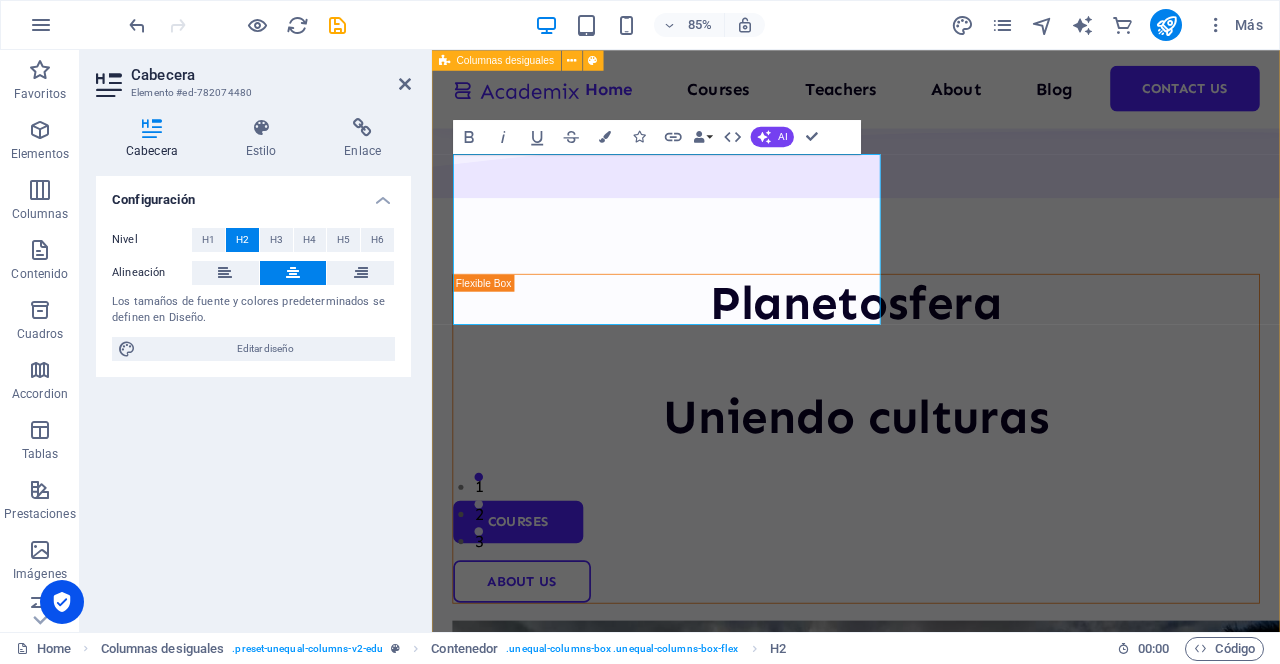 click on "Planetosfera Uniendo culturas Courses About Us" at bounding box center (931, 783) 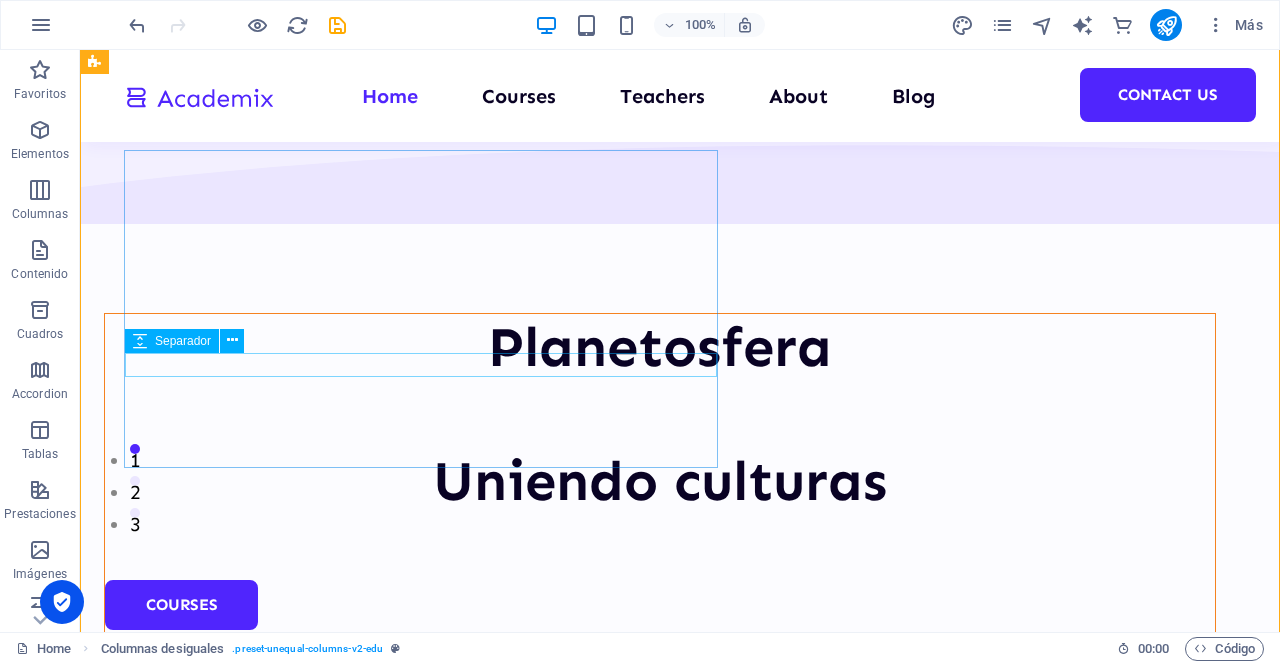 scroll, scrollTop: 160, scrollLeft: 0, axis: vertical 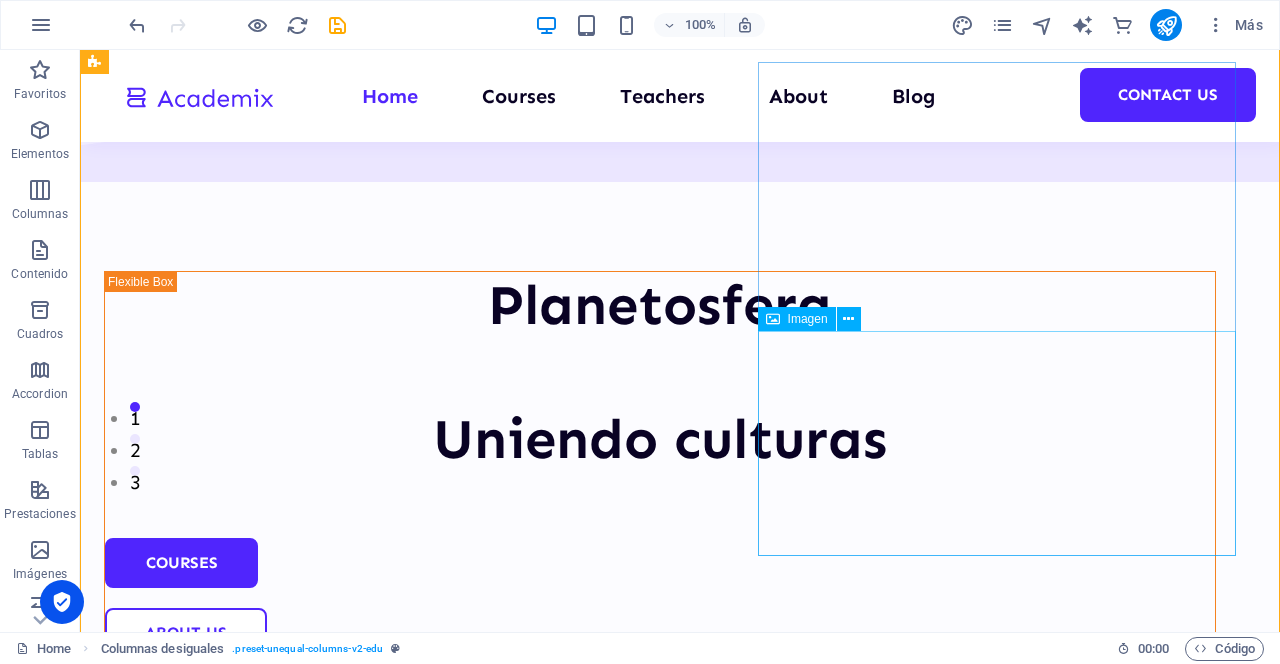 click at bounding box center (660, 1410) 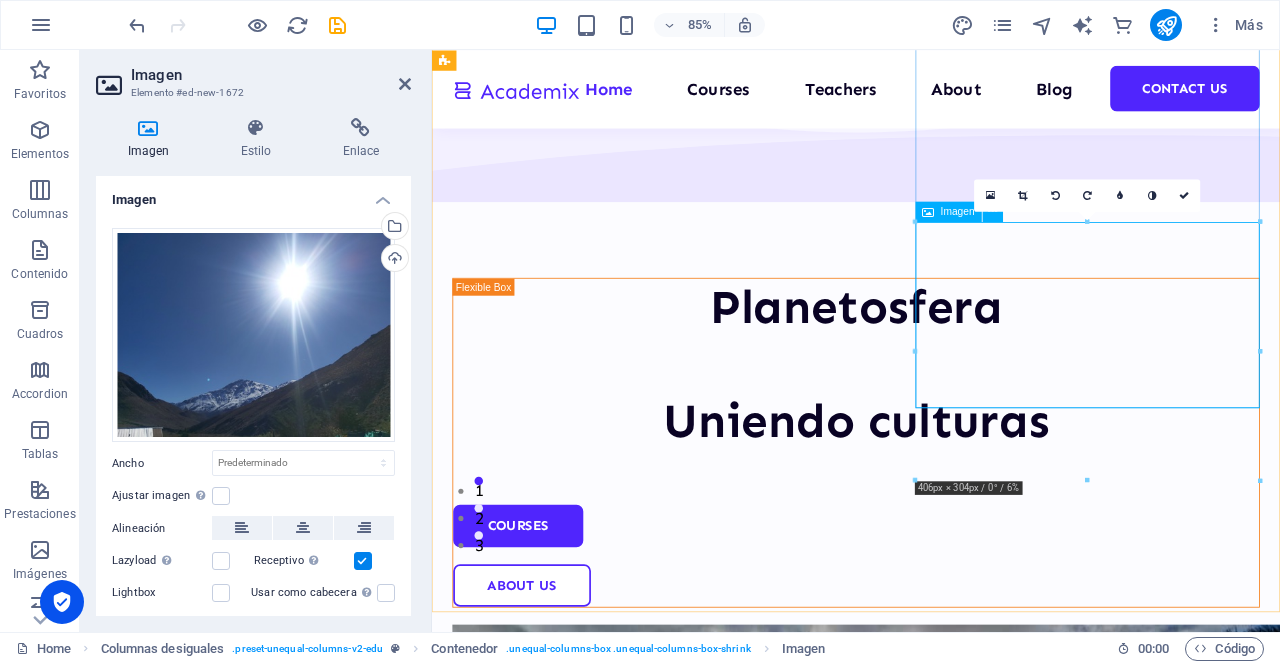 scroll, scrollTop: 198, scrollLeft: 0, axis: vertical 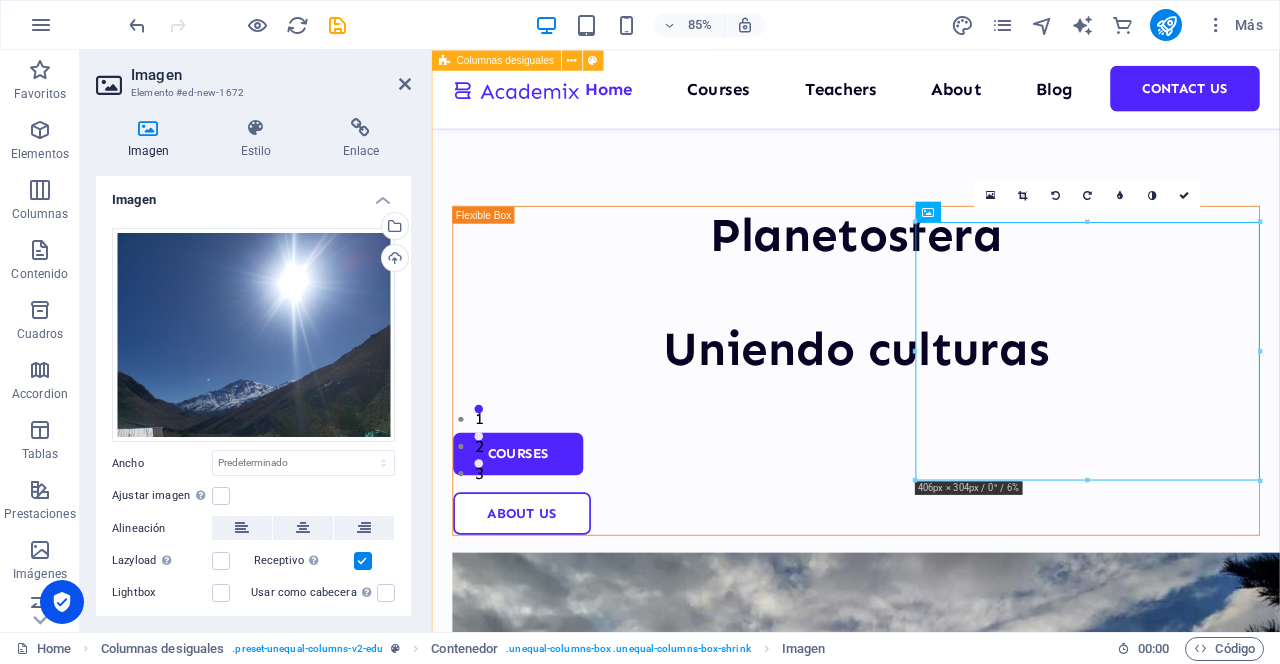 click on "Planetosfera Uniendo culturas Courses About Us" at bounding box center [931, 1021] 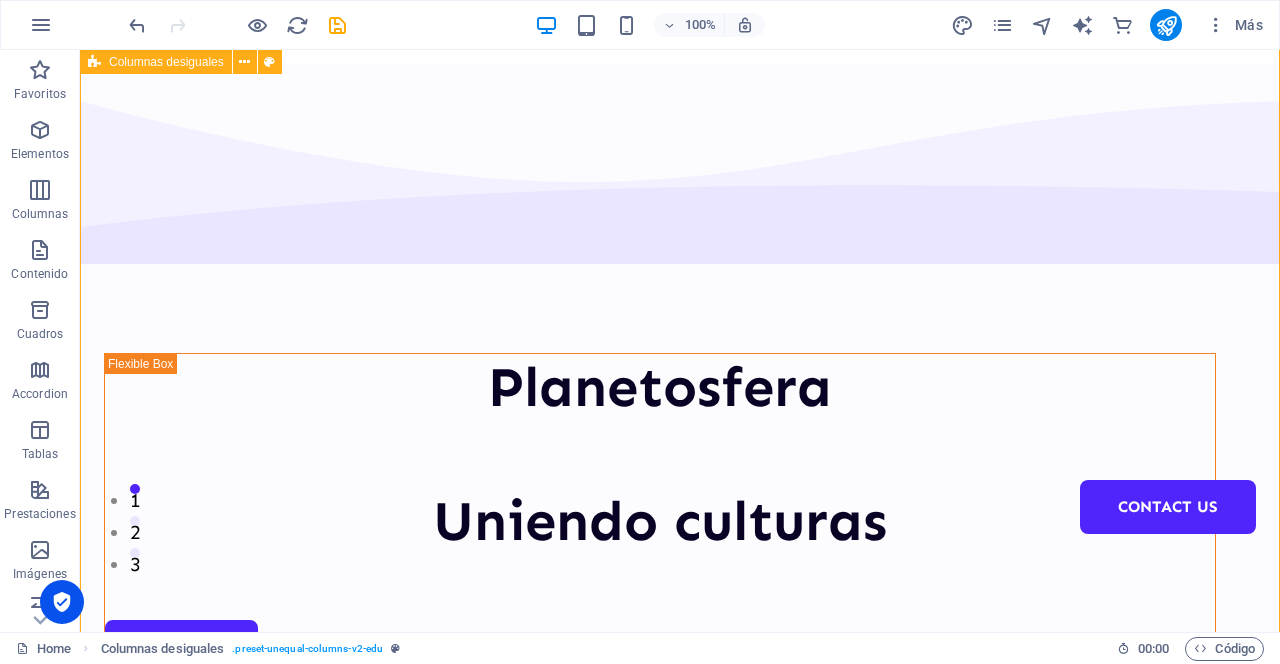 scroll, scrollTop: 274, scrollLeft: 0, axis: vertical 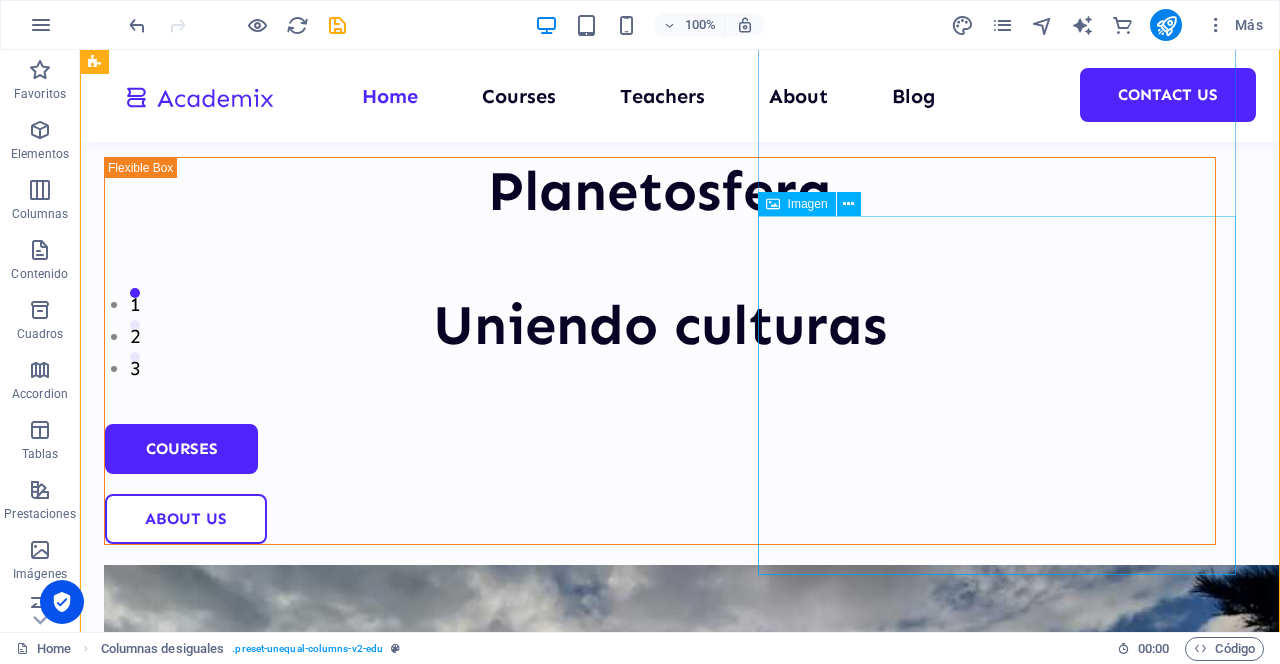 click at bounding box center [660, 1624] 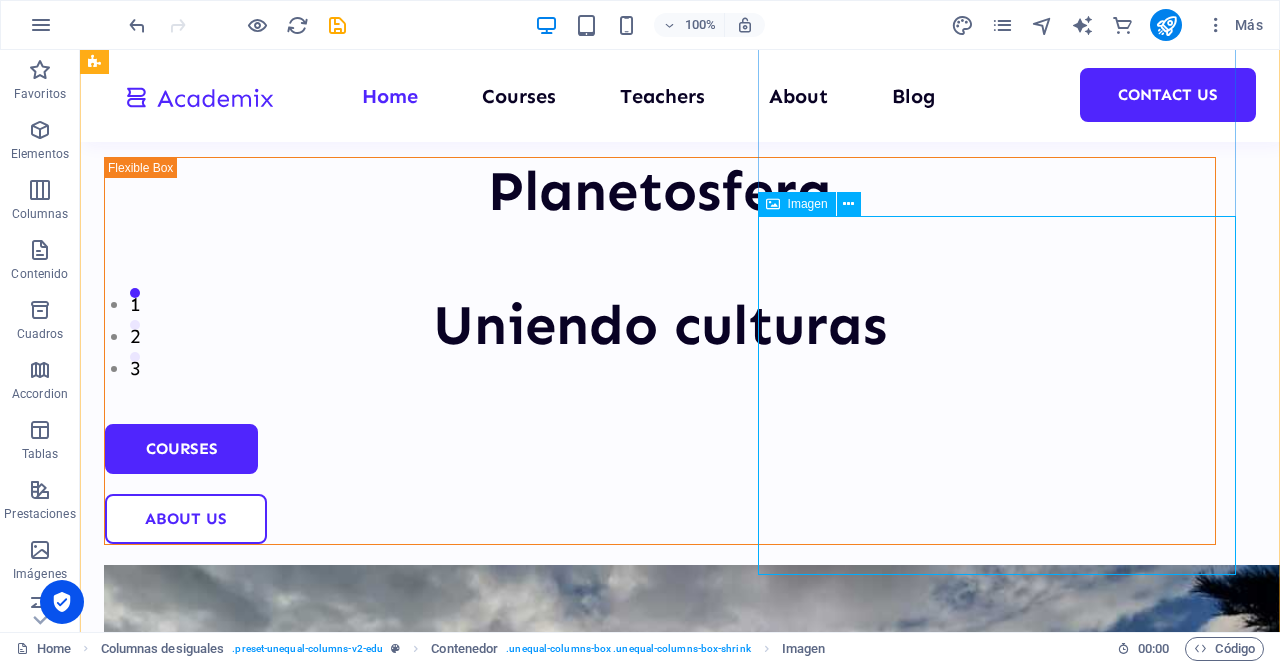click at bounding box center [660, 1624] 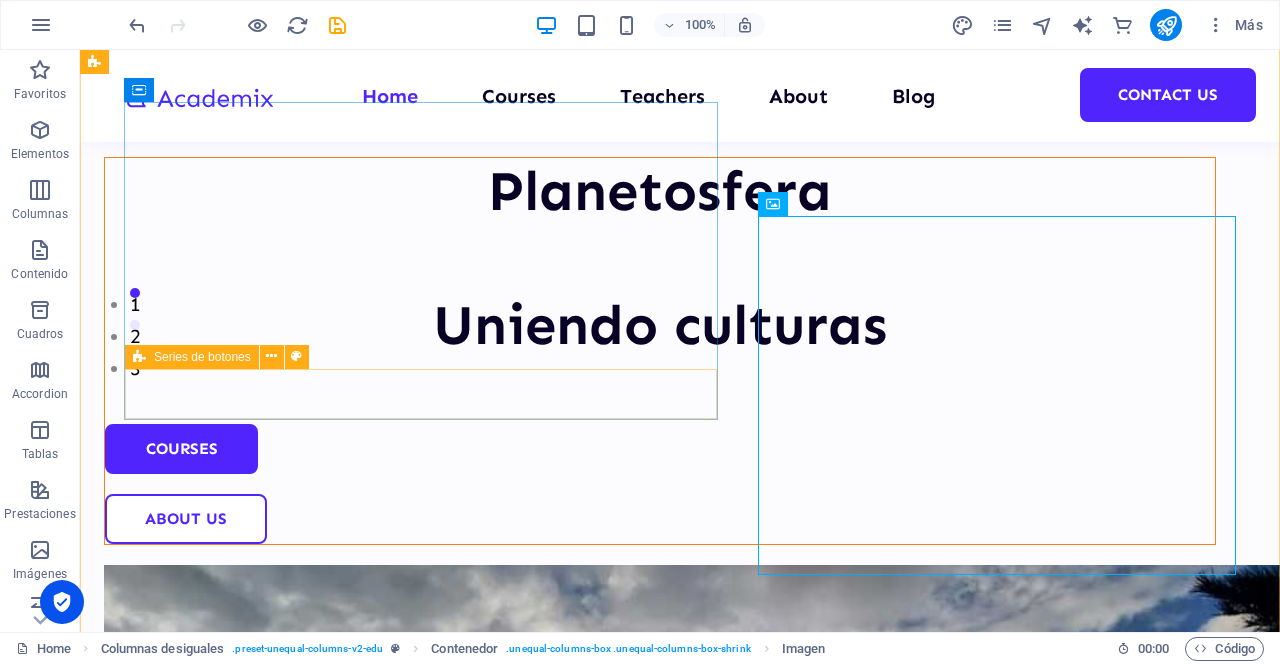 click on "Courses About Us" at bounding box center (660, 484) 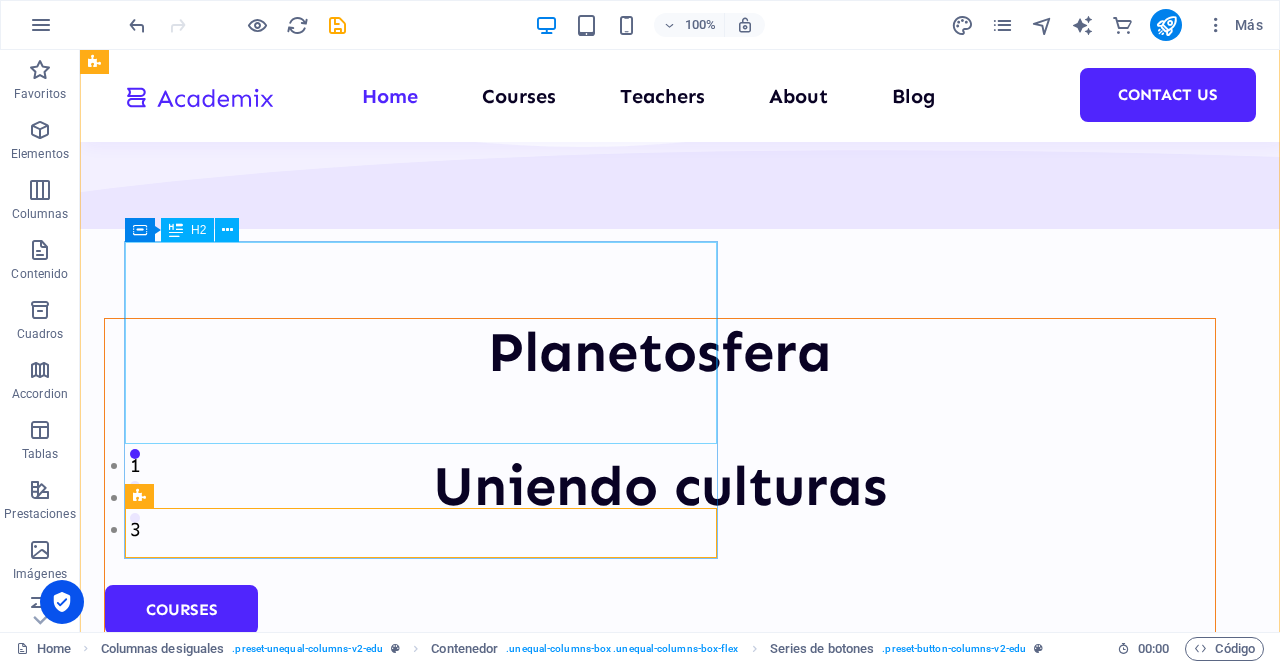scroll, scrollTop: 176, scrollLeft: 0, axis: vertical 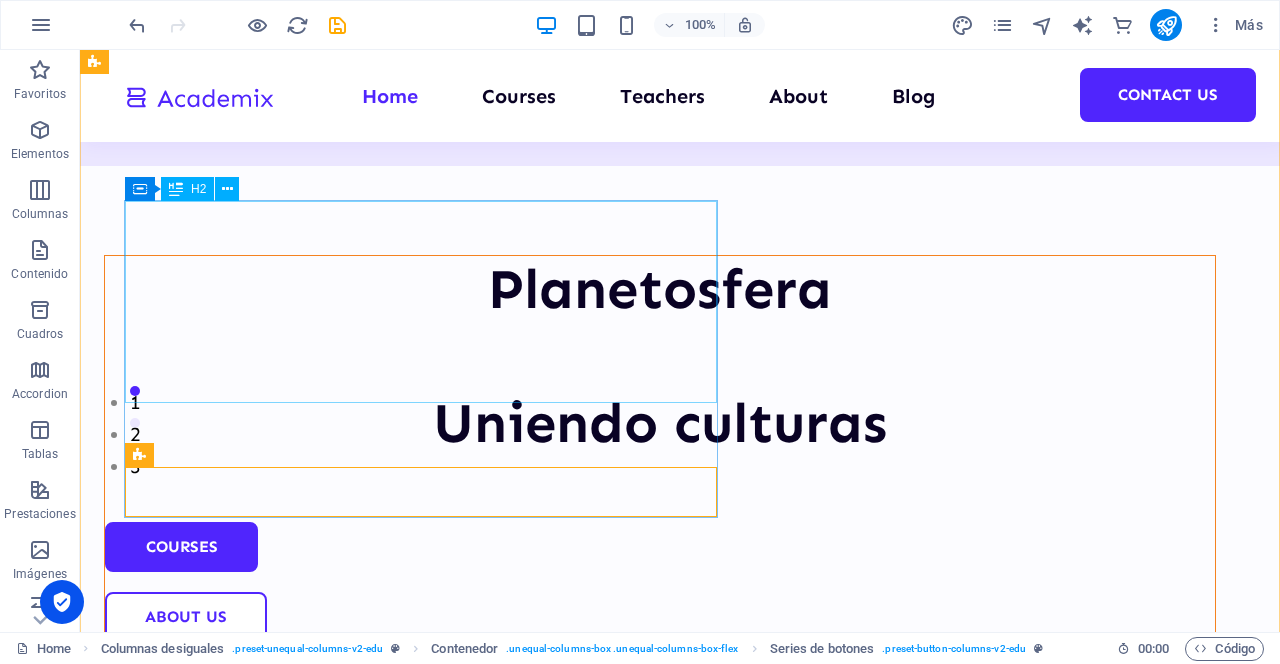 click on "Planetosfera Uniendo culturas" at bounding box center [660, 357] 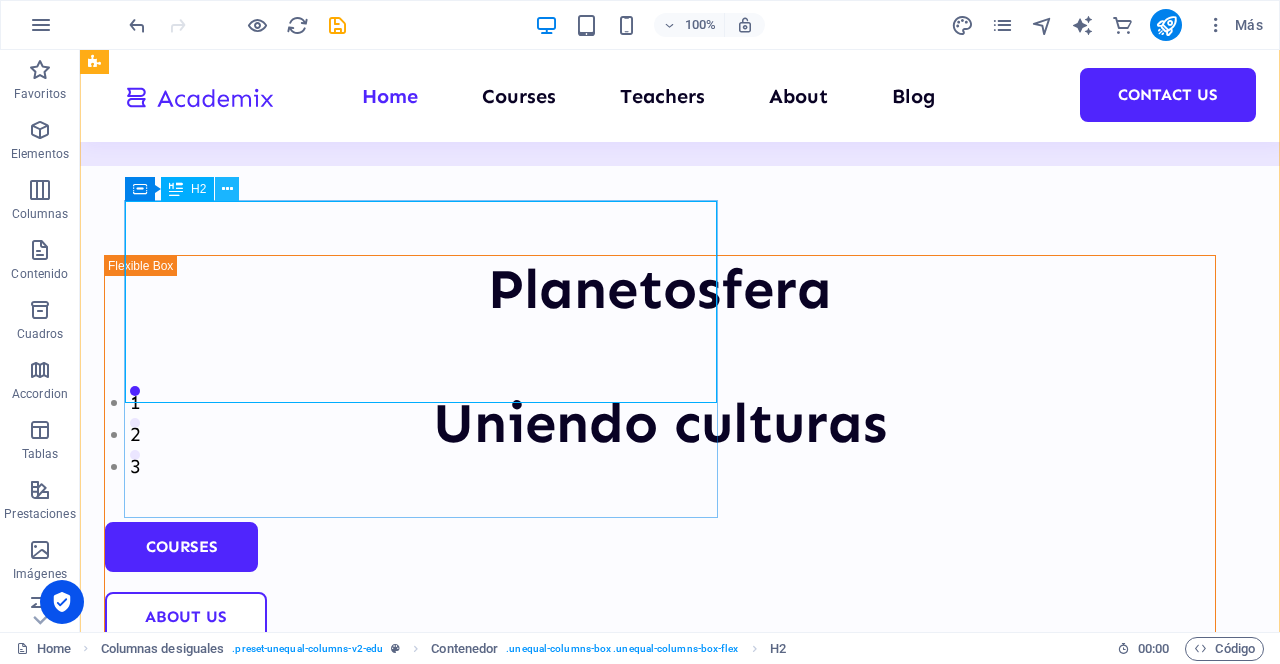 click at bounding box center (227, 189) 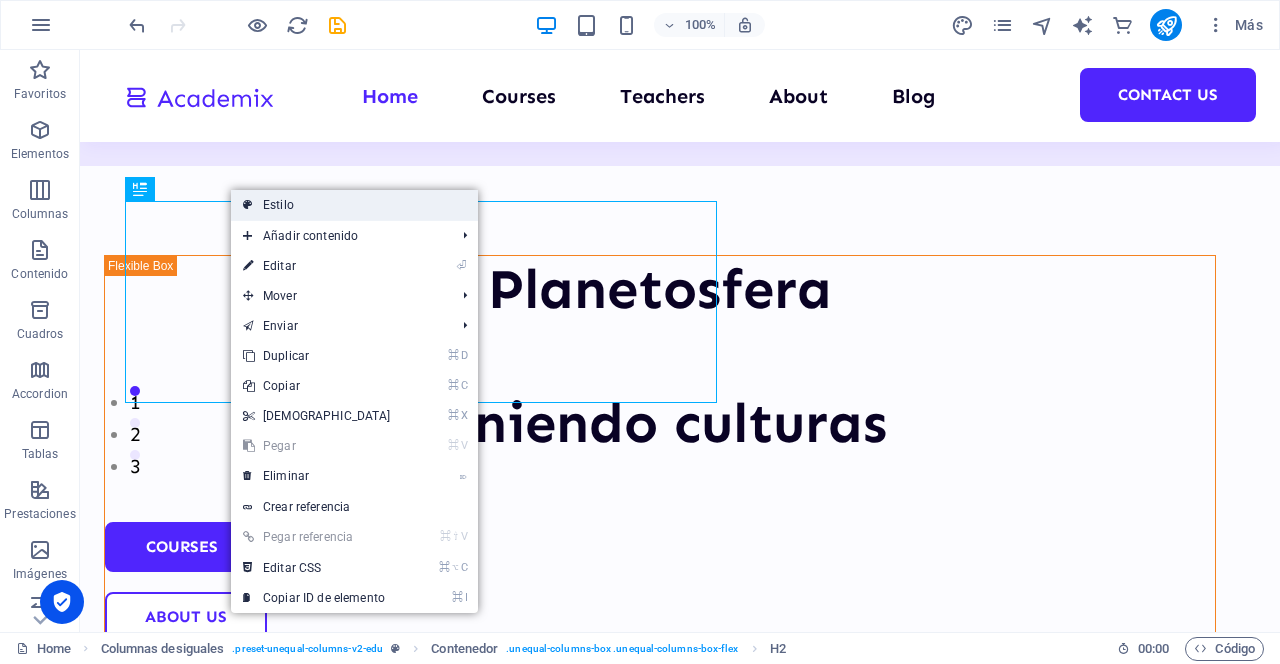 click on "Estilo" at bounding box center (354, 205) 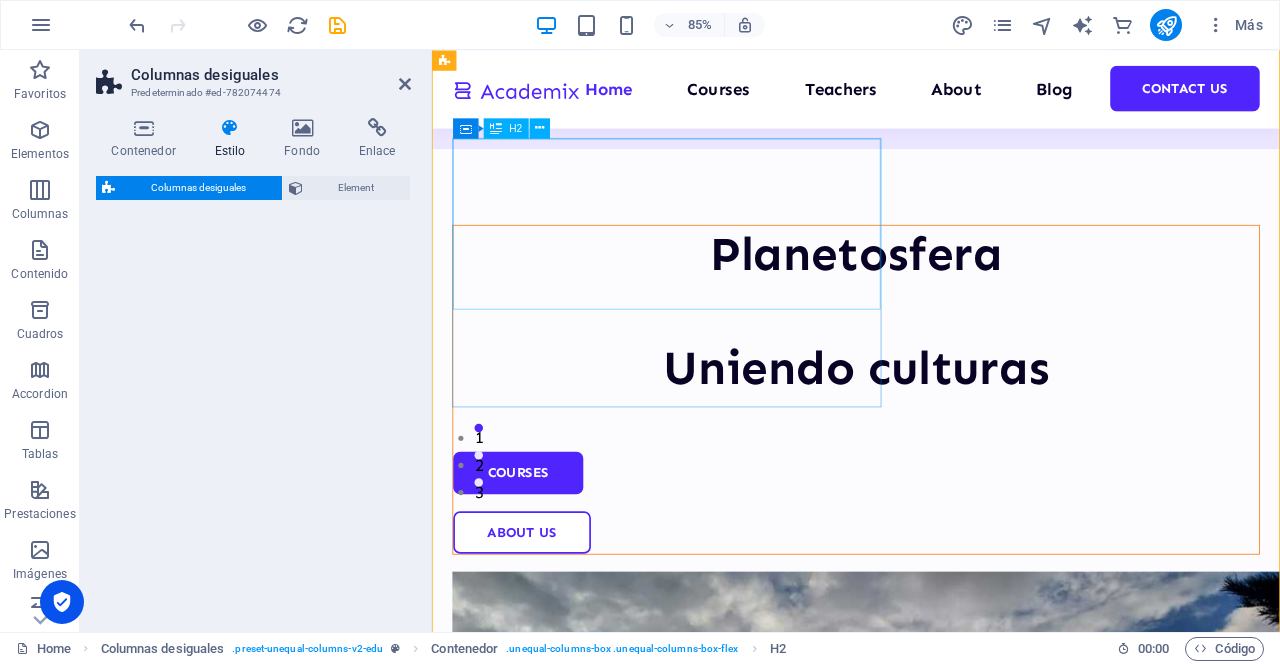 select on "%" 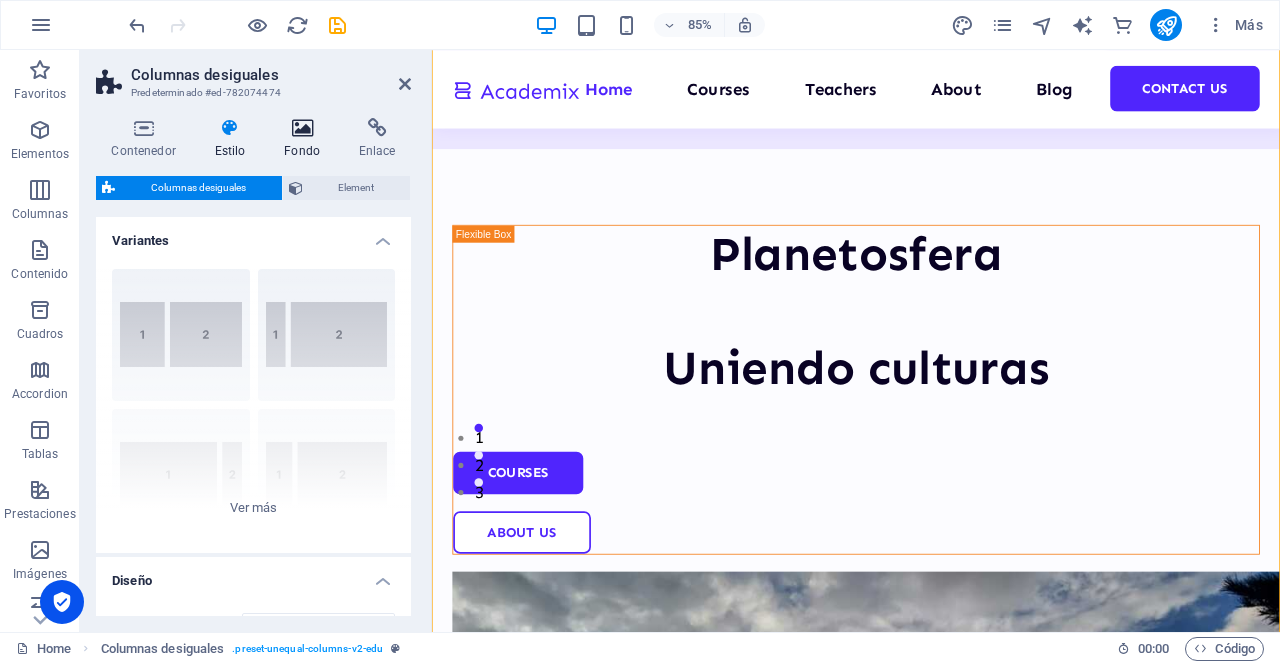 click at bounding box center (302, 128) 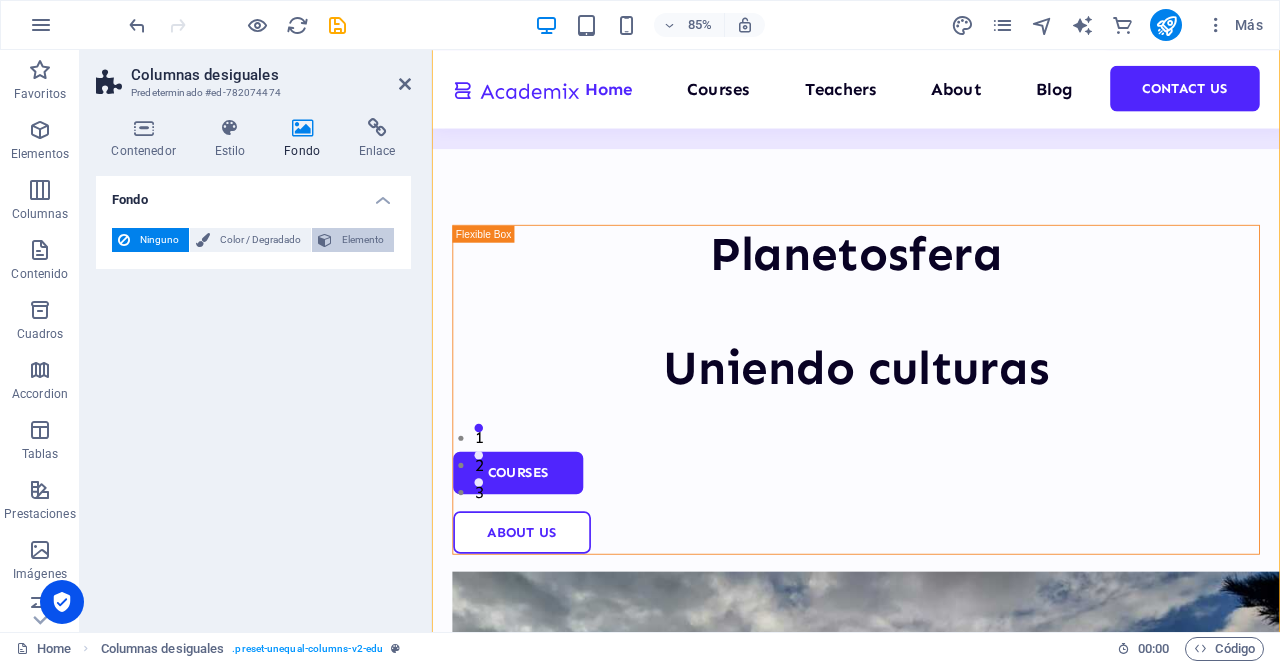click on "Elemento" at bounding box center (363, 240) 